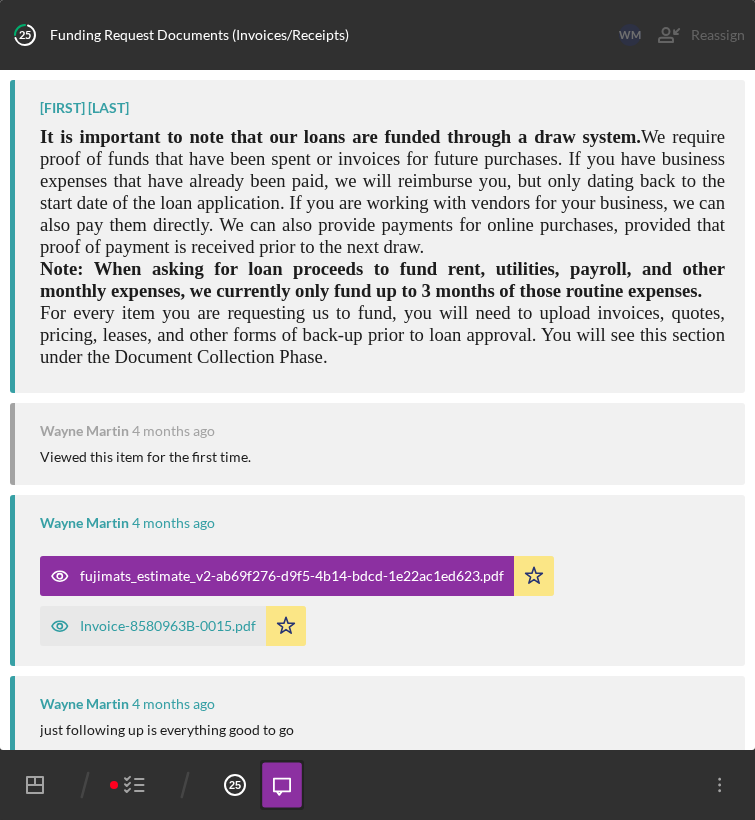 scroll, scrollTop: 0, scrollLeft: 0, axis: both 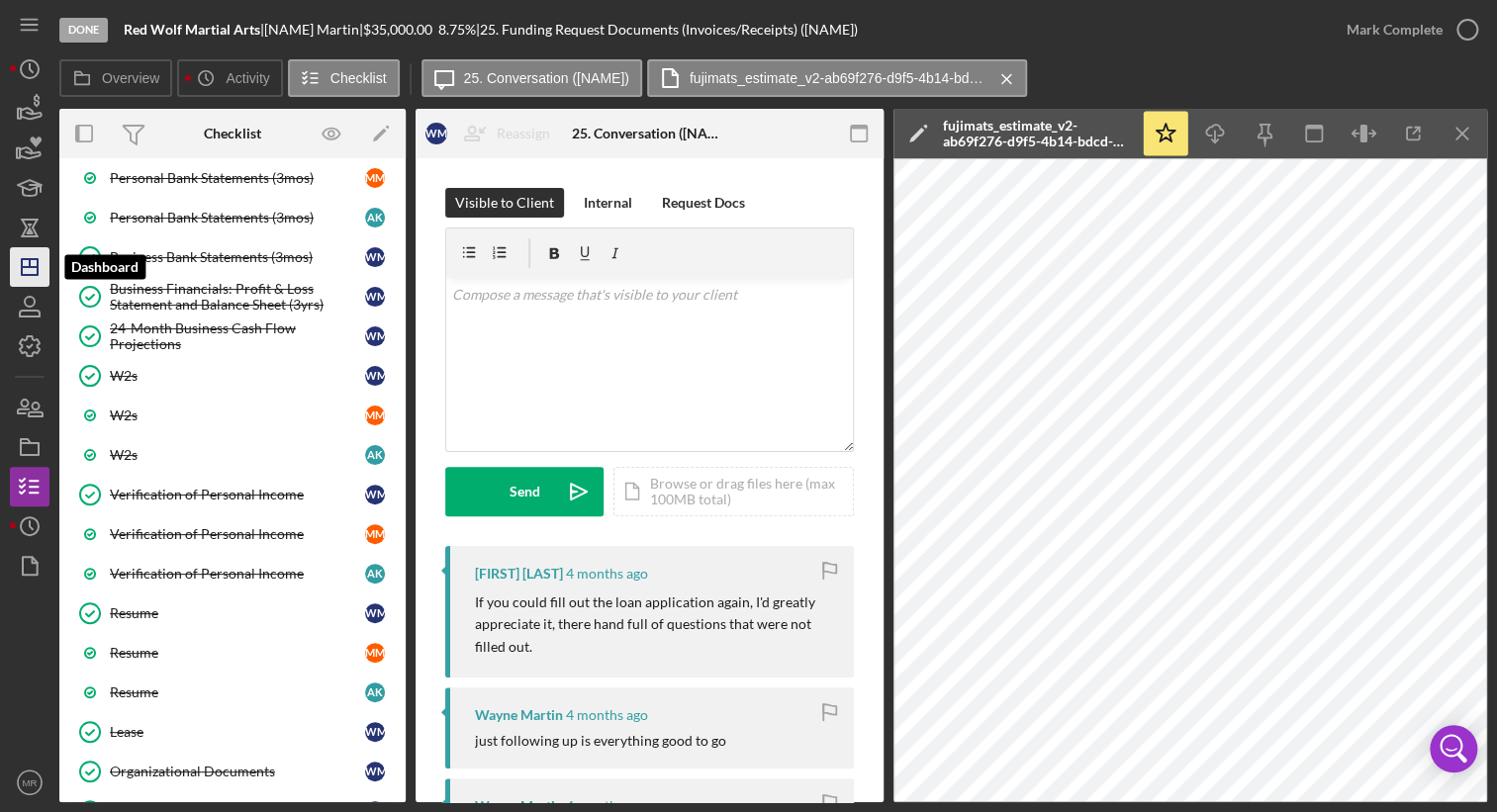 click on "Icon/Dashboard" 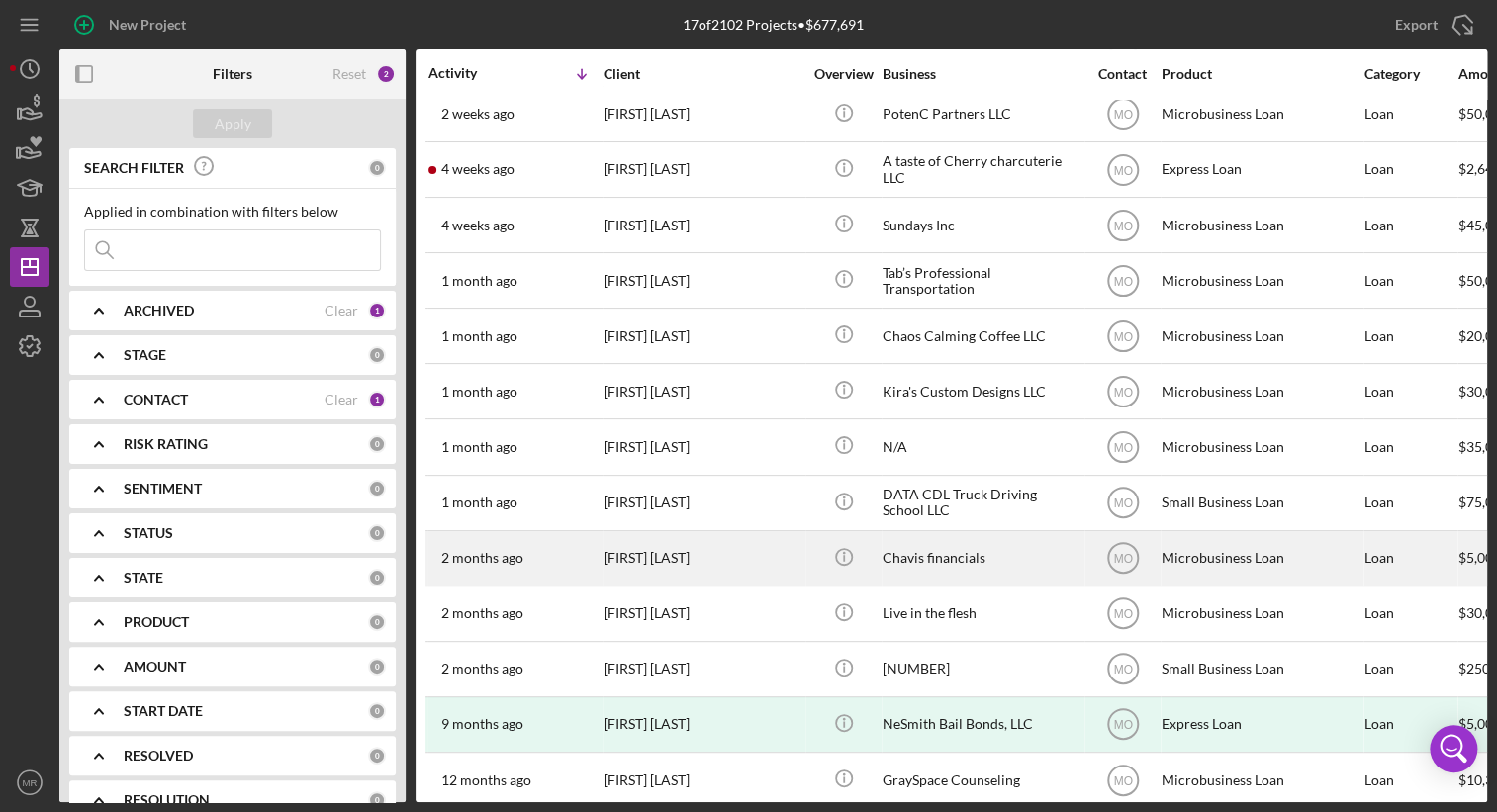 scroll, scrollTop: 254, scrollLeft: 0, axis: vertical 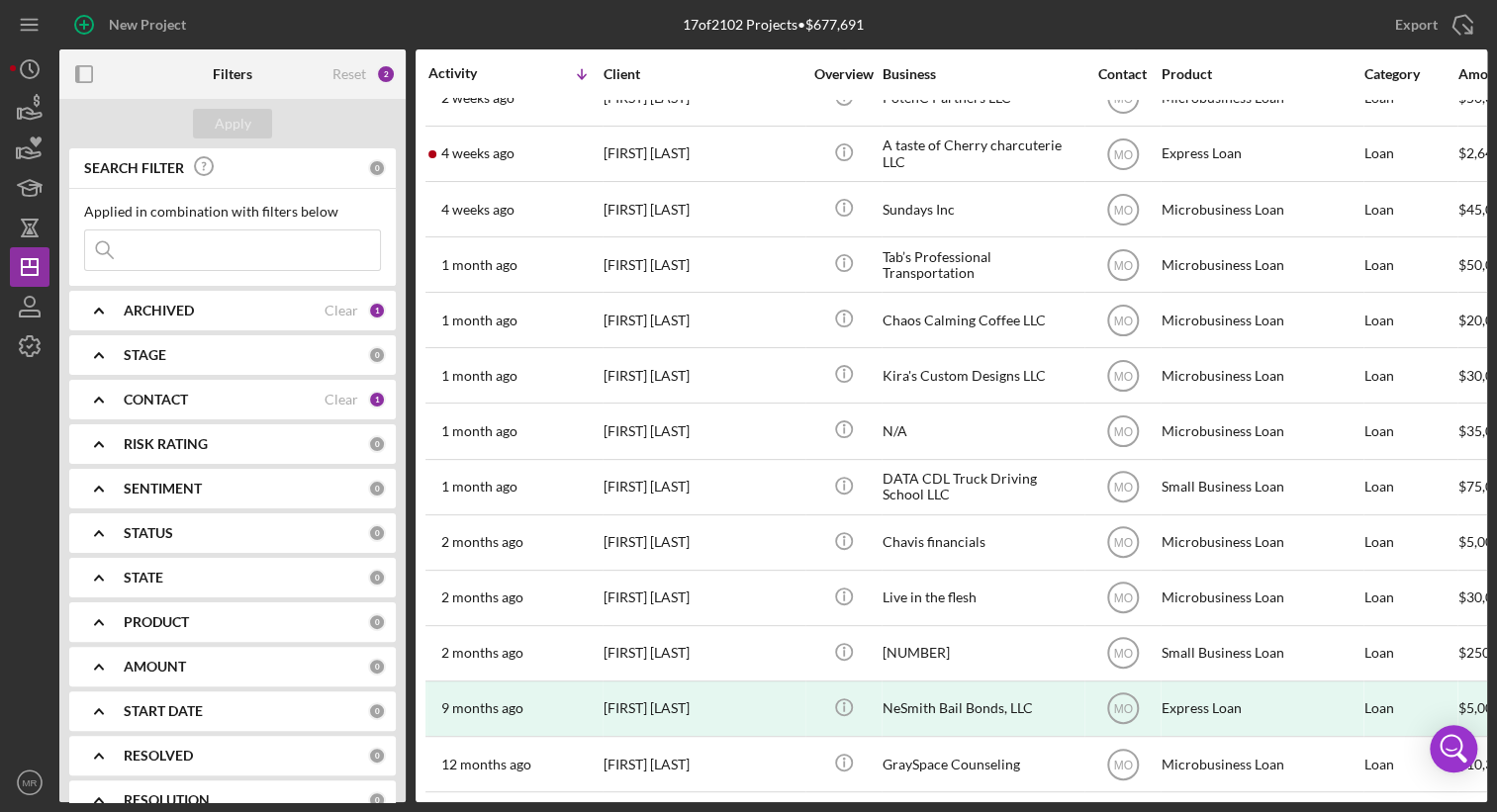 click on "CONTACT   Clear 1" at bounding box center (254, 400) 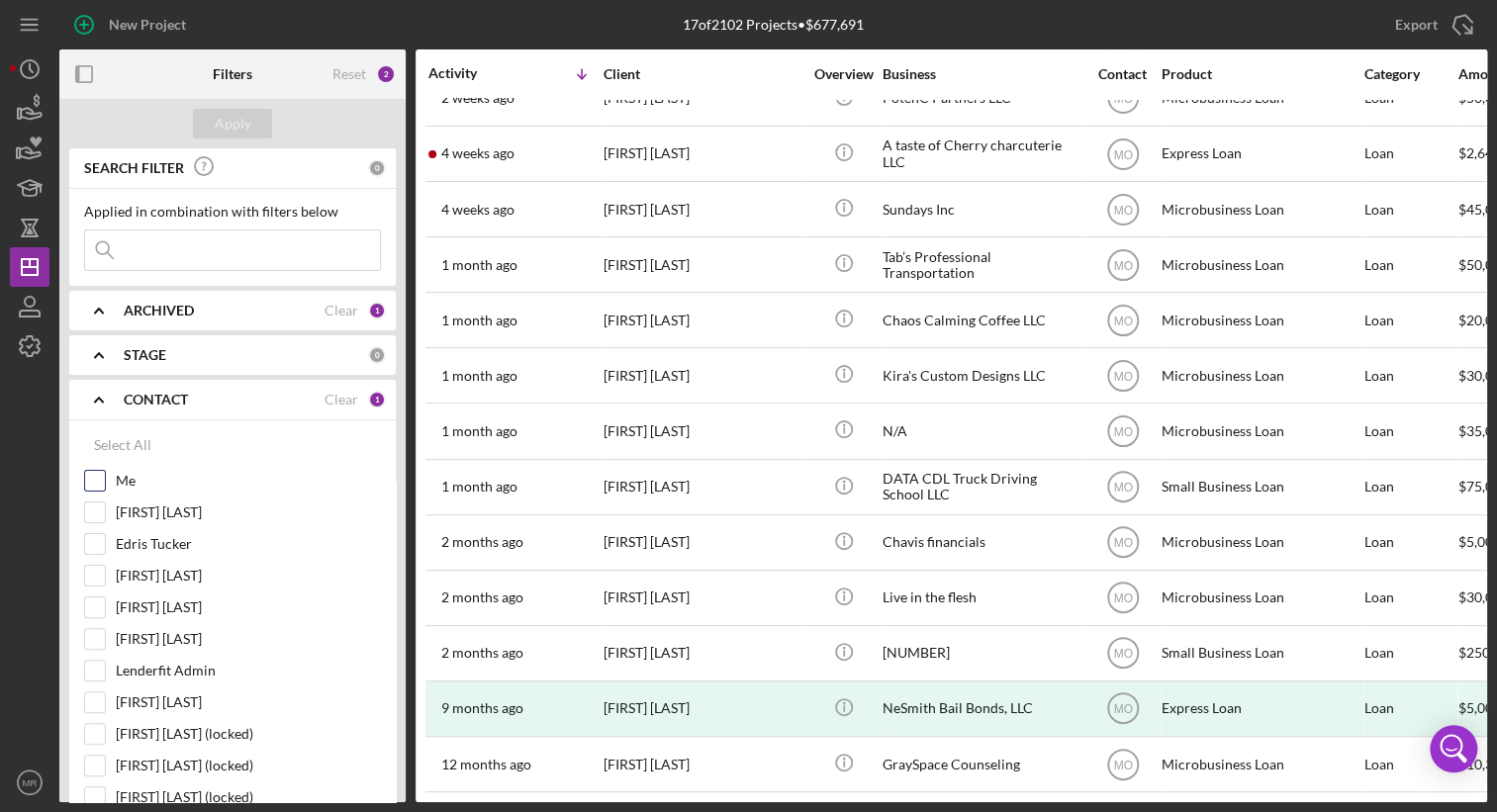 click on "Me" at bounding box center (248, 481) 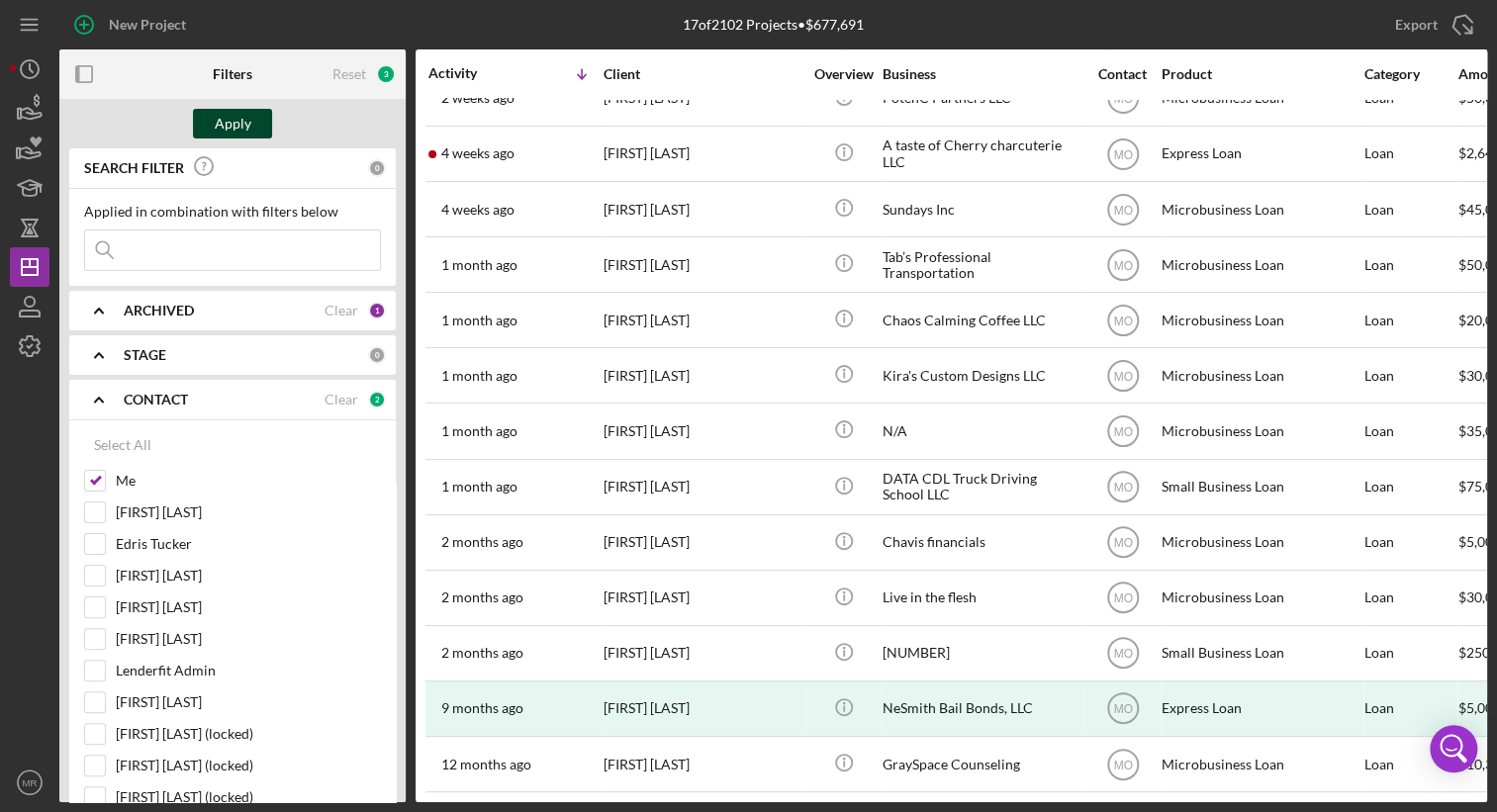 click on "Apply" at bounding box center (233, 124) 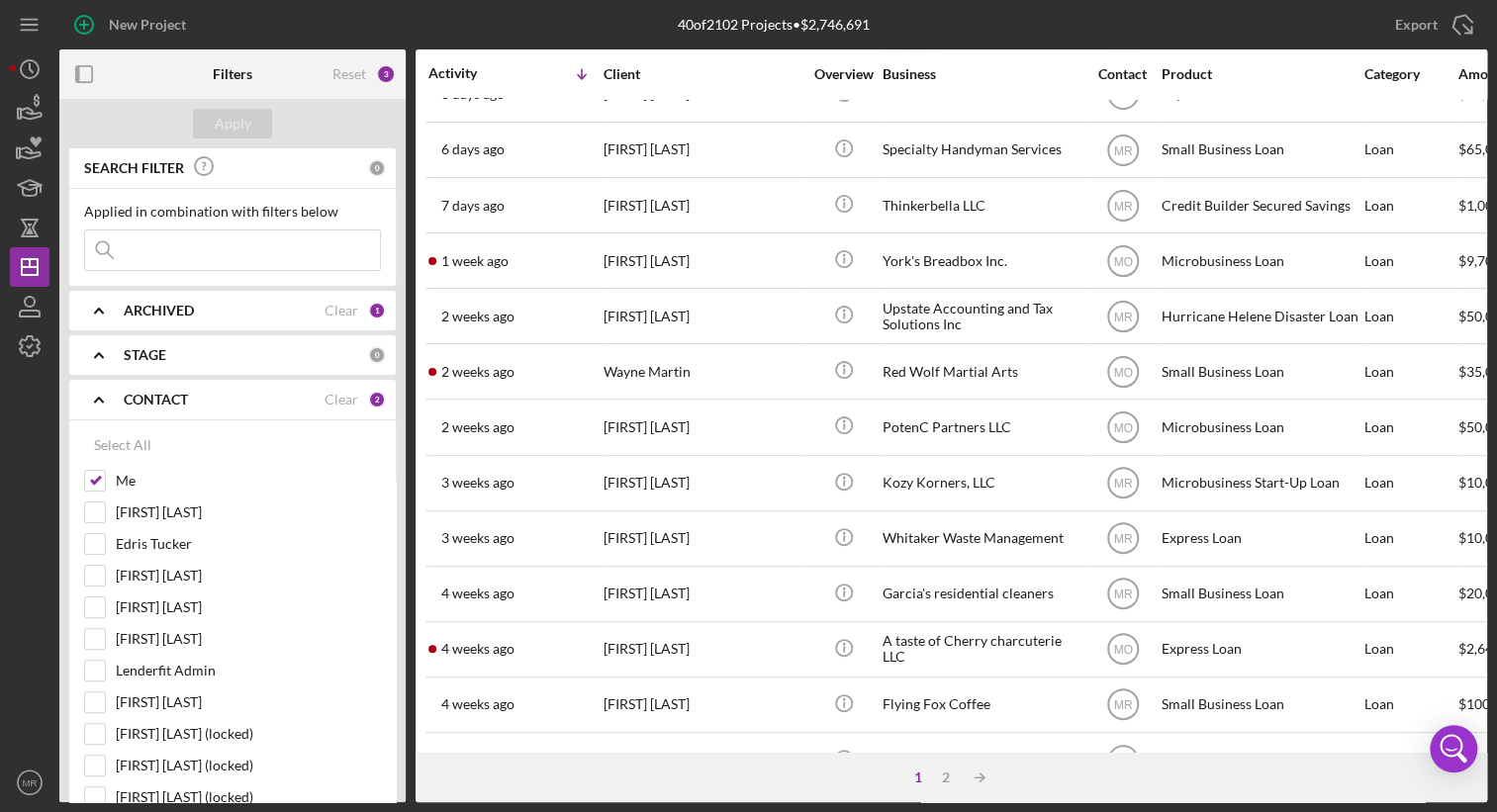 scroll, scrollTop: 584, scrollLeft: 0, axis: vertical 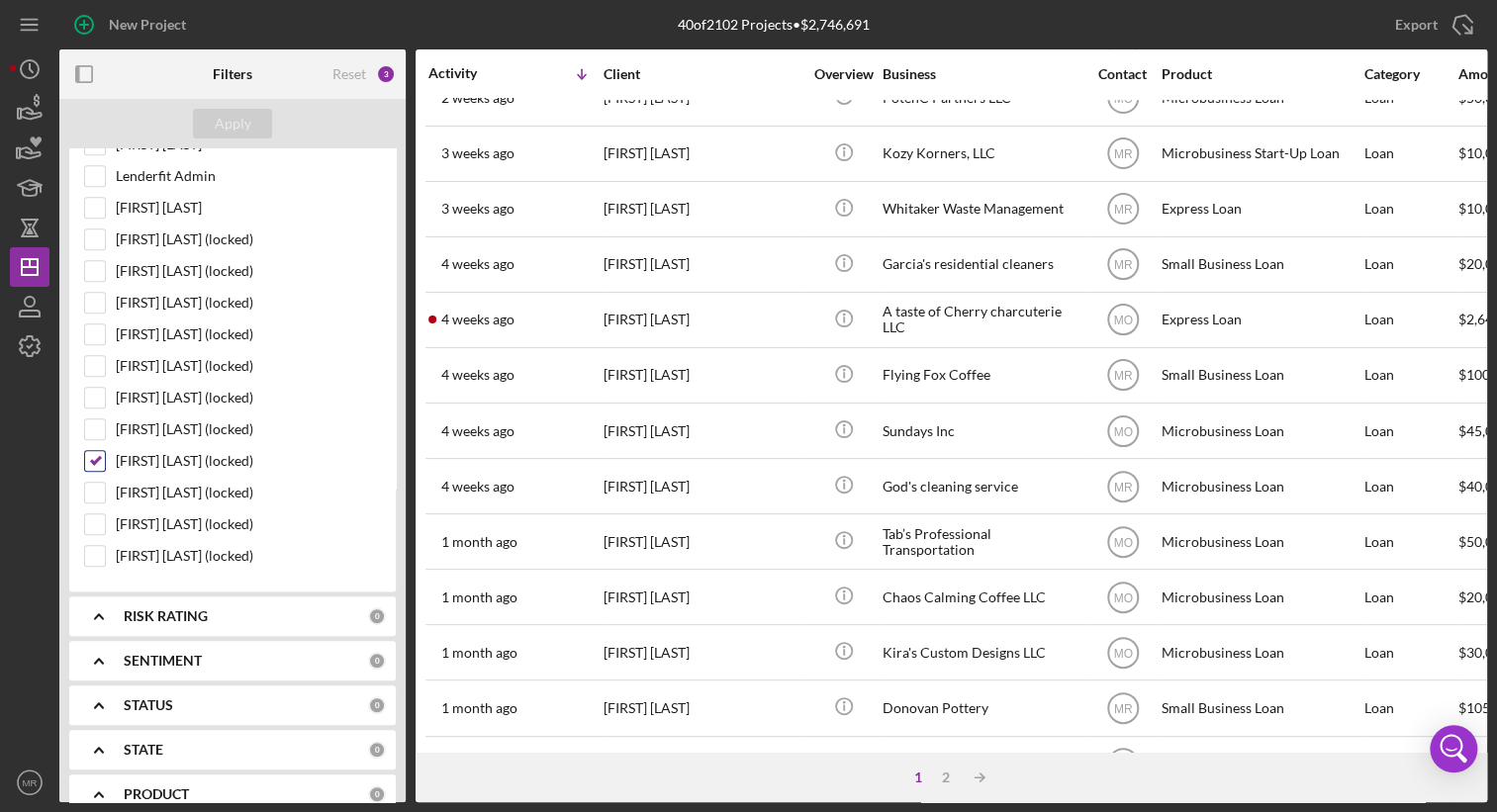 click on "[FIRST] [LAST] (locked)" at bounding box center (248, 461) 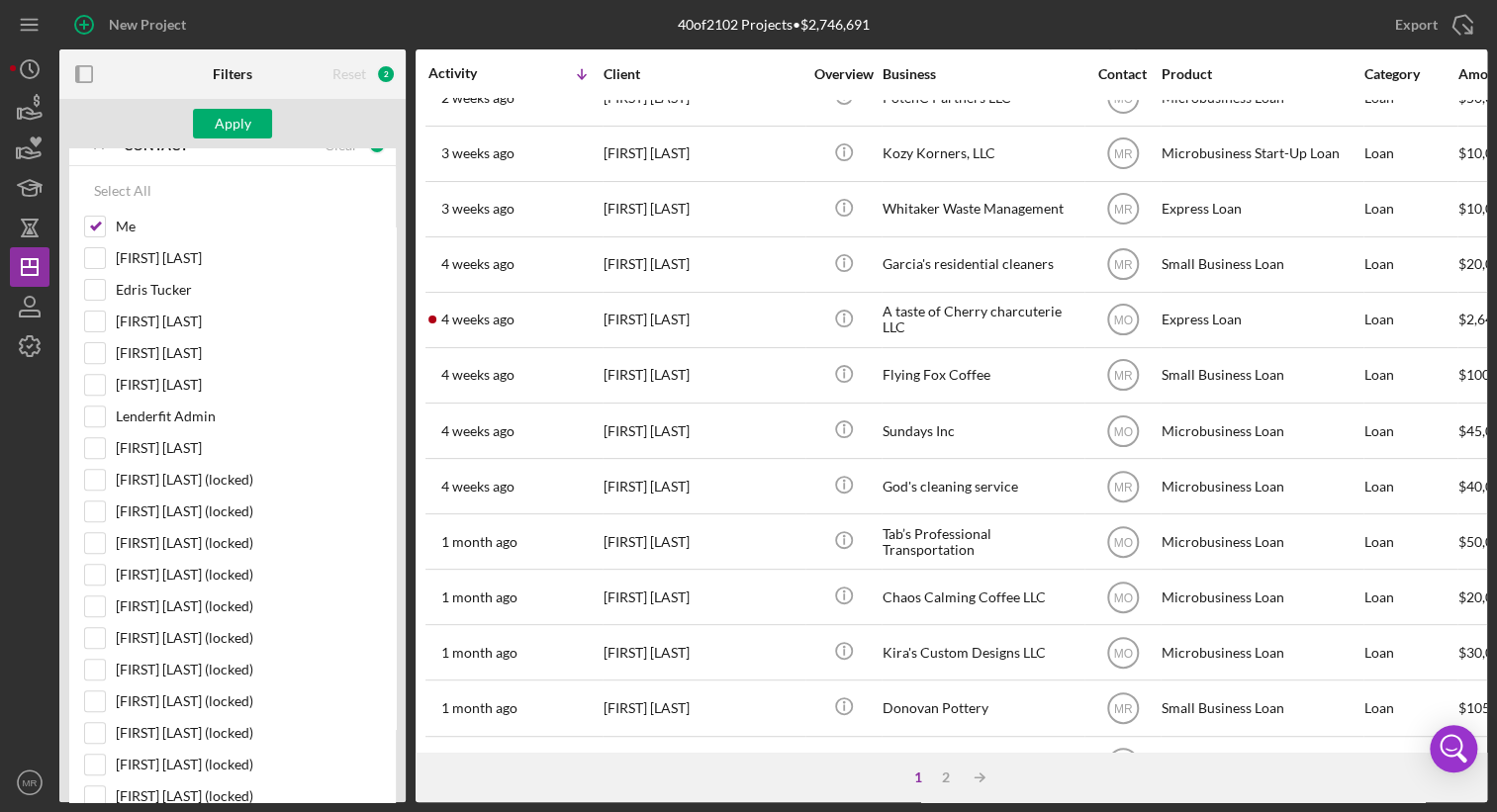 scroll, scrollTop: 0, scrollLeft: 0, axis: both 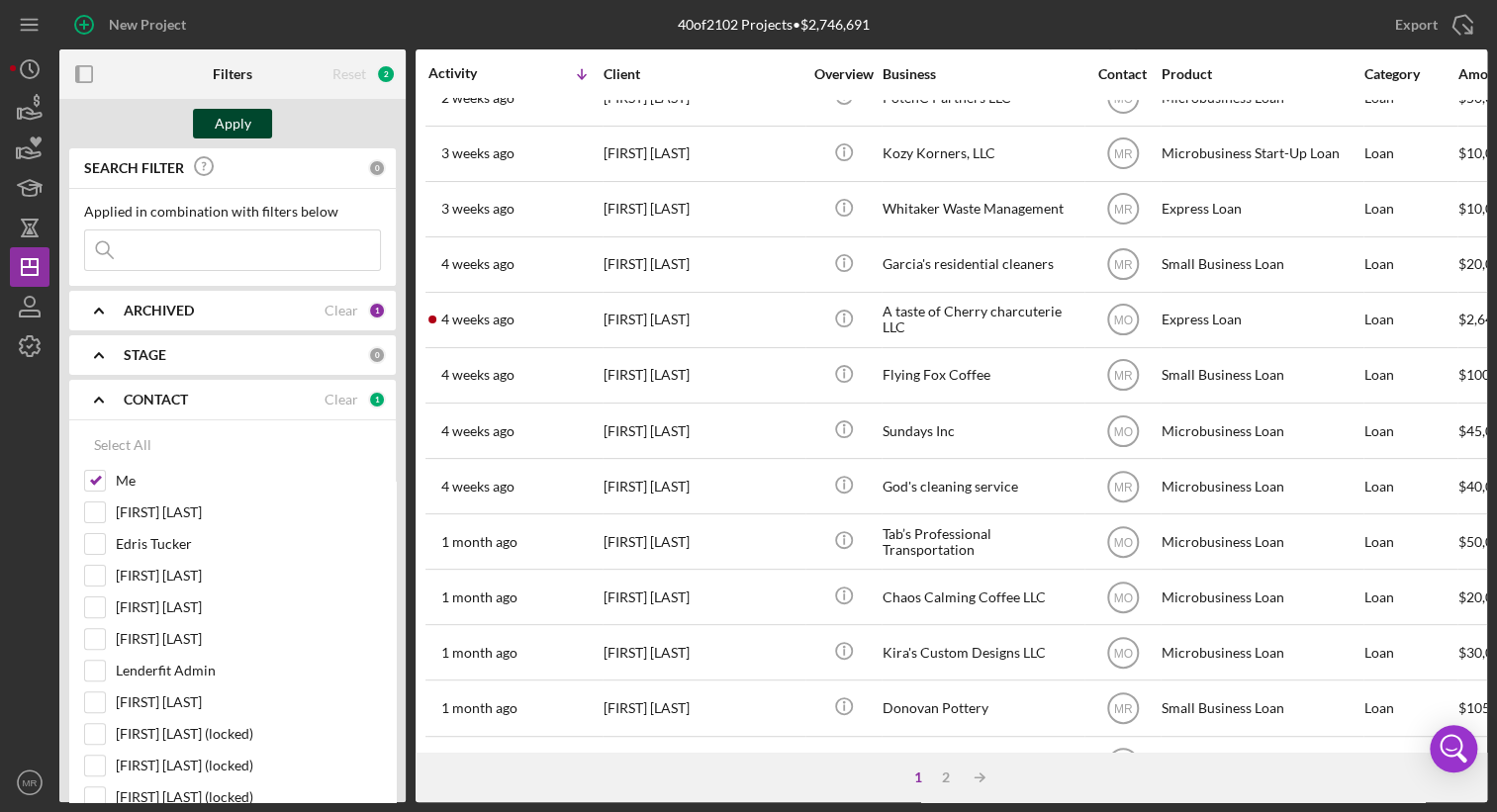click on "Apply" at bounding box center [233, 124] 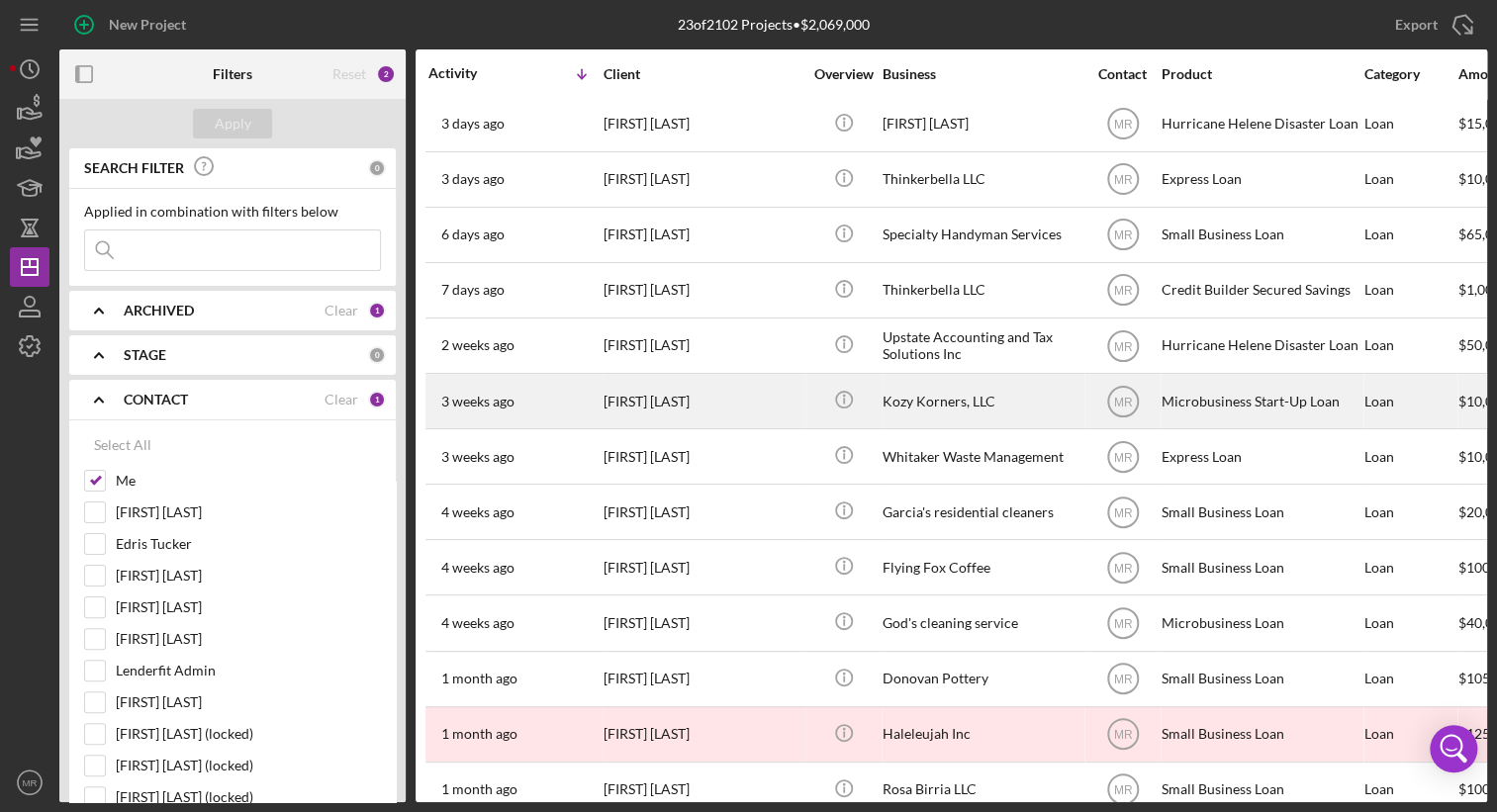 scroll, scrollTop: 0, scrollLeft: 0, axis: both 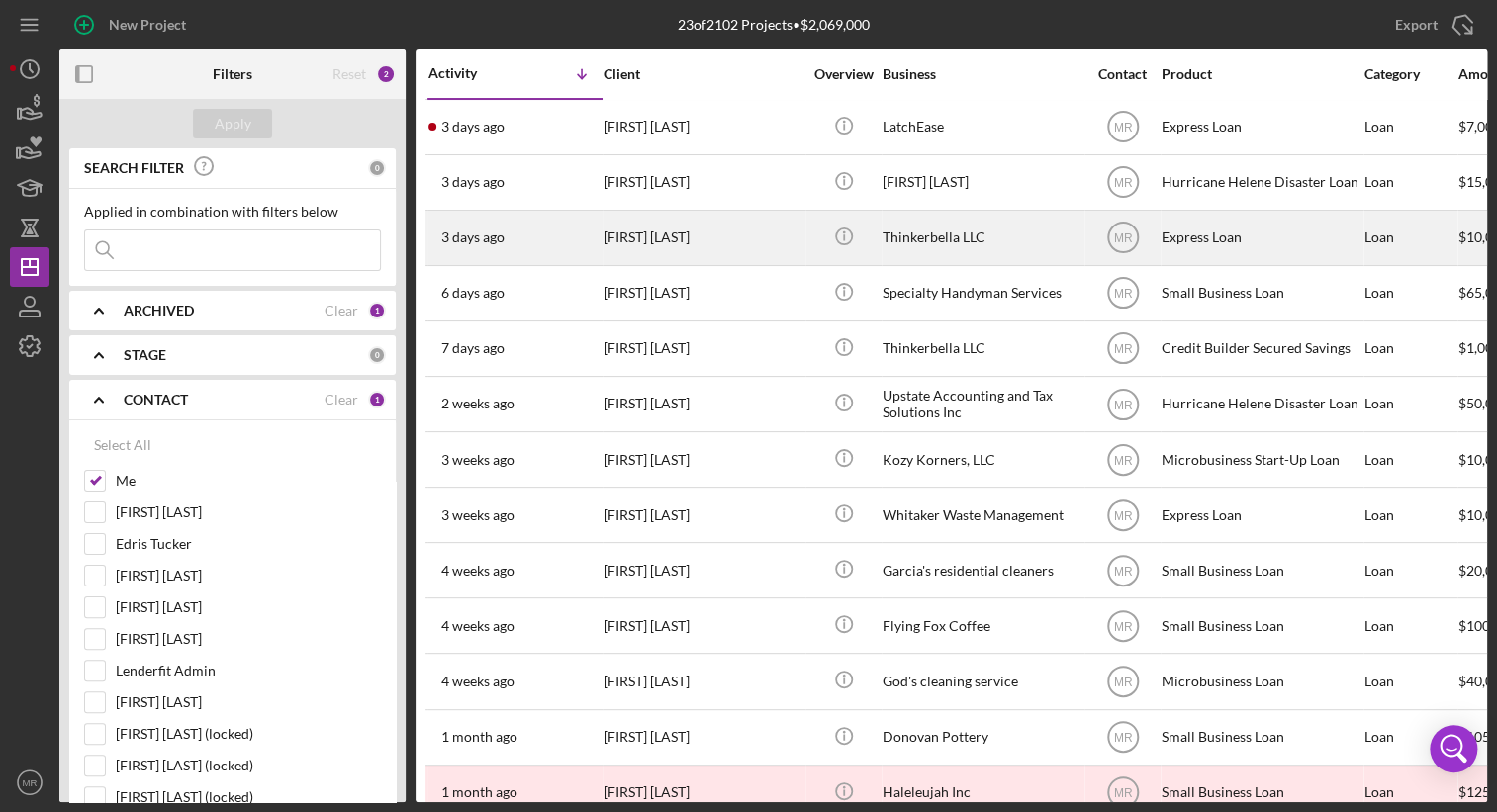 click on "[LAST] [LAST]" at bounding box center (702, 237) 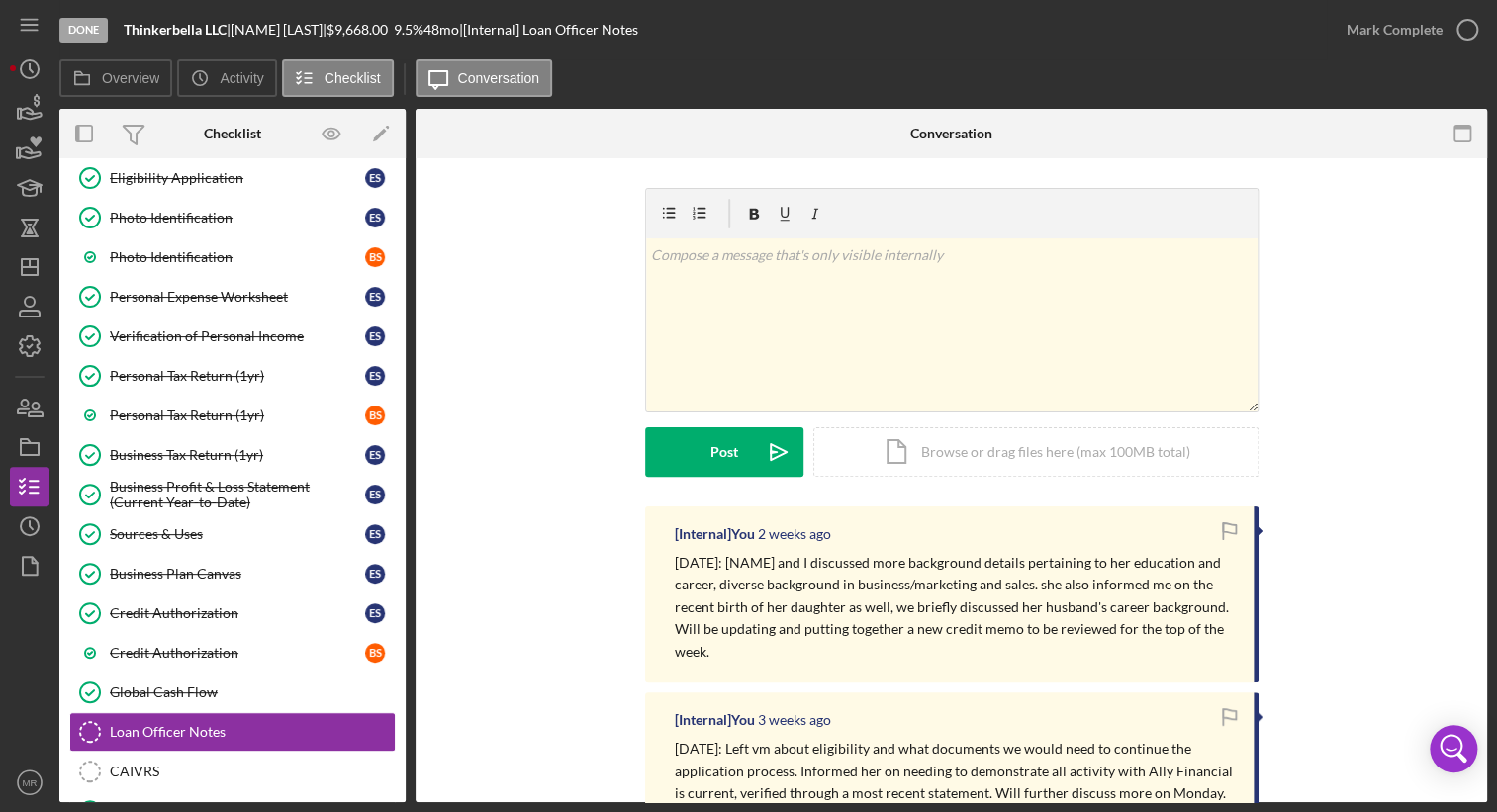 scroll, scrollTop: 59, scrollLeft: 0, axis: vertical 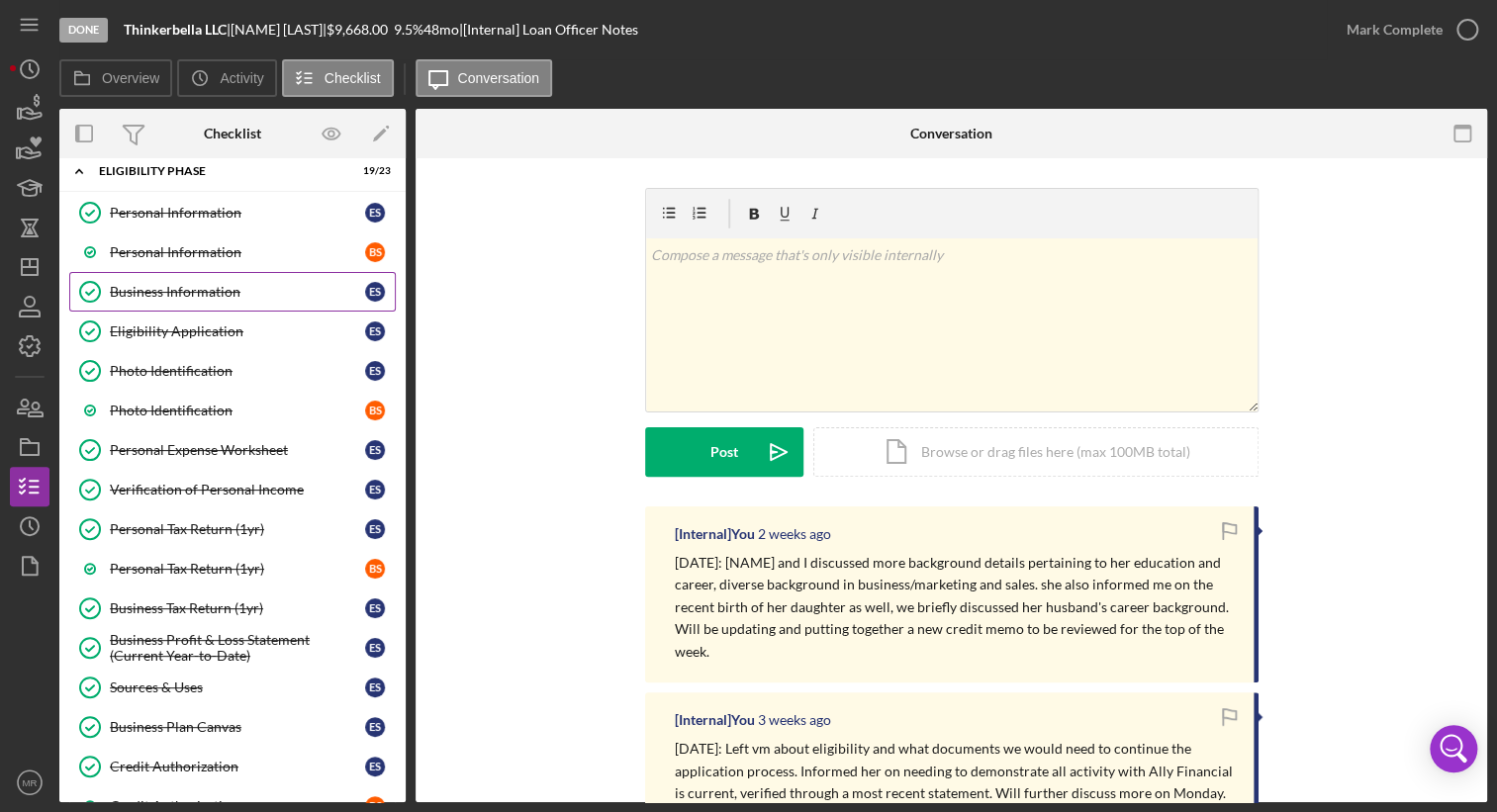 click on "Business Information" at bounding box center [237, 292] 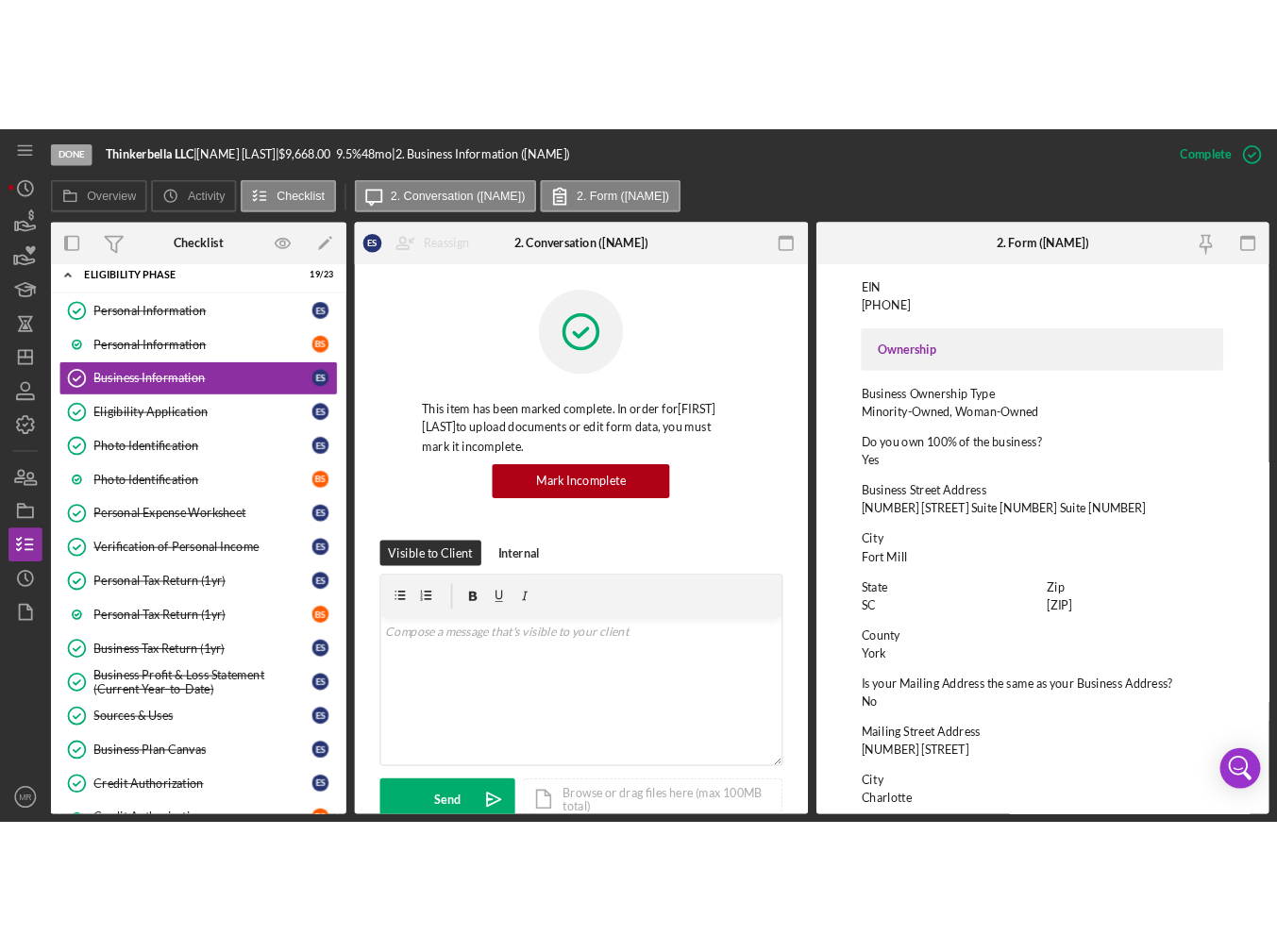 scroll, scrollTop: 566, scrollLeft: 0, axis: vertical 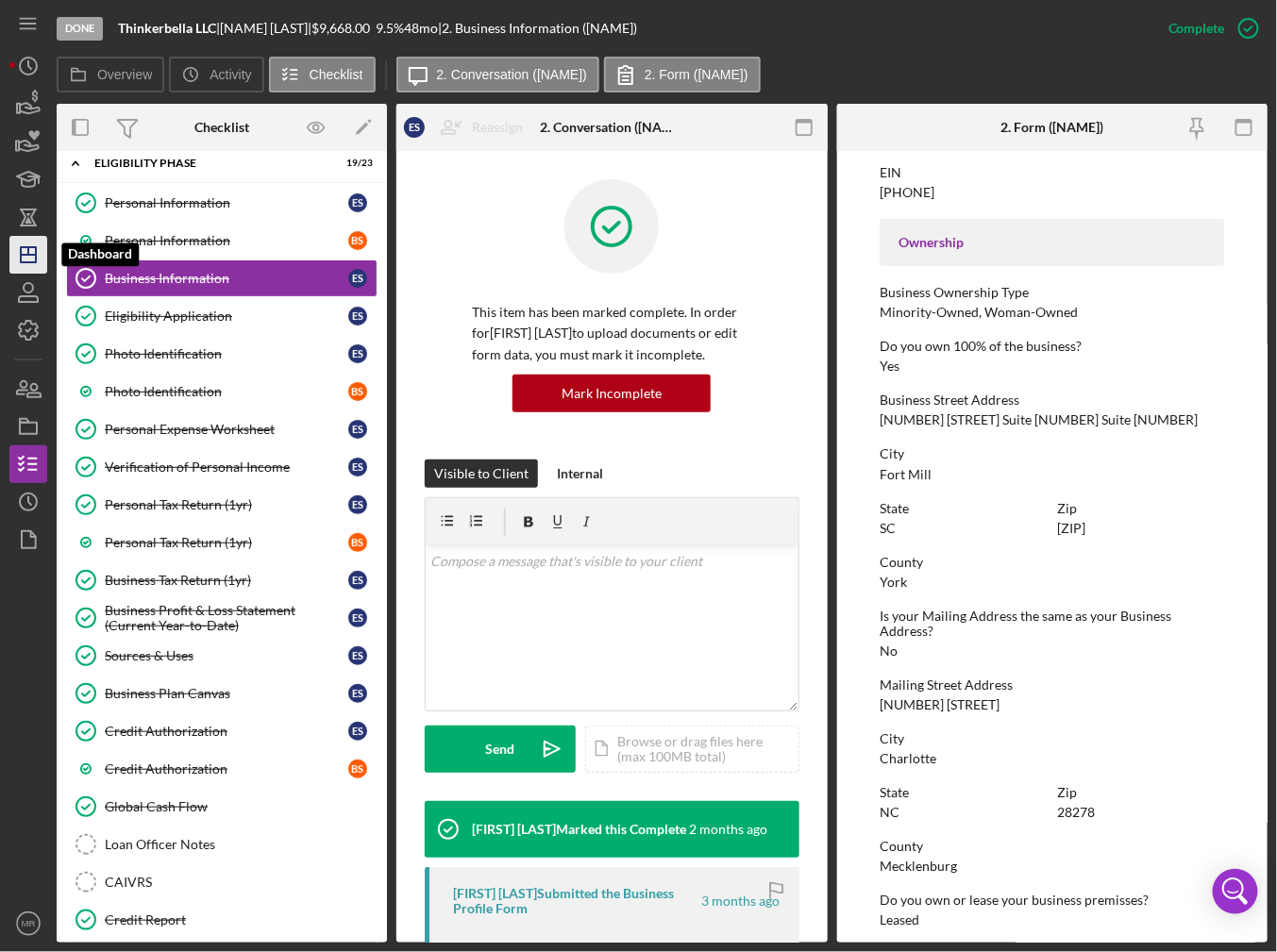 click on "Icon/Dashboard" 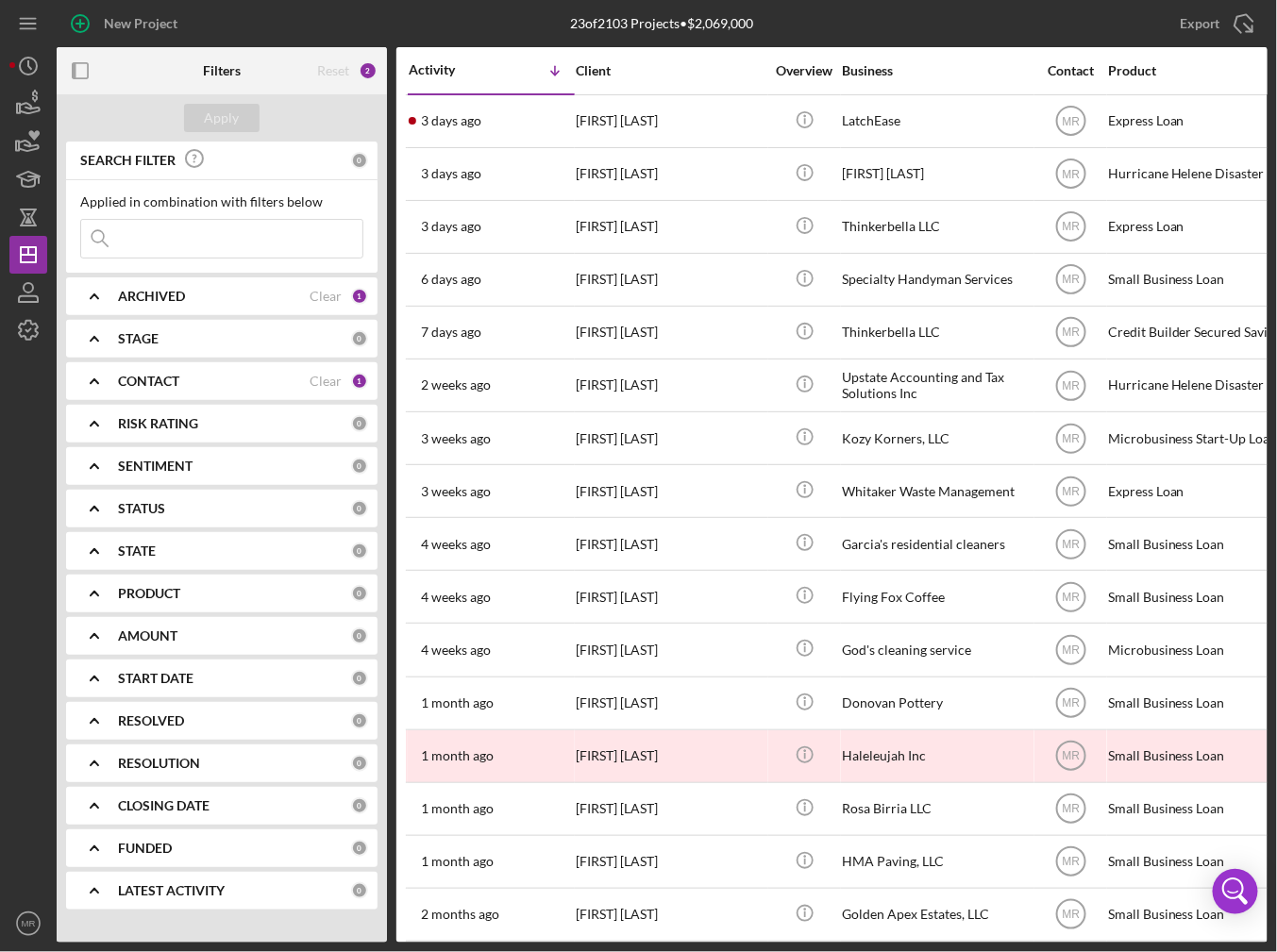 click on "CONTACT" at bounding box center [148, 381] 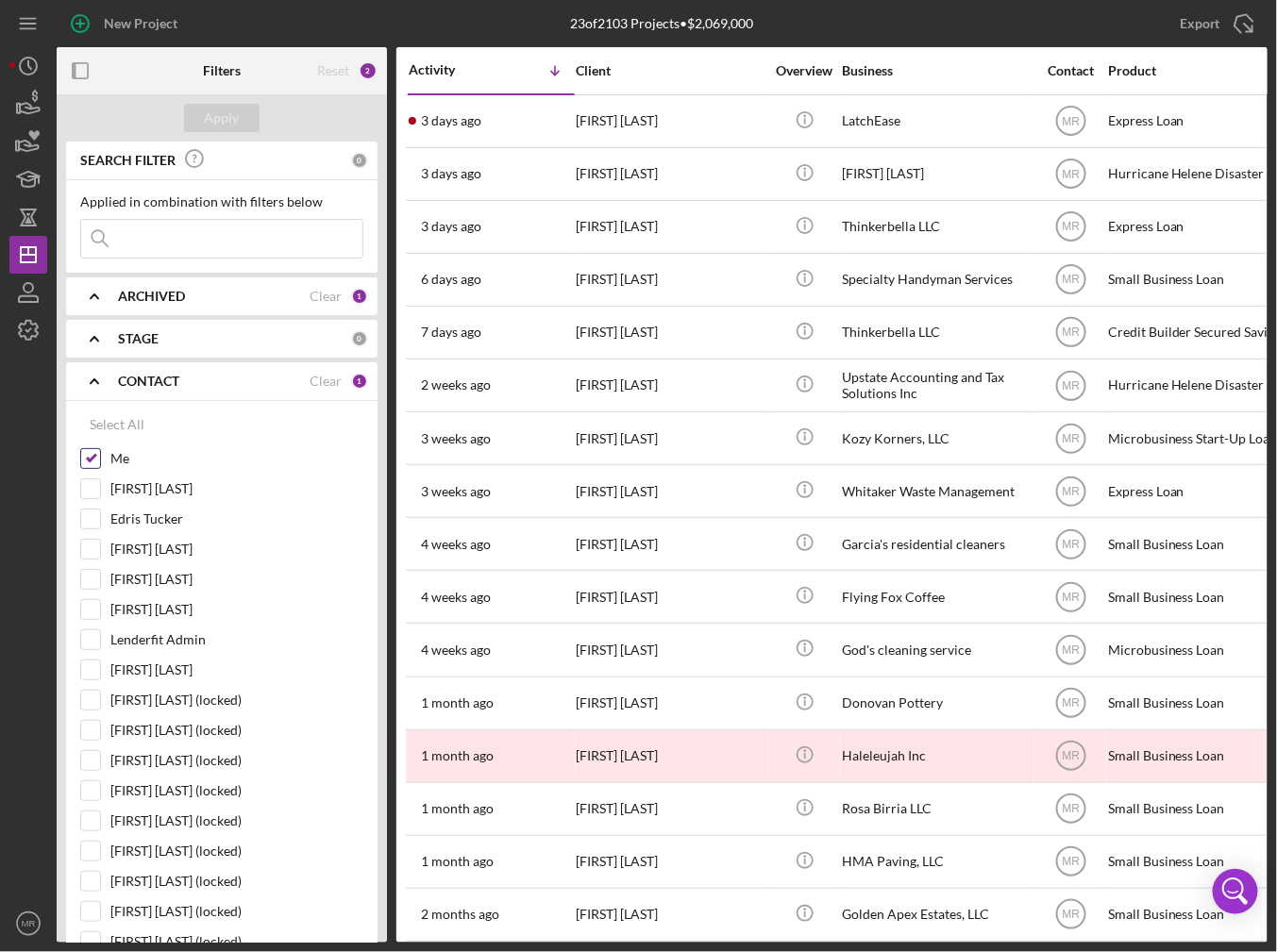 click on "Me" at bounding box center [237, 459] 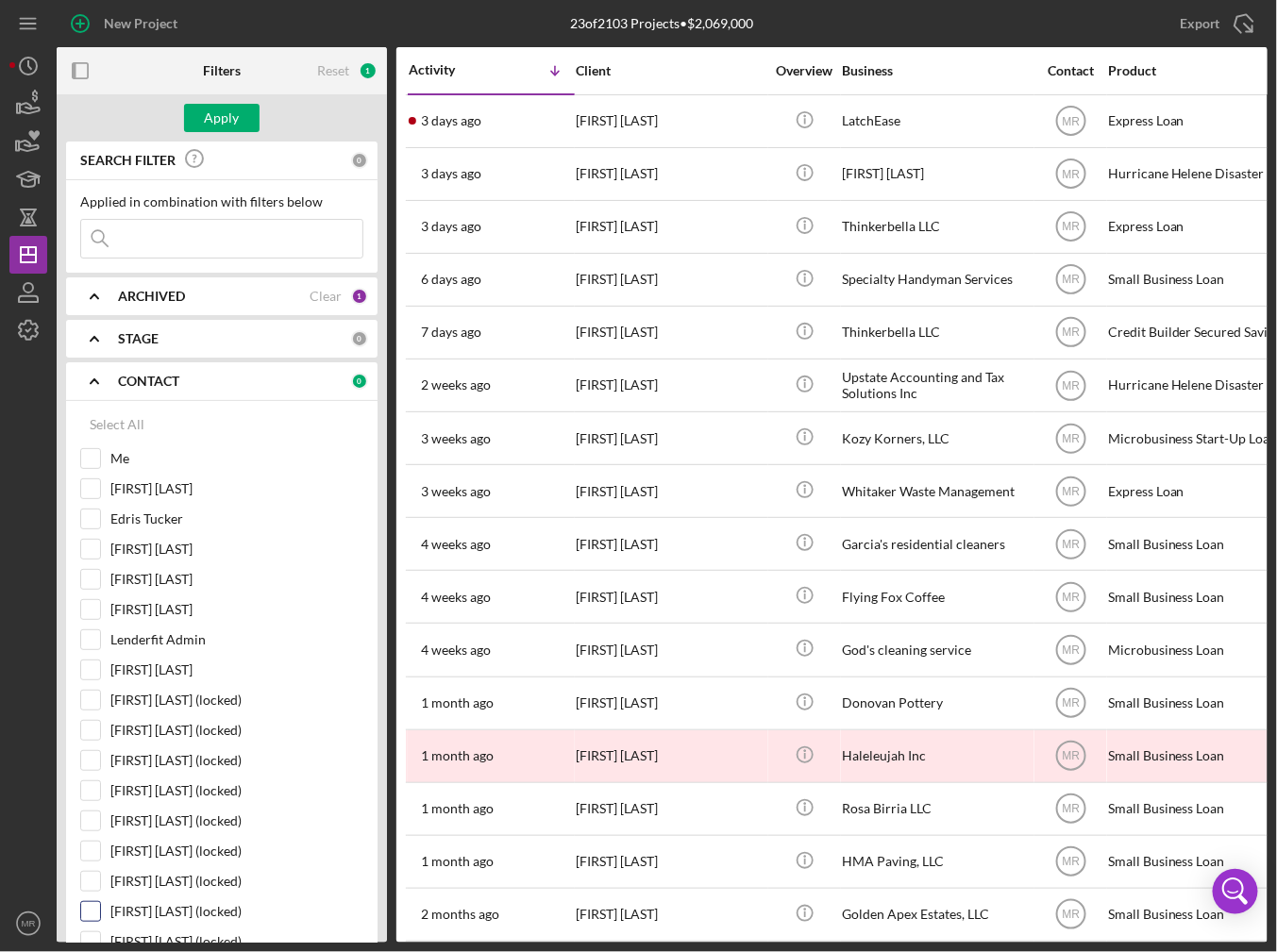 click on "[FIRST] [LAST] (locked)" at bounding box center [237, 911] 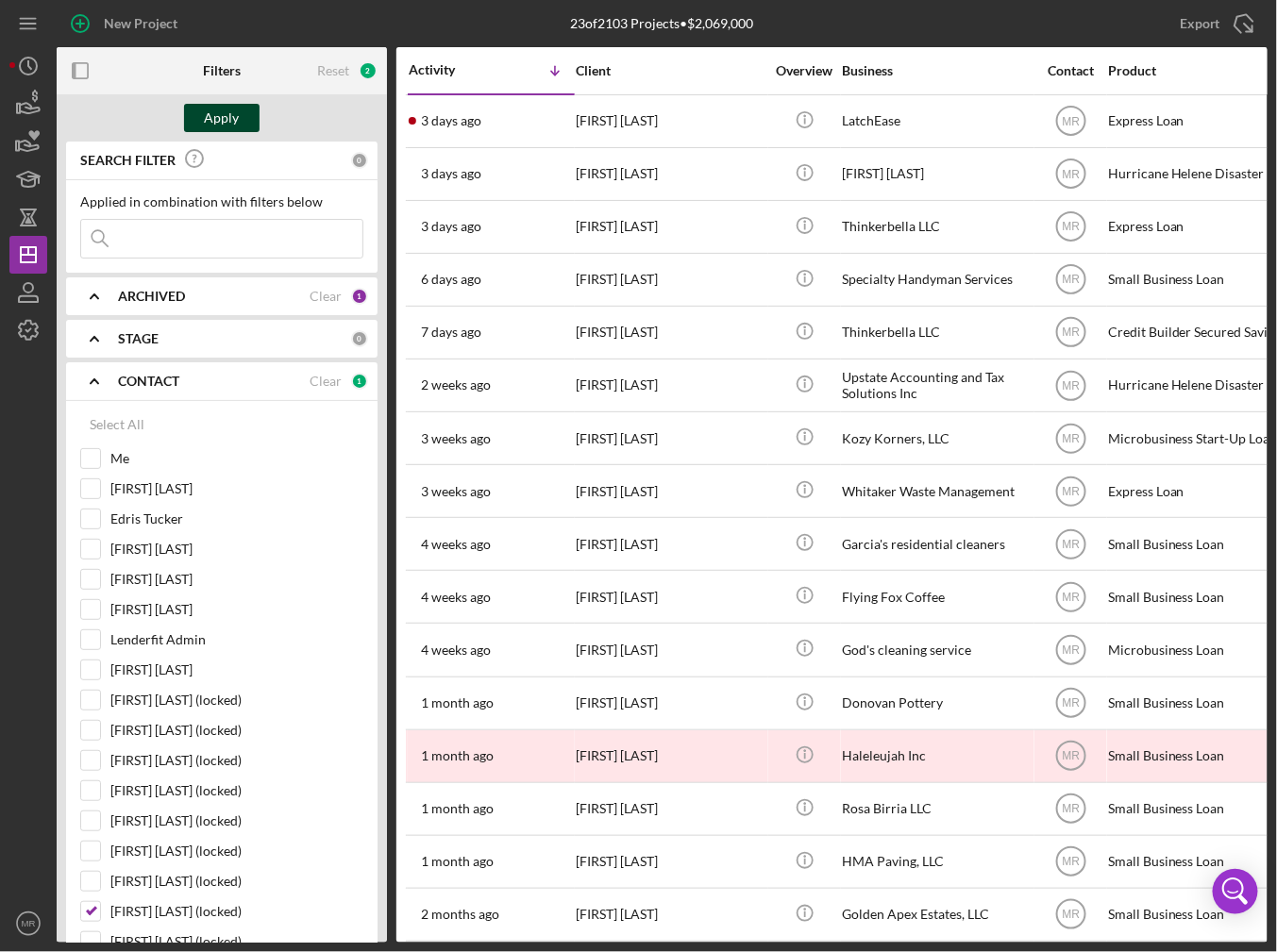 click on "Apply" at bounding box center [222, 118] 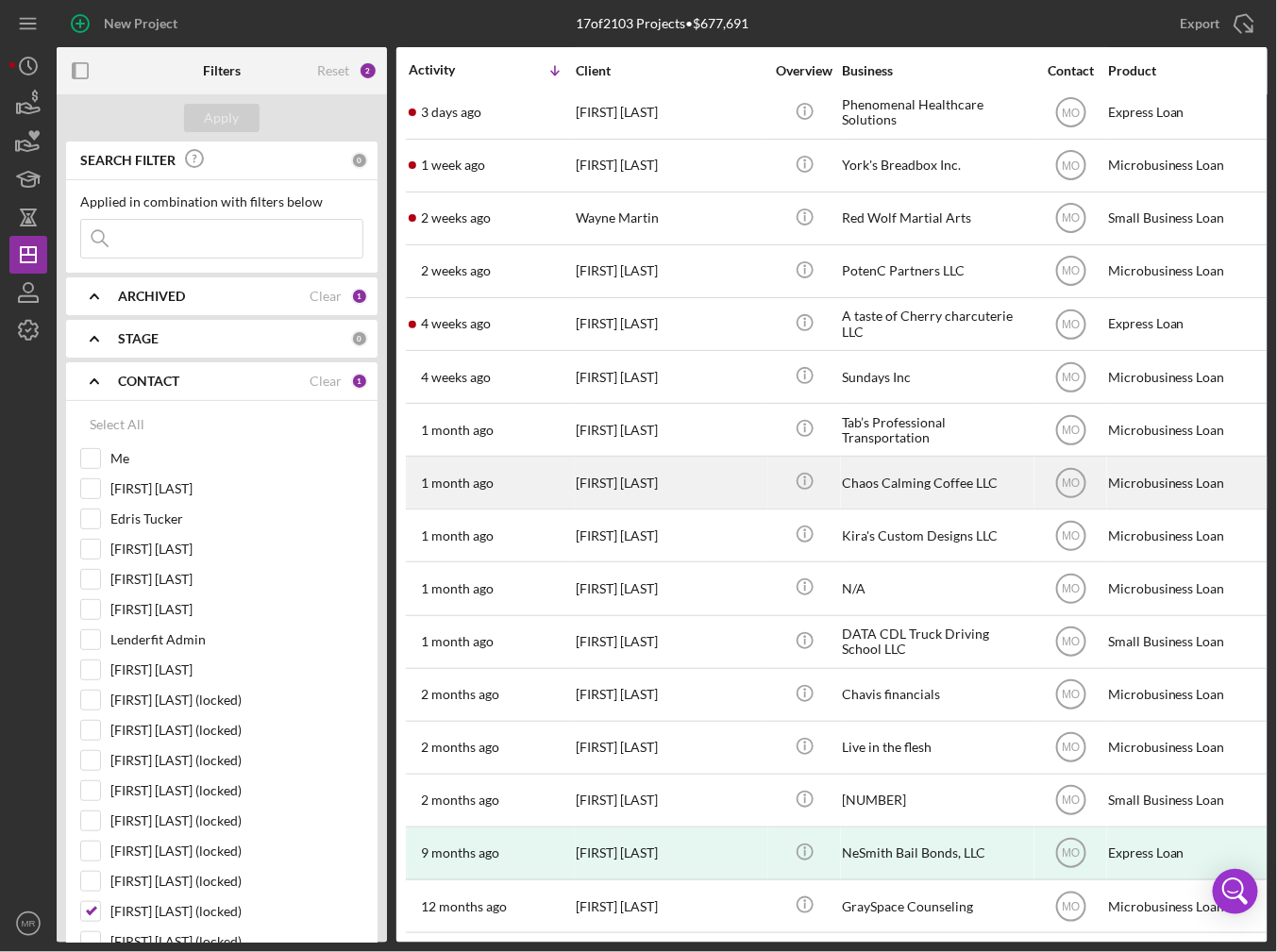 scroll, scrollTop: 0, scrollLeft: 0, axis: both 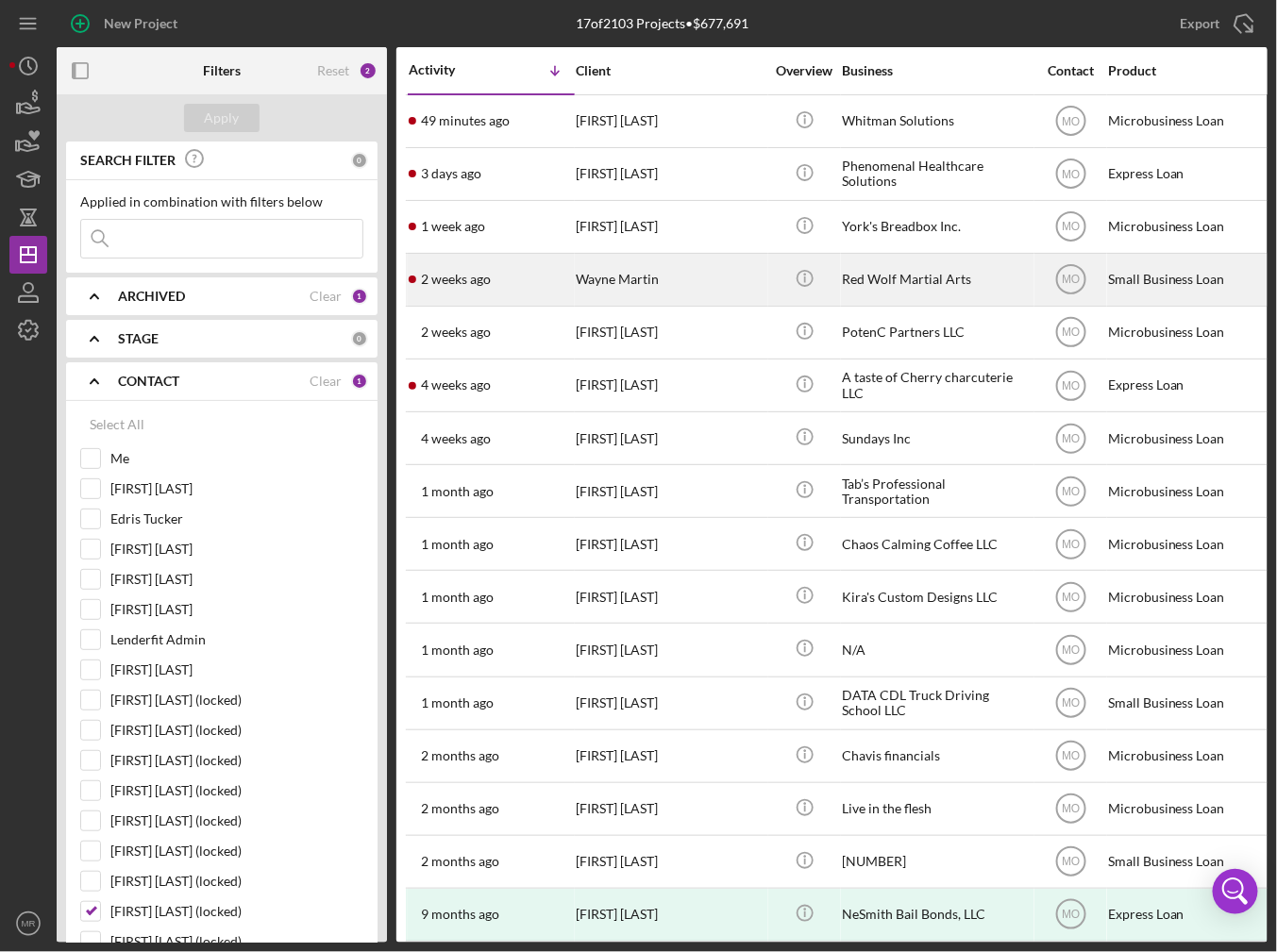 click on "Red Wolf Martial Arts" at bounding box center [936, 279] 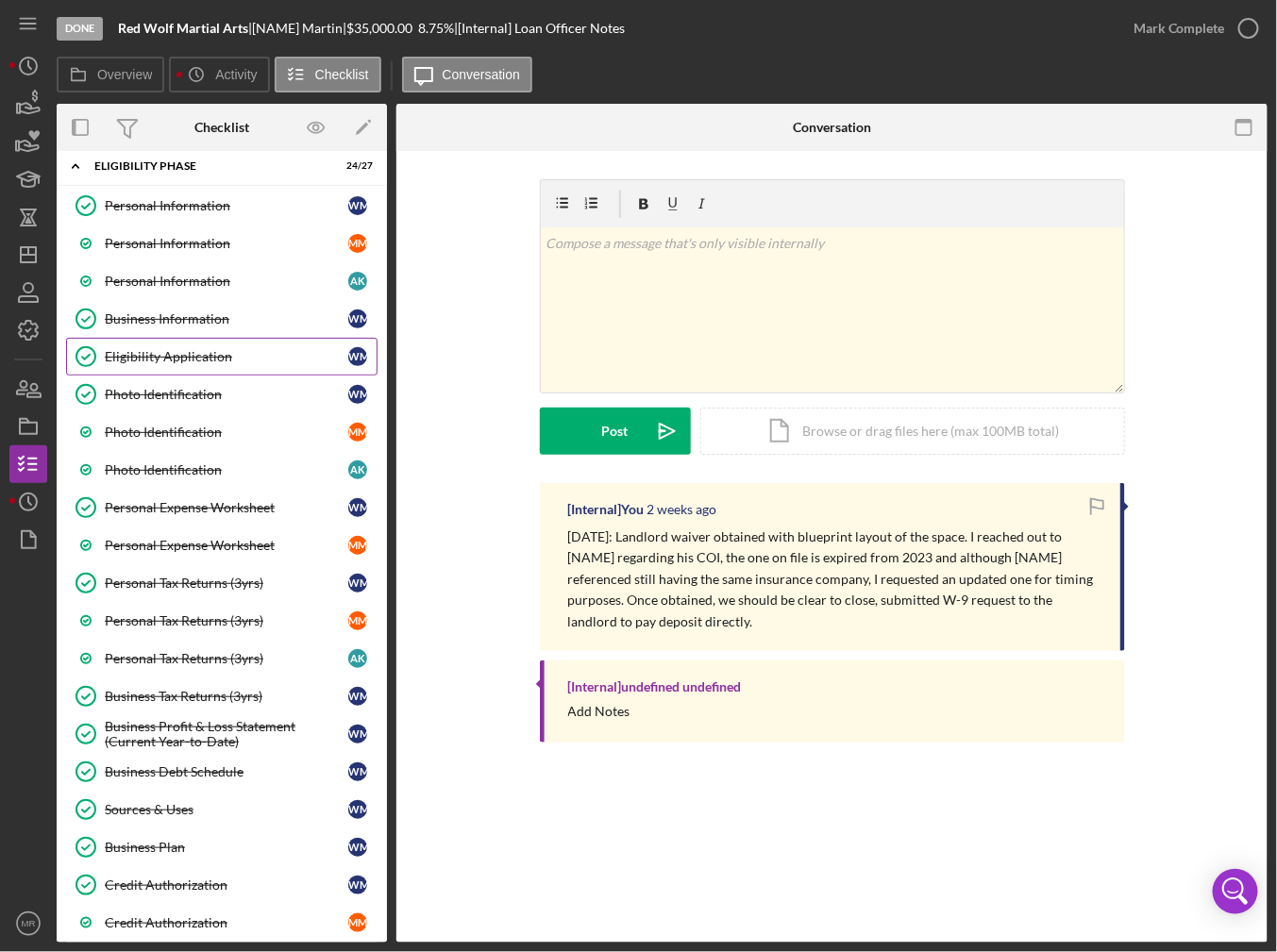 scroll, scrollTop: 0, scrollLeft: 0, axis: both 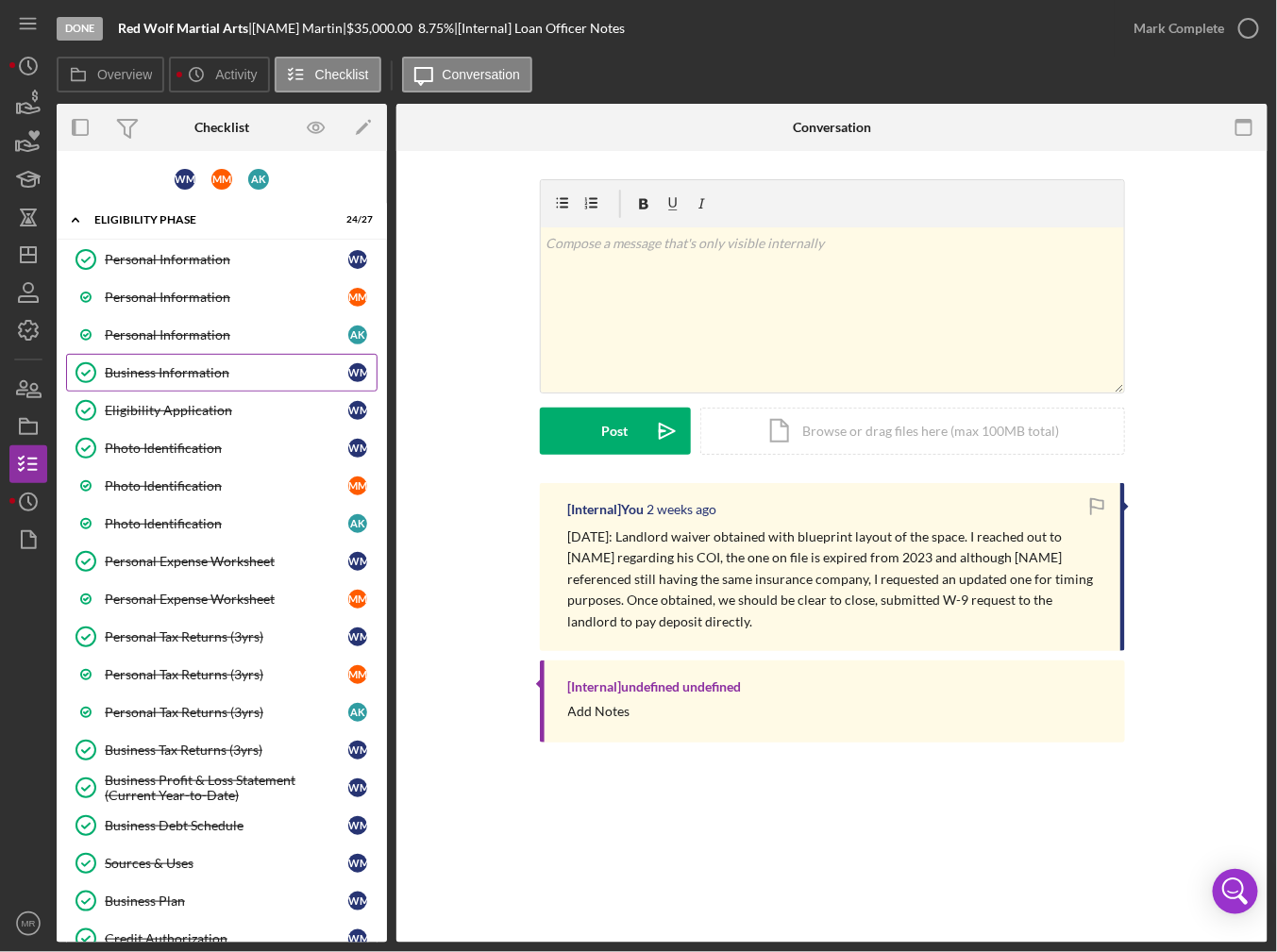 click on "Business Information" at bounding box center [227, 373] 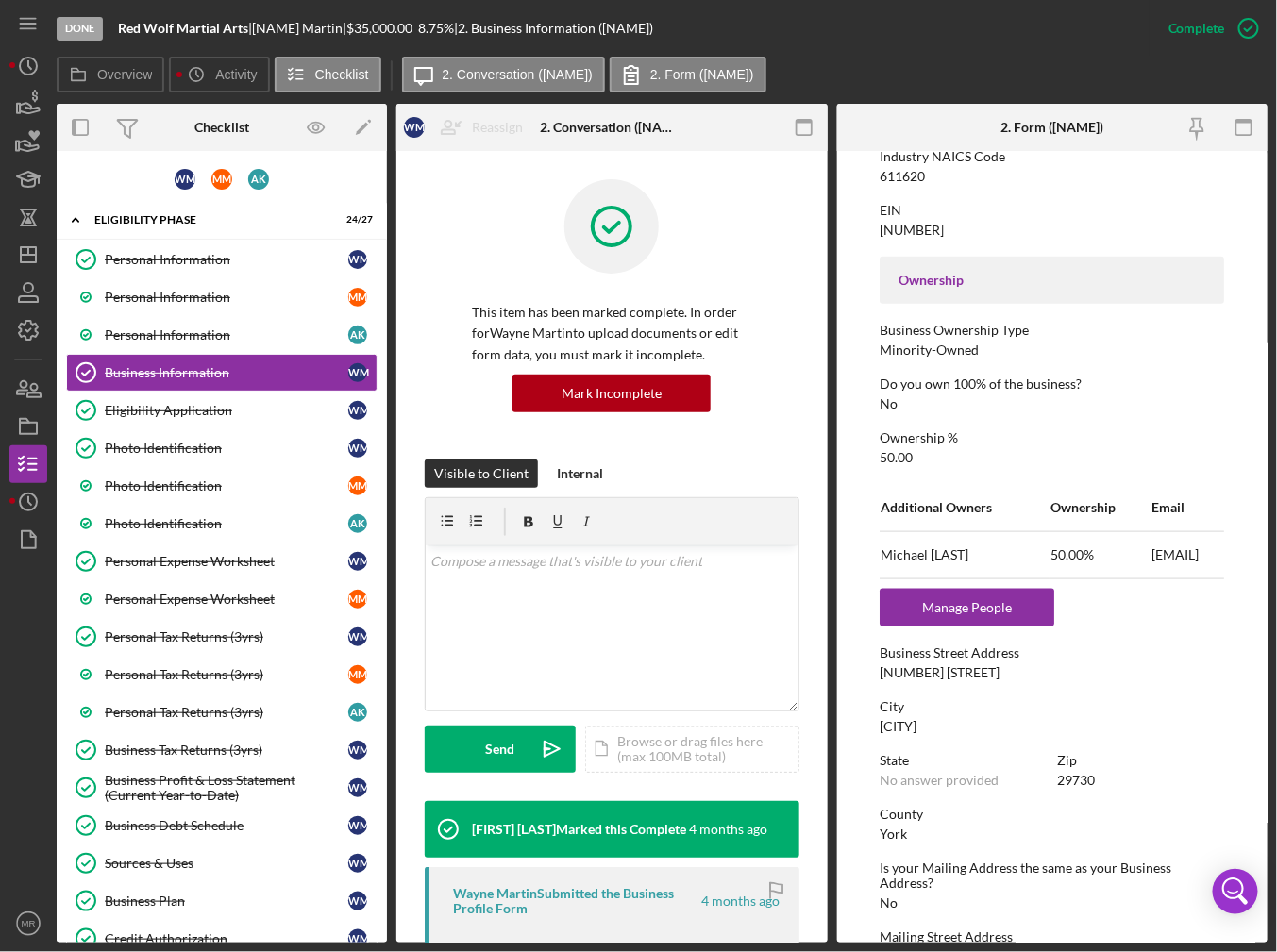 scroll, scrollTop: 566, scrollLeft: 0, axis: vertical 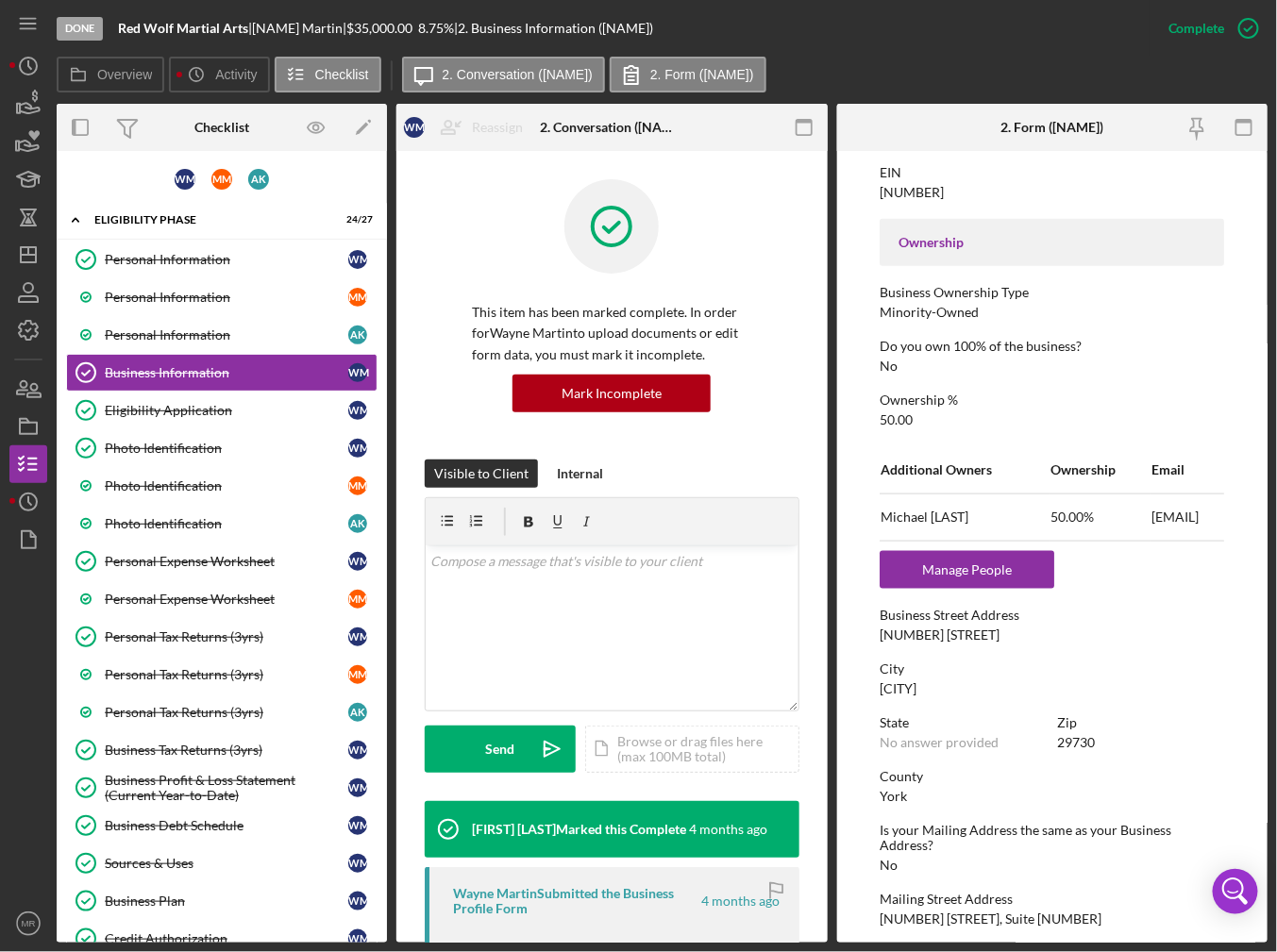click on "378 Technology Center Way" at bounding box center (939, 635) 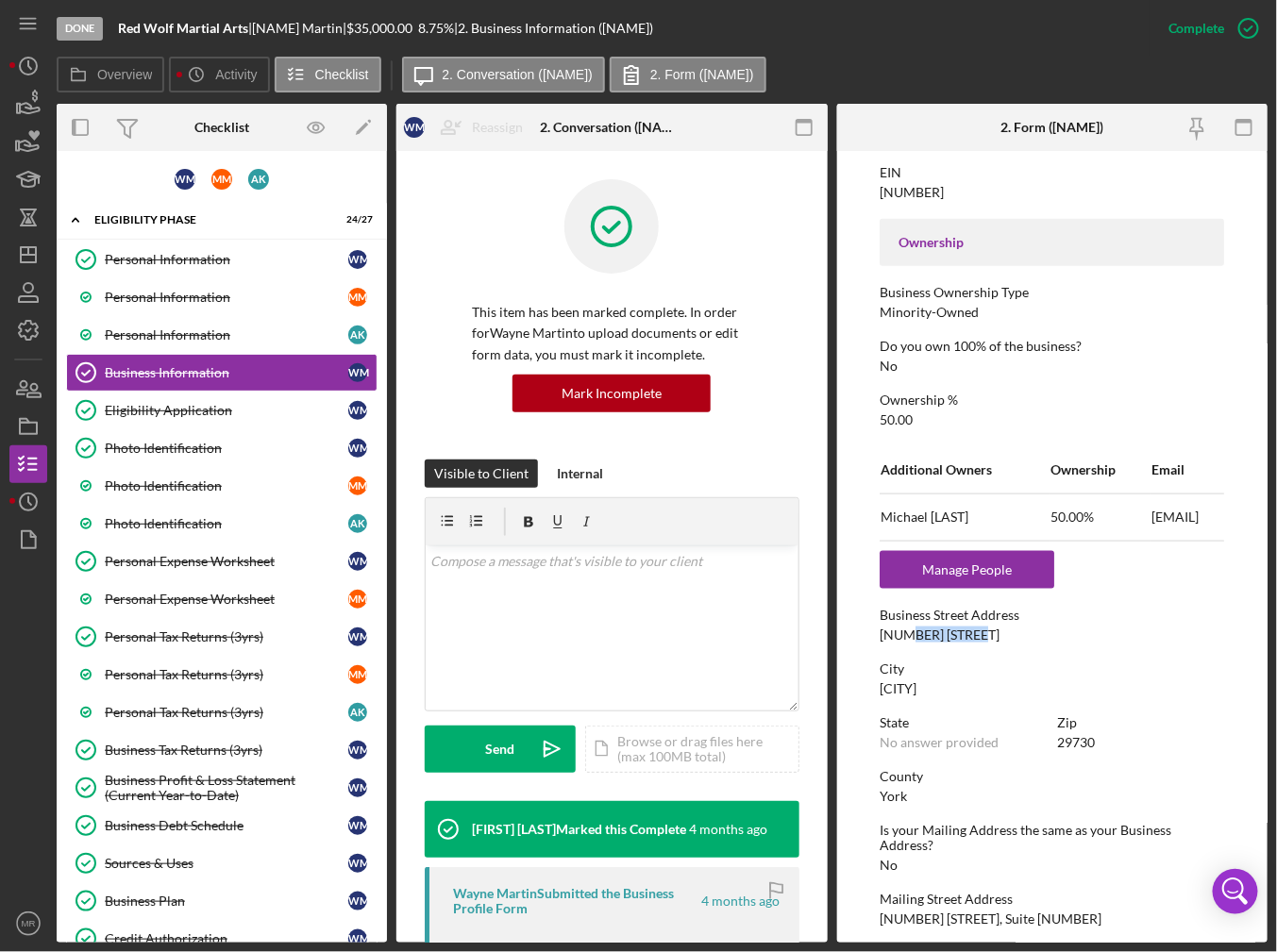 click on "378 Technology Center Way" at bounding box center [939, 635] 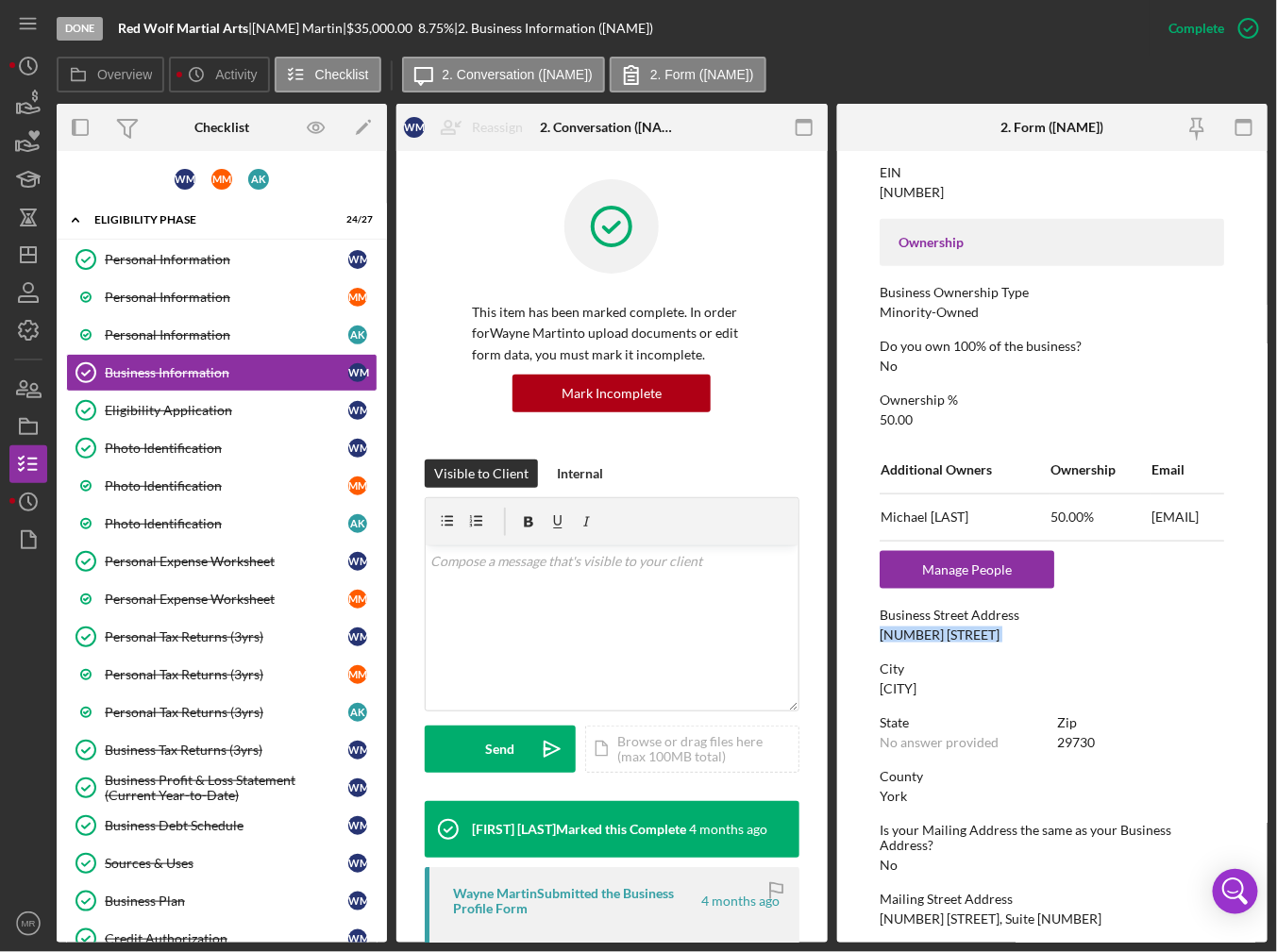 click on "378 Technology Center Way" at bounding box center [939, 635] 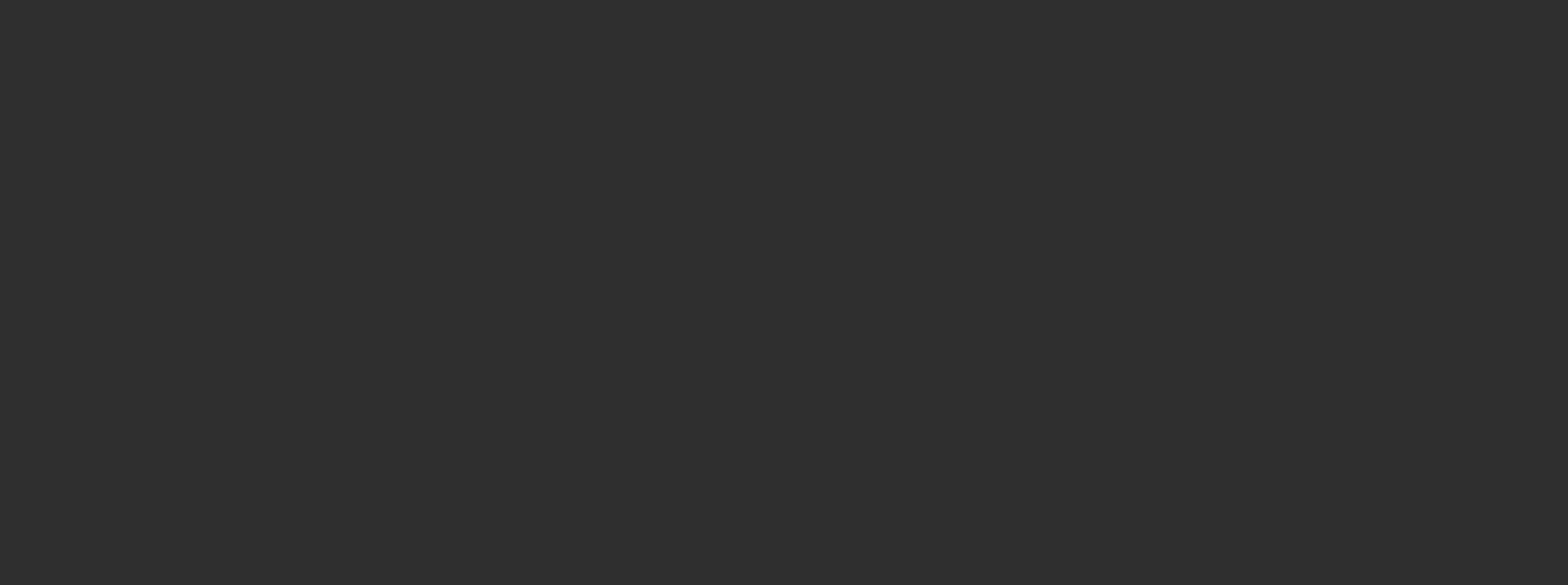 scroll, scrollTop: 0, scrollLeft: 0, axis: both 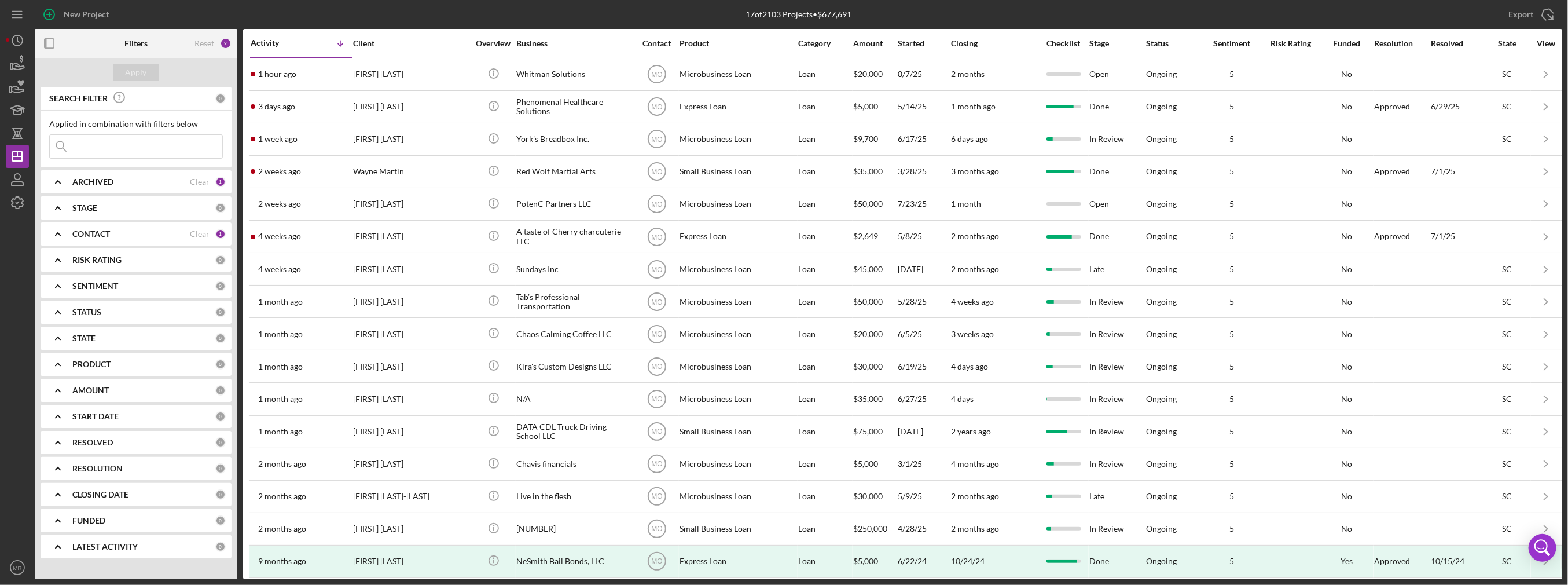 click on "CONTACT" at bounding box center (91, 234) 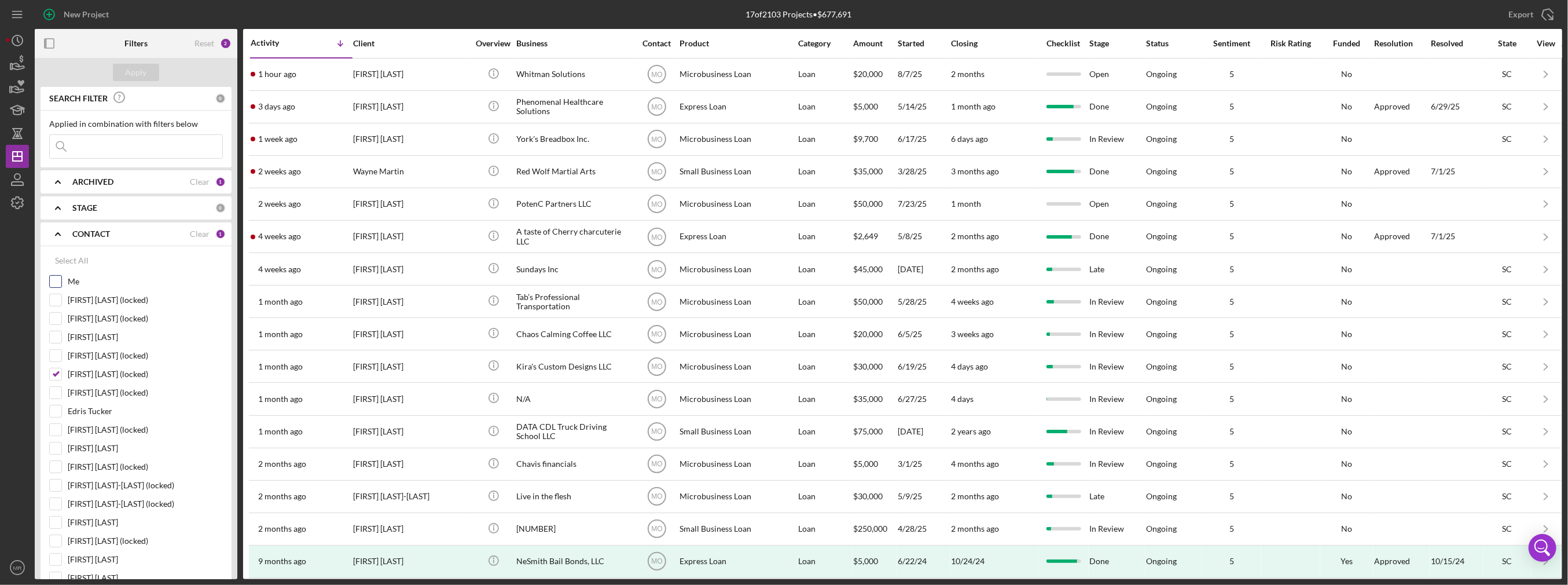 click on "Me" at bounding box center [145, 281] 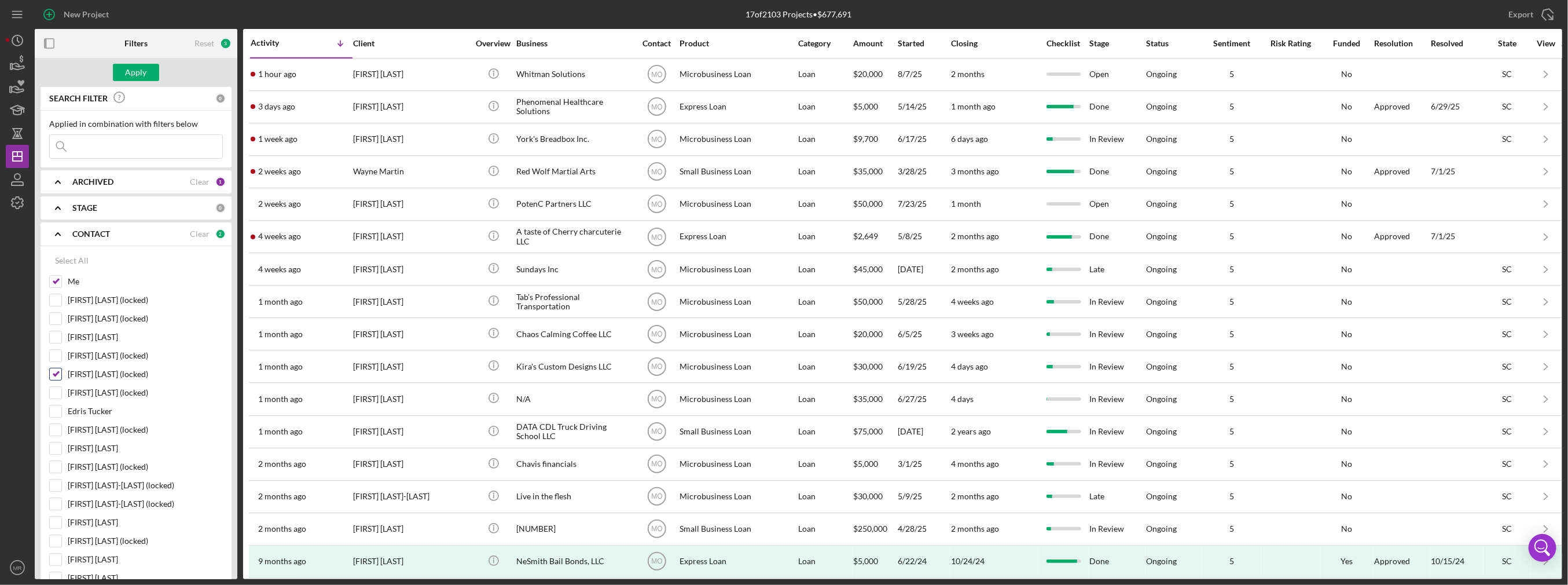 click on "[FIRST] [LAST] (locked)" at bounding box center (145, 374) 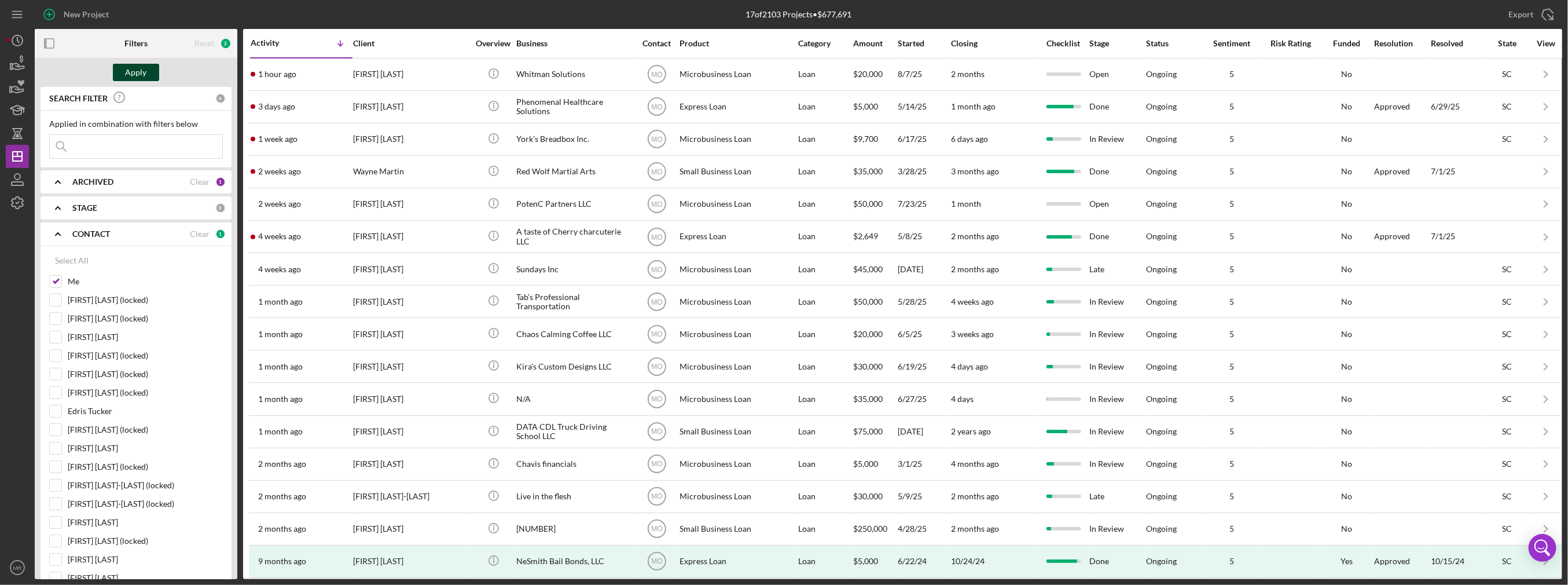 click on "Apply" at bounding box center (136, 72) 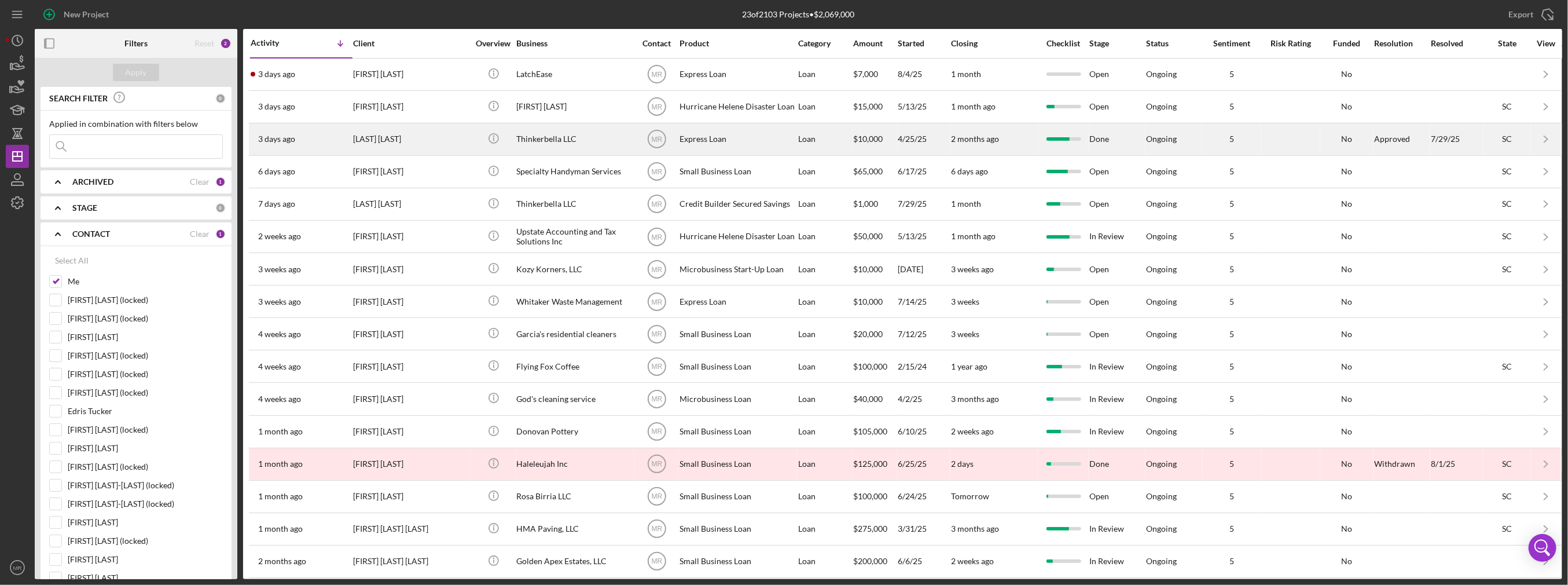 click on "Thinkerbella LLC" at bounding box center (574, 139) 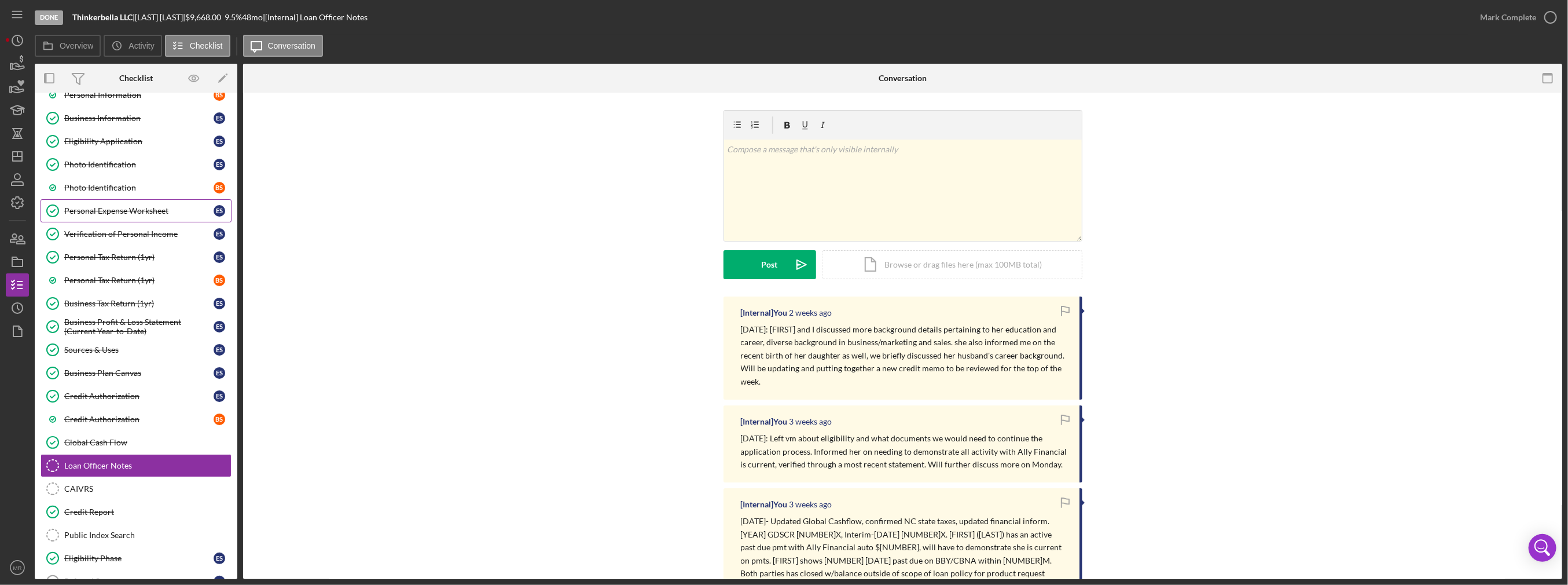 scroll, scrollTop: 0, scrollLeft: 0, axis: both 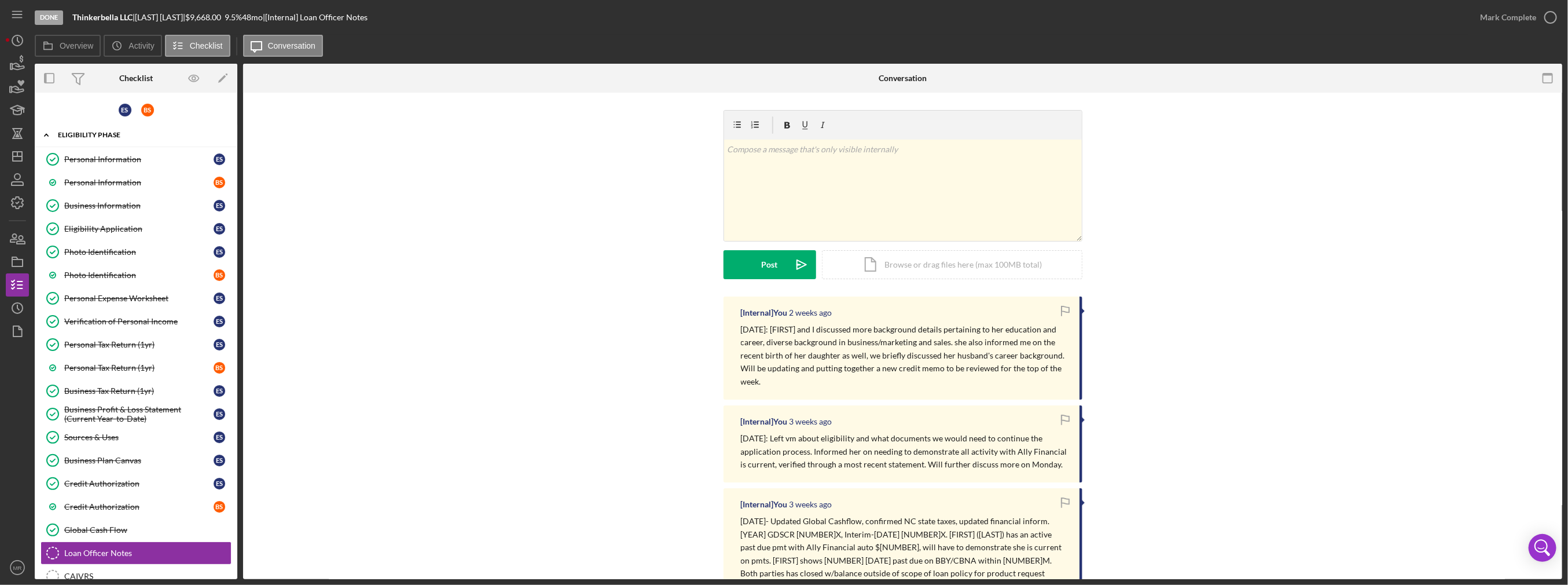 click on "Eligibility Phase" at bounding box center (140, 135) 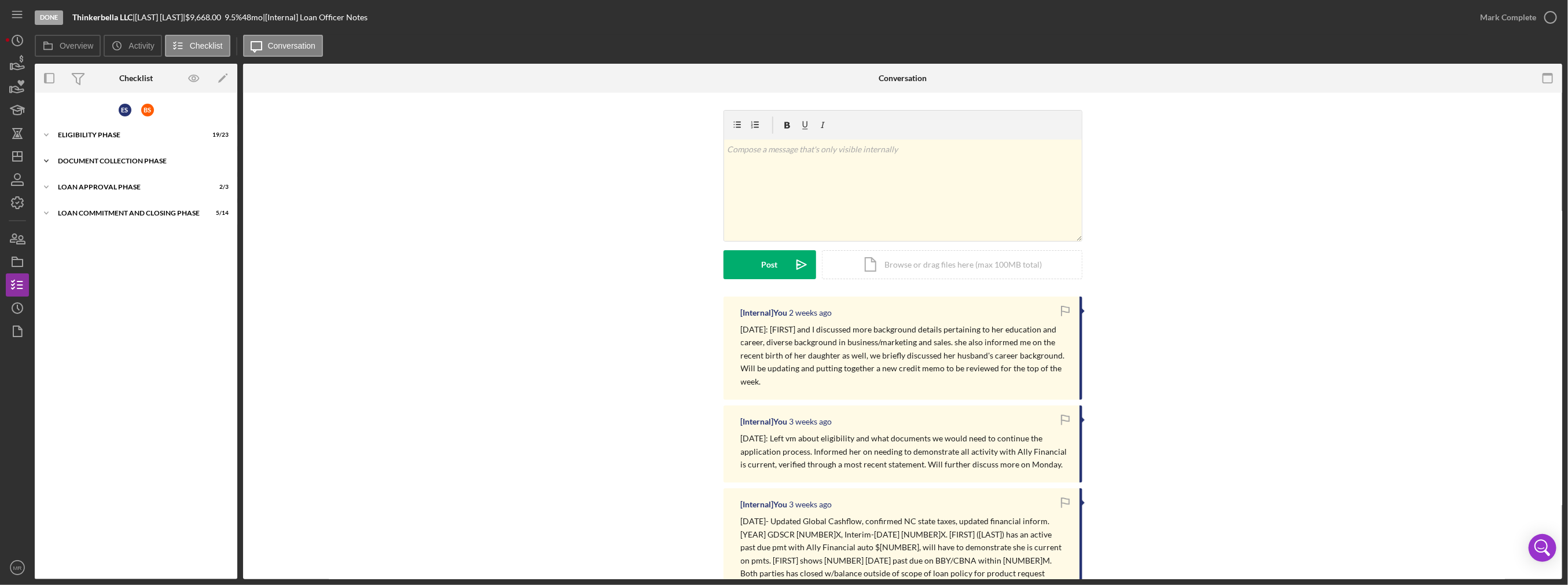 click on "Document Collection Phase" at bounding box center (140, 161) 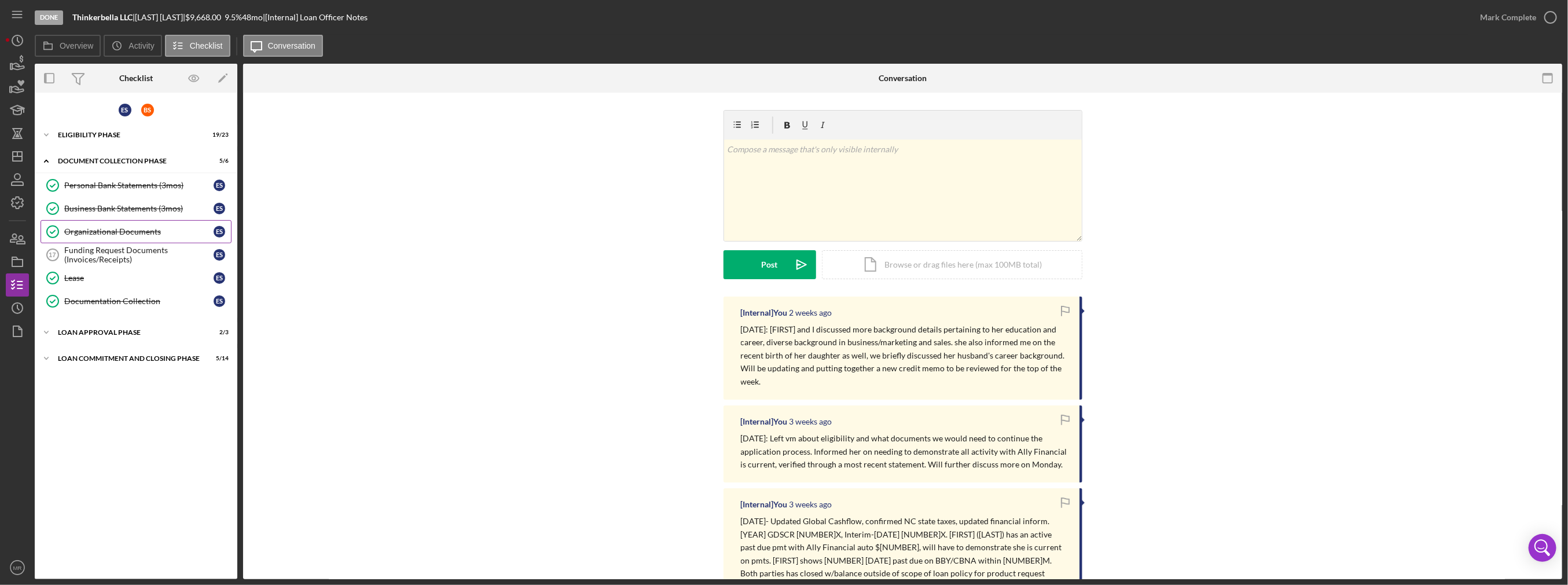 click on "Organizational Documents" at bounding box center [139, 232] 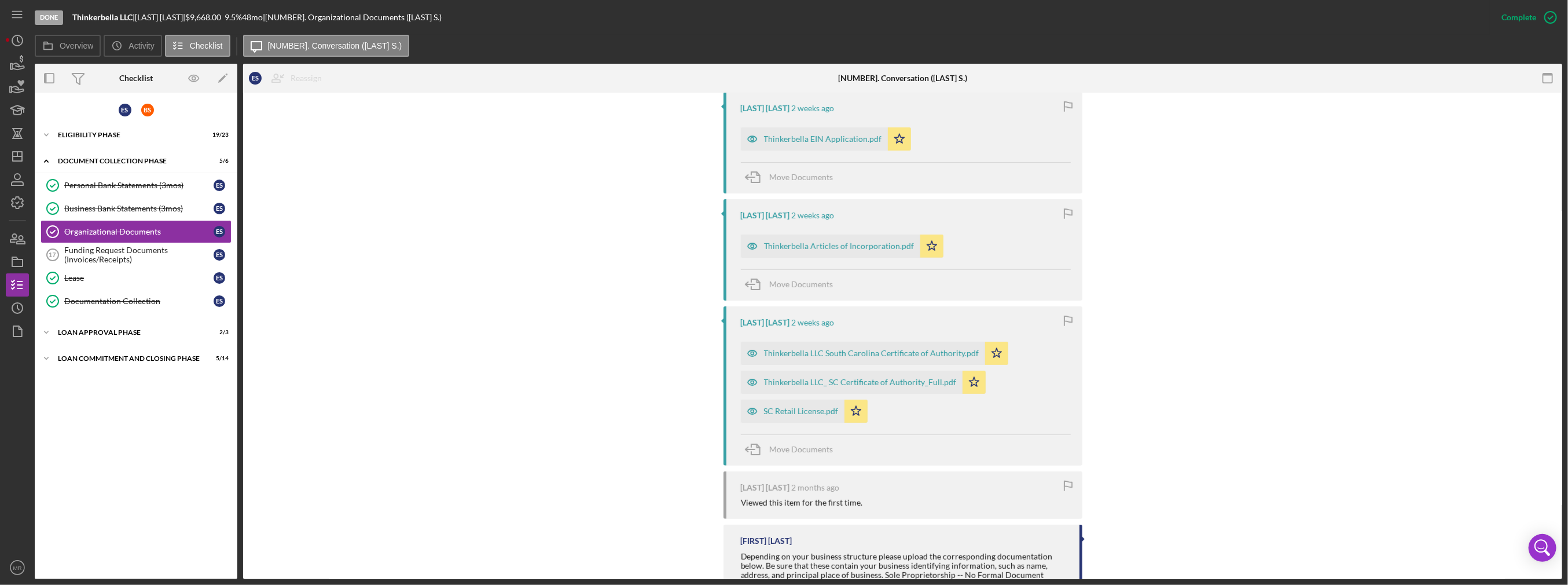 scroll, scrollTop: 562, scrollLeft: 0, axis: vertical 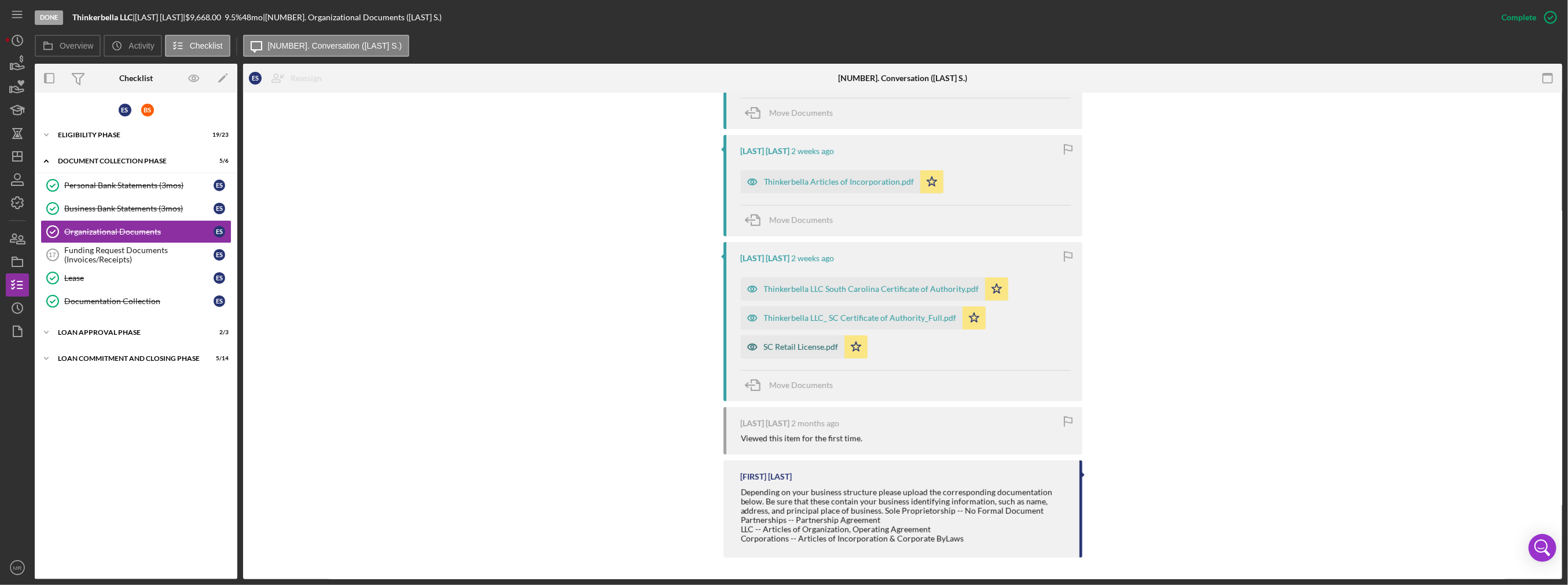 click on "SC Retail License.pdf" at bounding box center (792, 347) 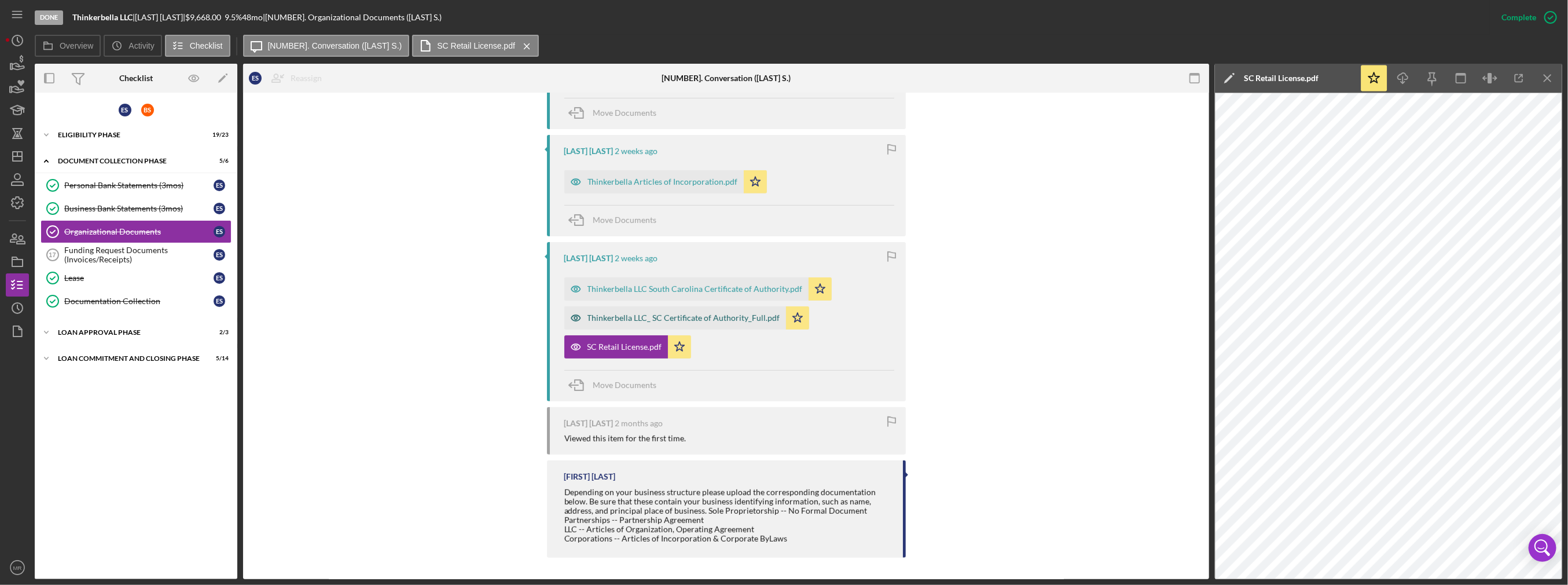 click on "Thinkerbella LLC_ SC Certificate of Authority_Full.pdf" at bounding box center (675, 318) 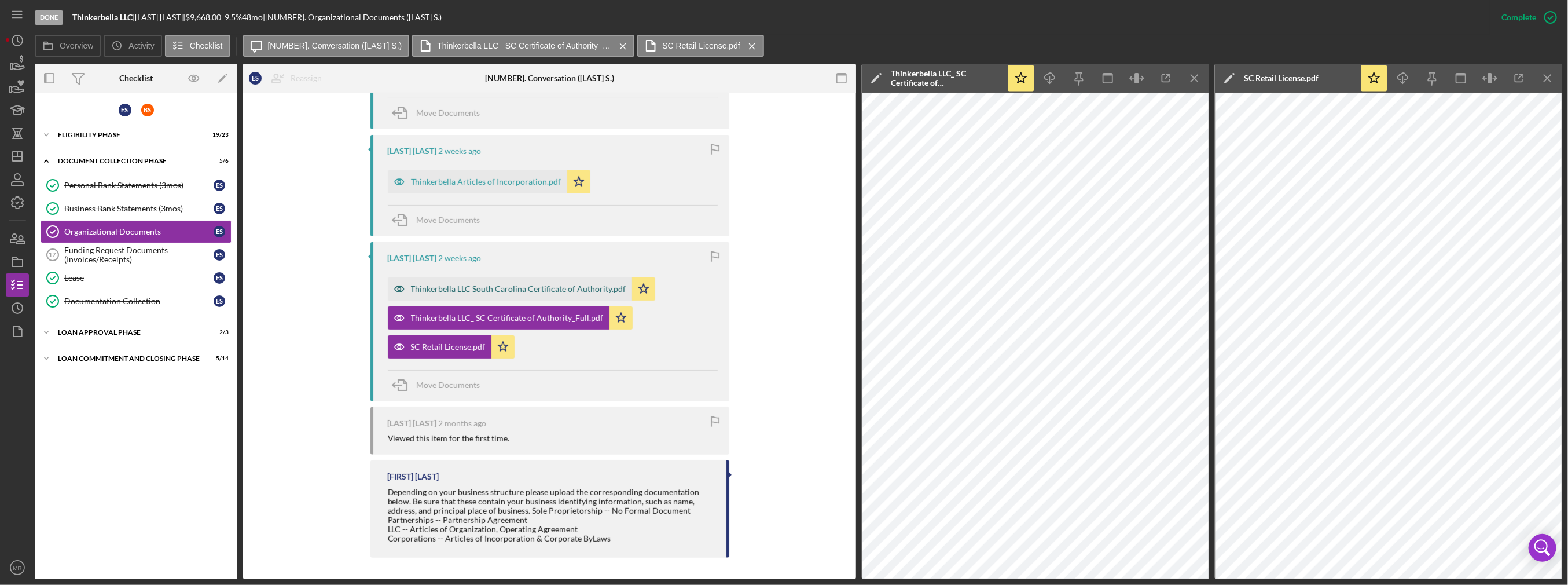 click on "Thinkerbella LLC South Carolina Certificate of Authority.pdf" at bounding box center [519, 289] 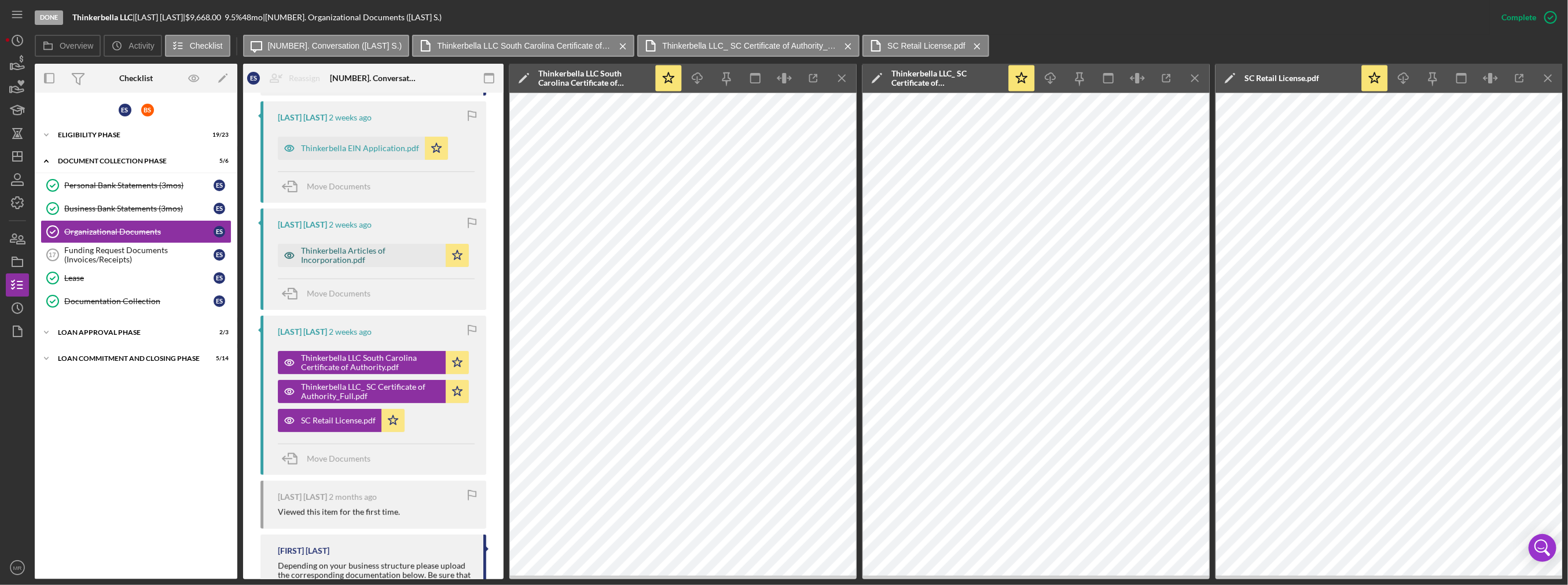 scroll, scrollTop: 485, scrollLeft: 0, axis: vertical 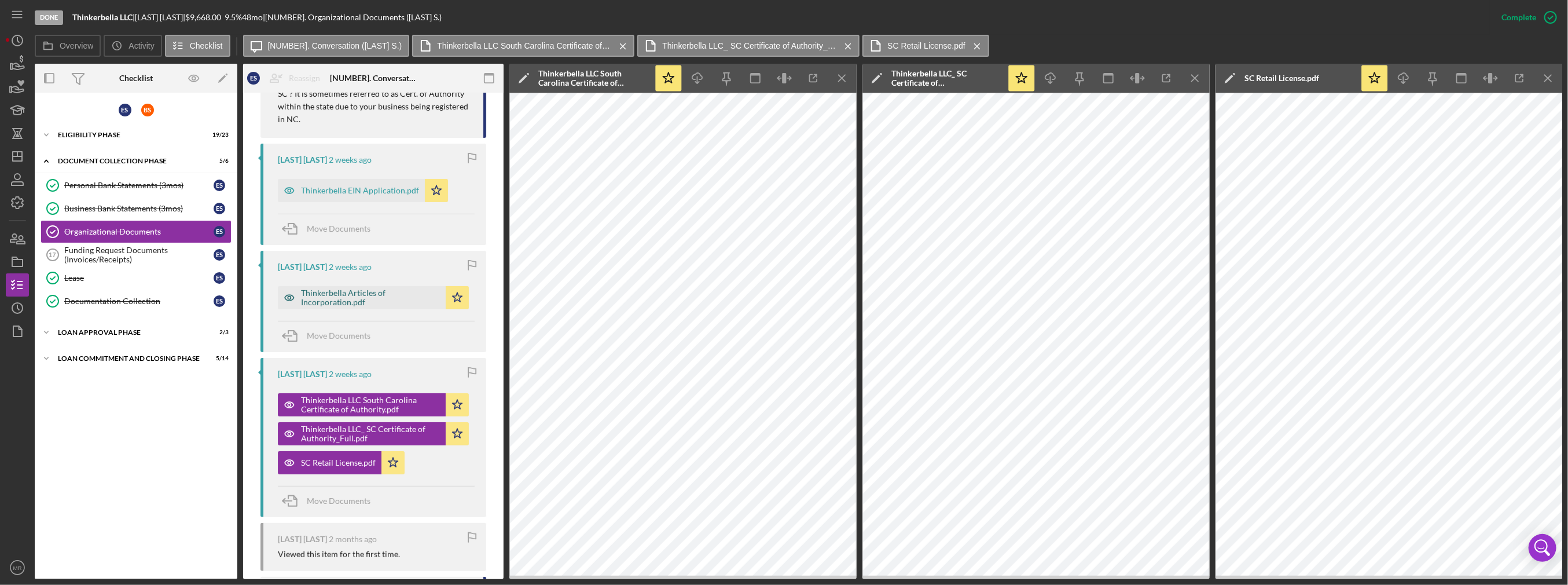 click on "Thinkerbella Articles of Incorporation.pdf" at bounding box center [370, 298] 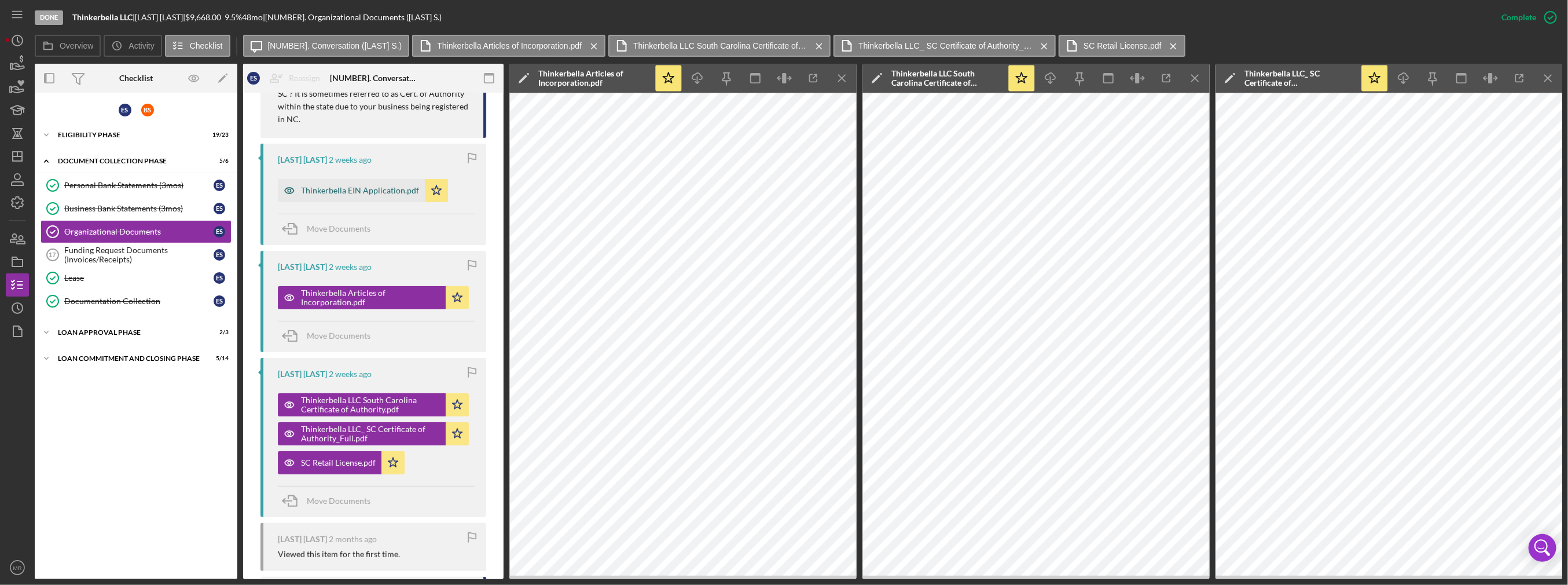 click on "Thinkerbella EIN Application.pdf" at bounding box center [360, 191] 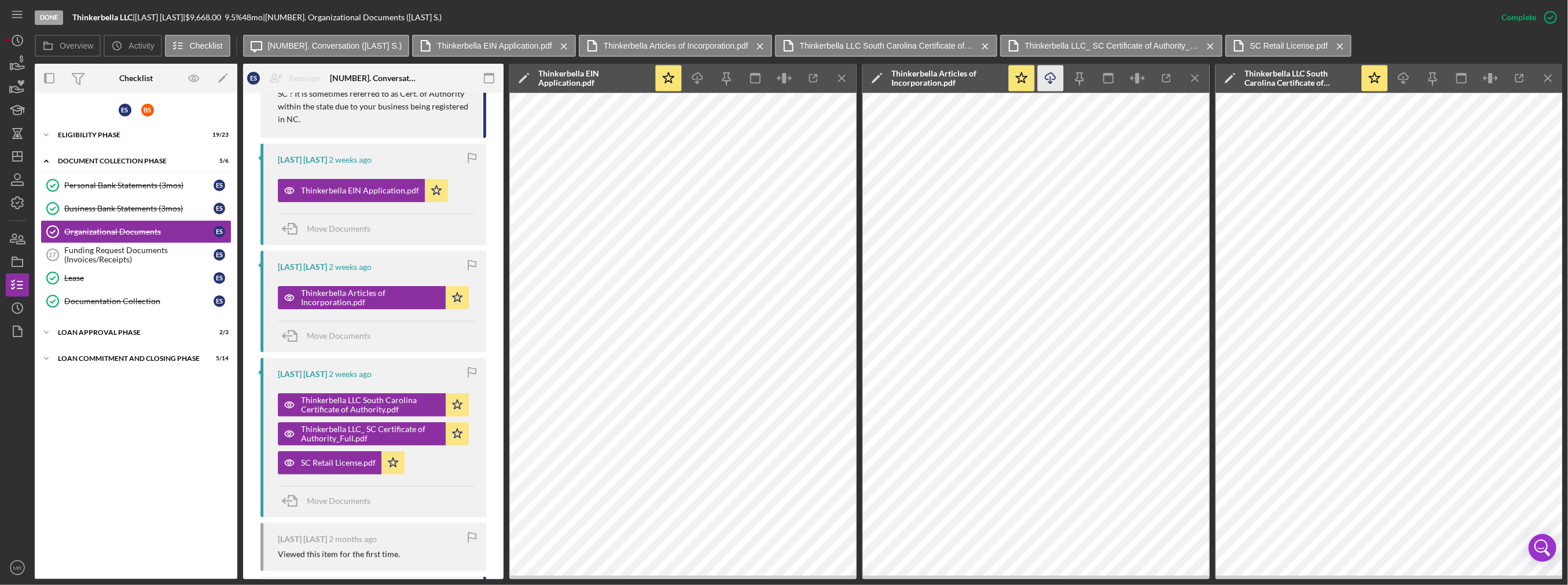 click on "Icon/Download" 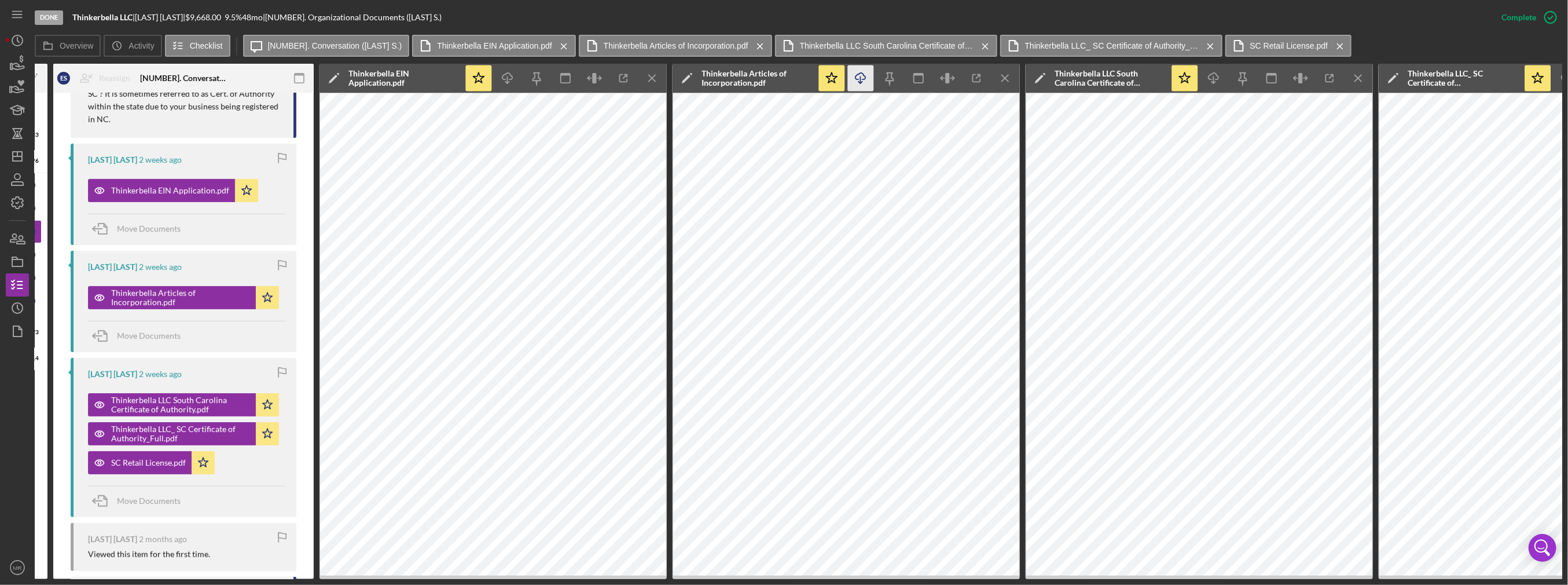 scroll, scrollTop: 0, scrollLeft: 196, axis: horizontal 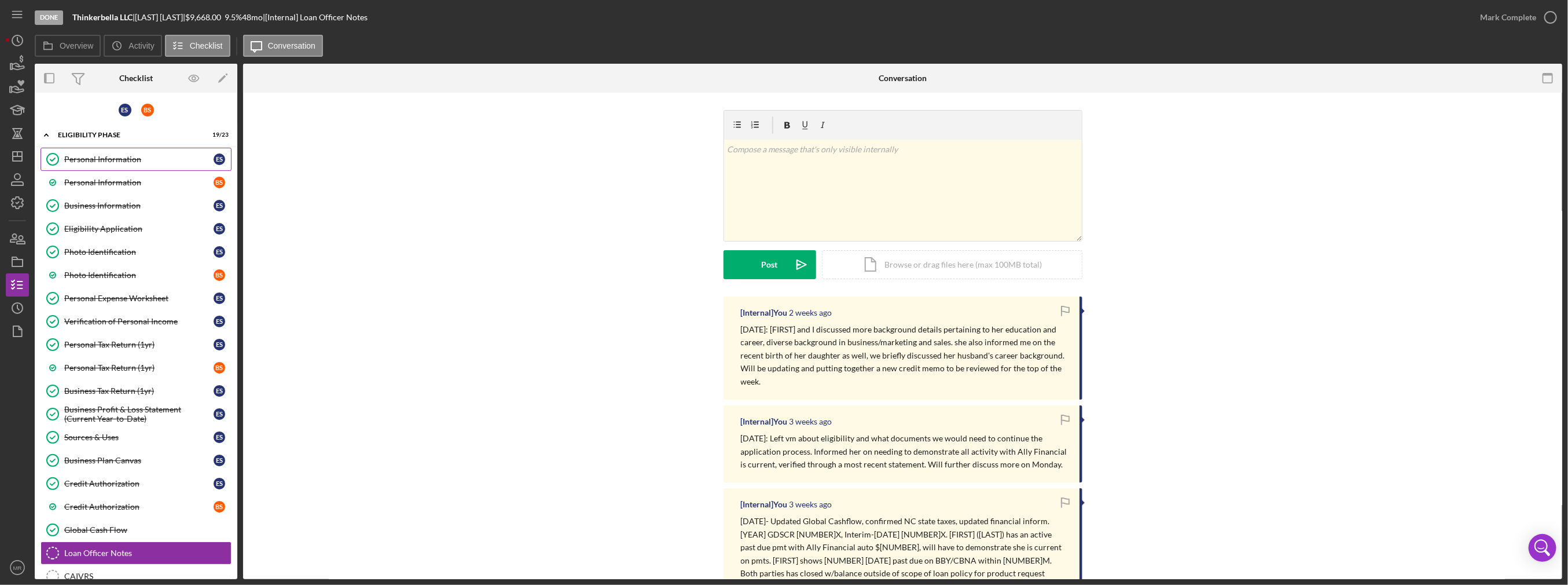click on "Personal Information Personal Information E S" at bounding box center (136, 159) 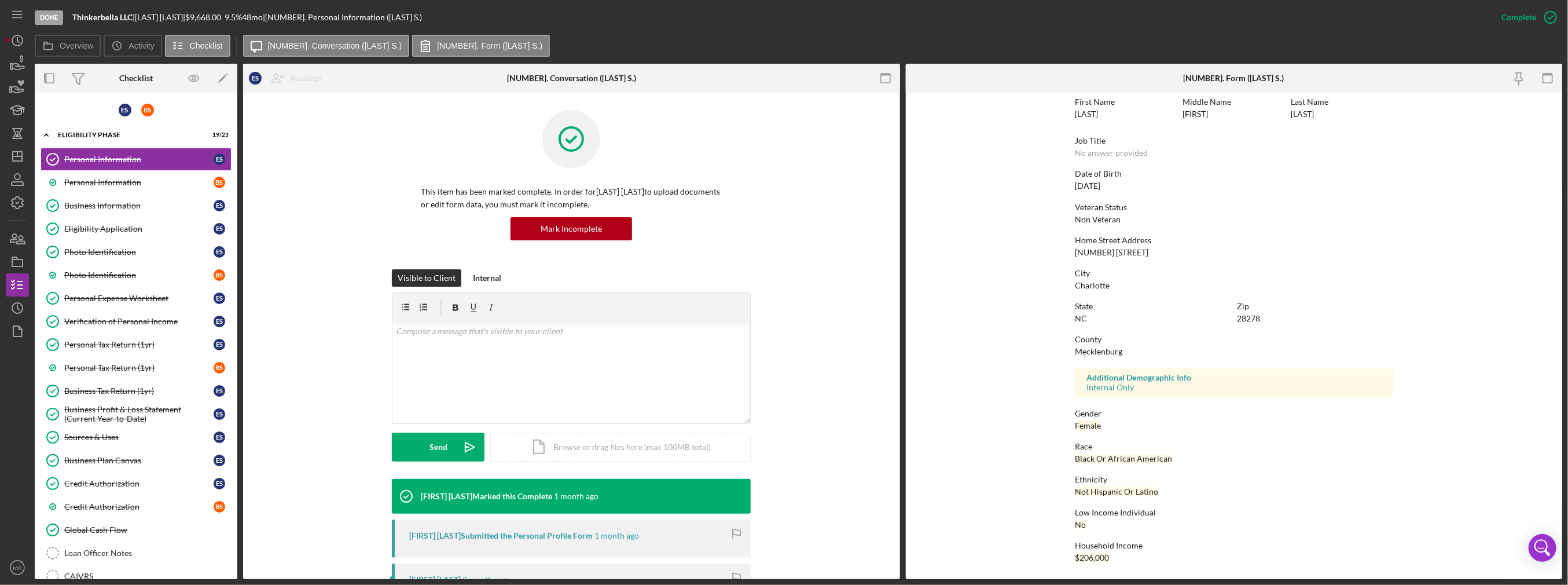 scroll, scrollTop: 0, scrollLeft: 0, axis: both 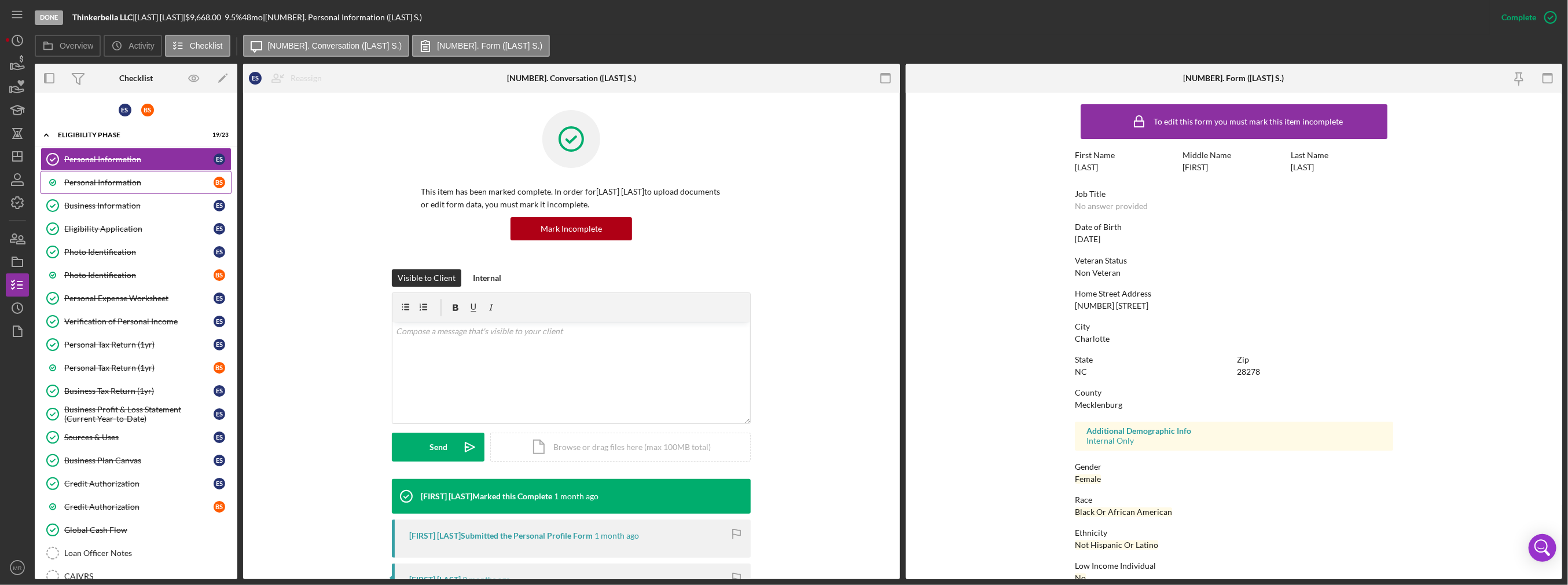 click on "Personal Information" at bounding box center (139, 182) 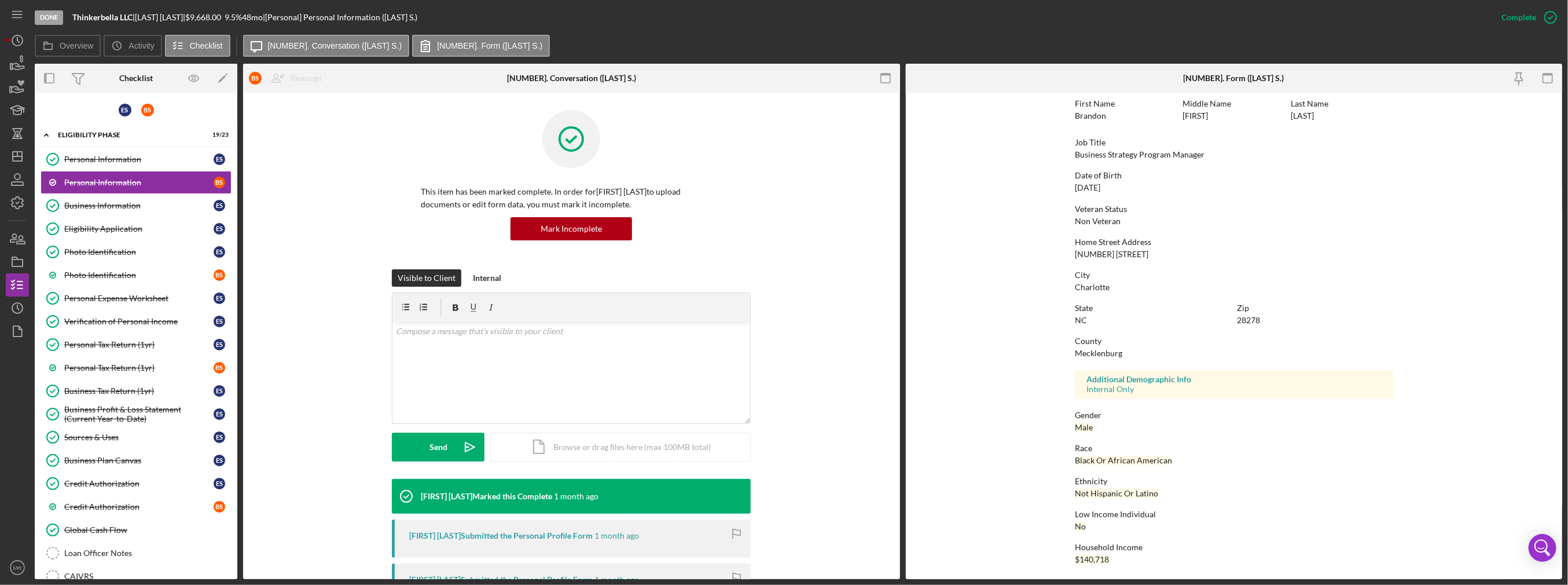 scroll, scrollTop: 53, scrollLeft: 0, axis: vertical 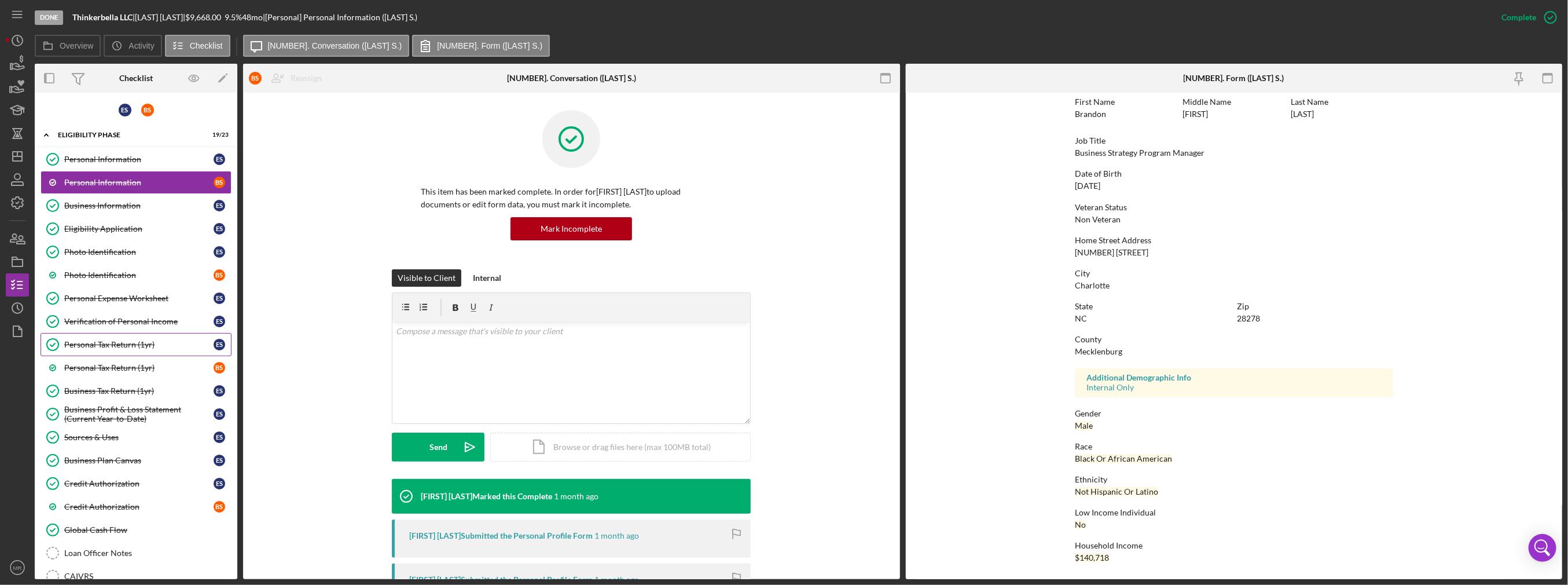 click on "Personal Tax Return (1yr) Personal Tax Return (1yr) E S" at bounding box center [136, 345] 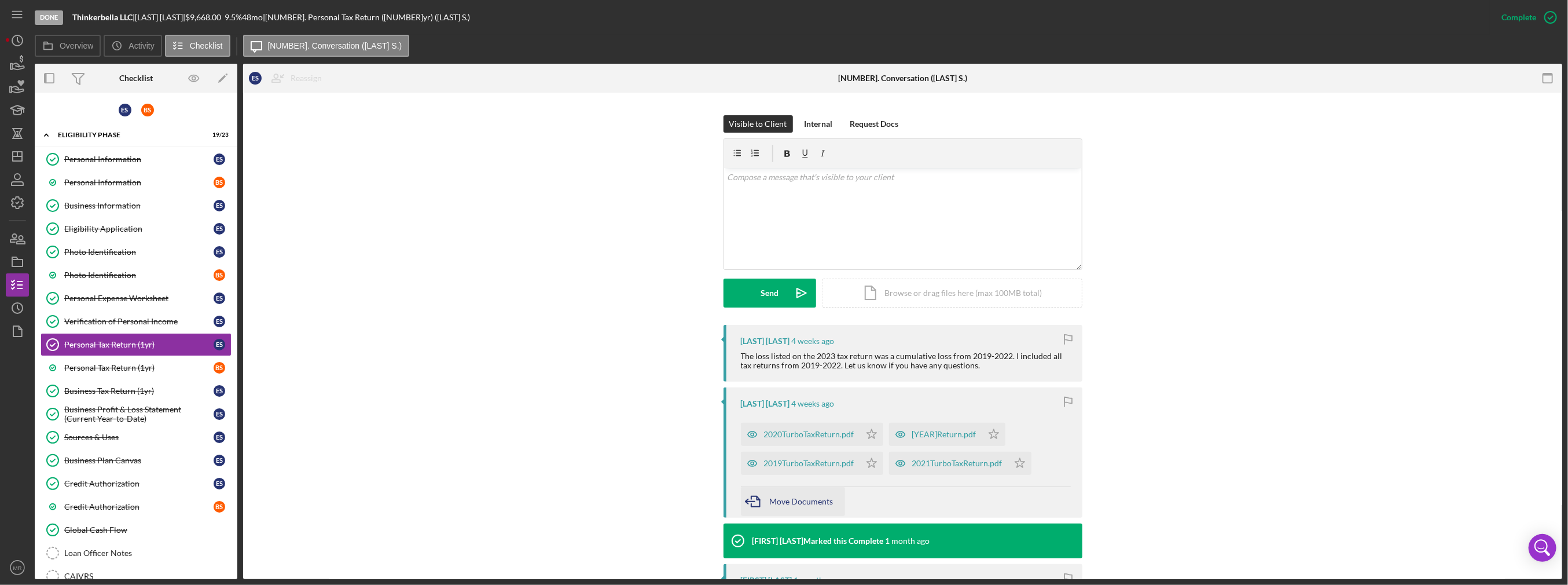 scroll, scrollTop: 174, scrollLeft: 0, axis: vertical 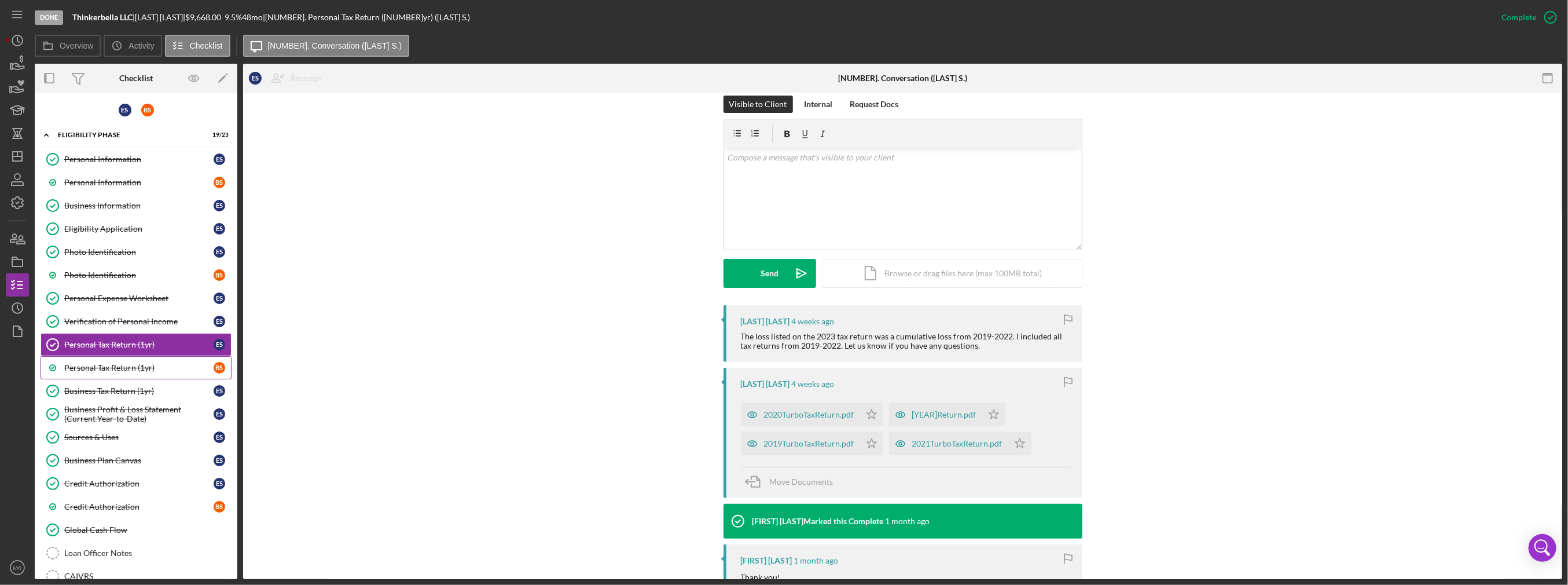 click on "Personal Tax Return (1yr)" at bounding box center (139, 368) 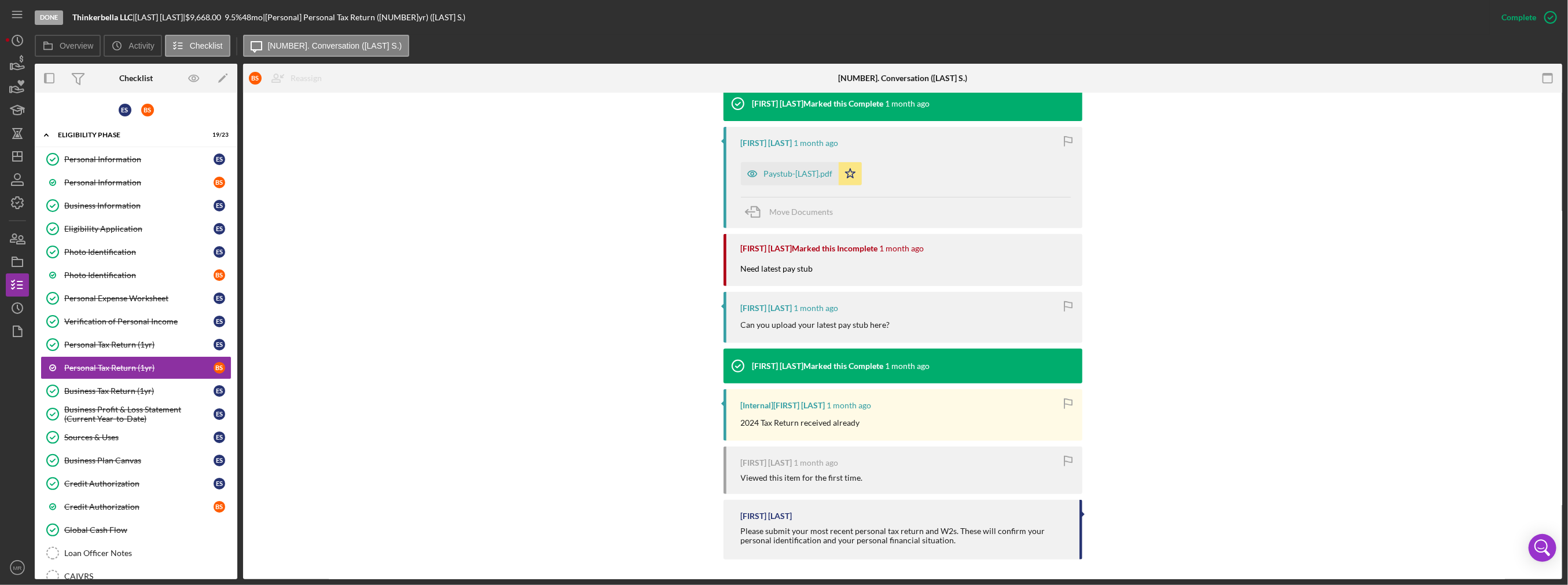 scroll, scrollTop: 395, scrollLeft: 0, axis: vertical 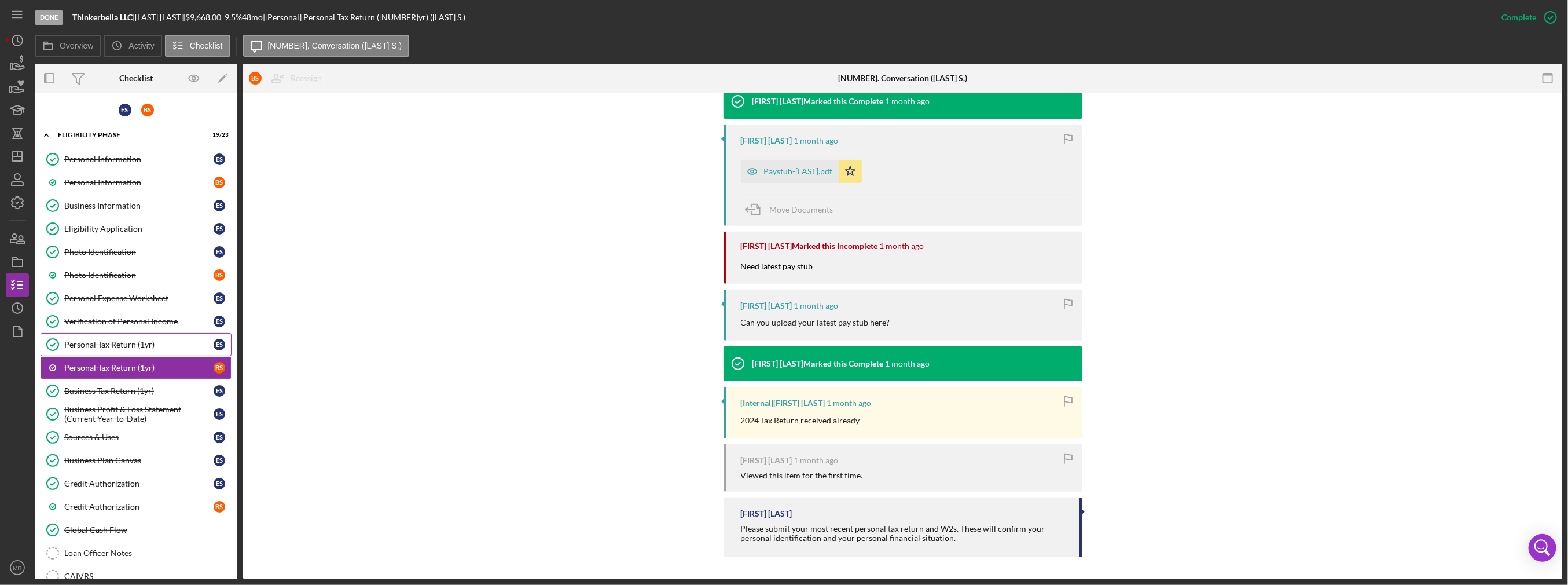 click on "Personal Tax Return (1yr)" at bounding box center (139, 345) 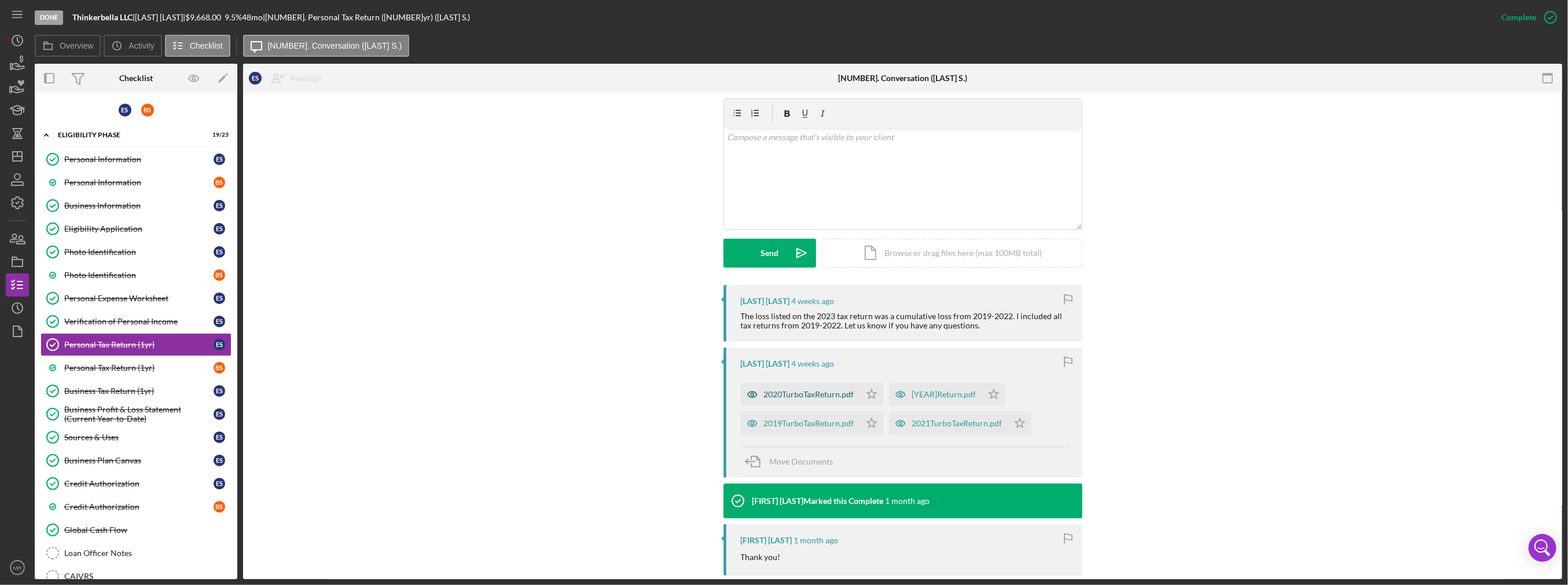 scroll, scrollTop: 348, scrollLeft: 0, axis: vertical 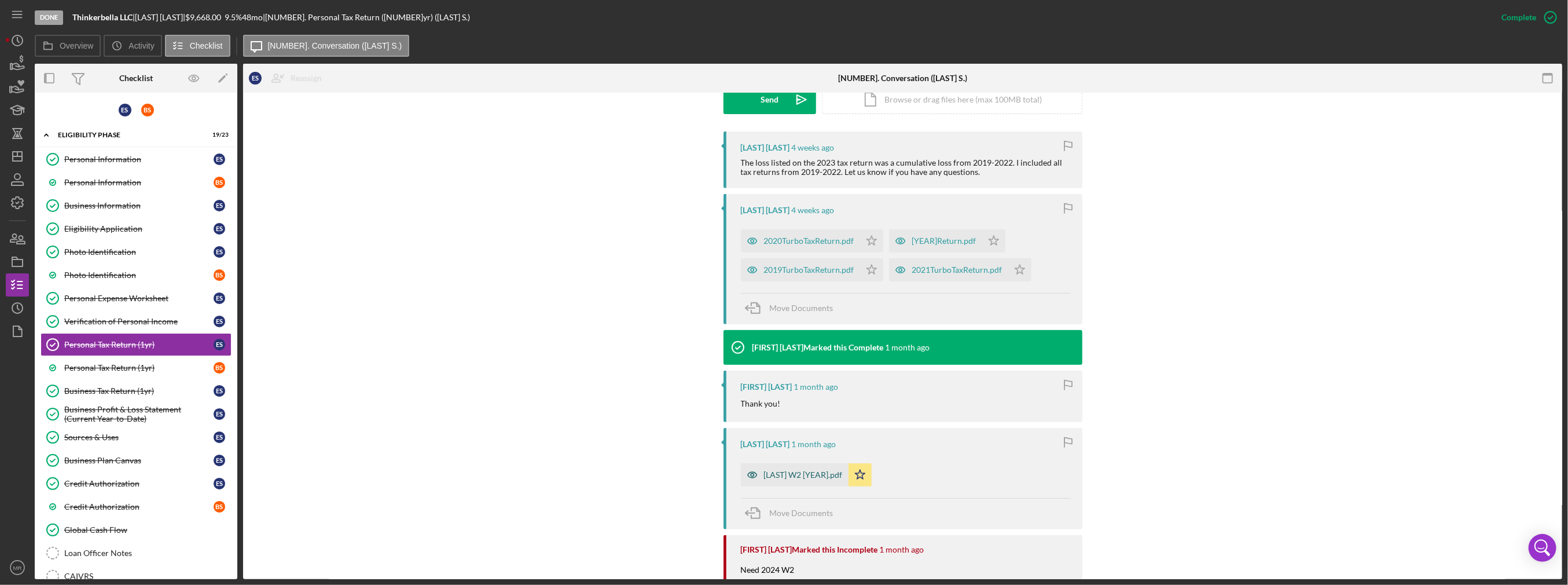 click on "[LAST] W2 [YEAR].pdf" at bounding box center [803, 475] 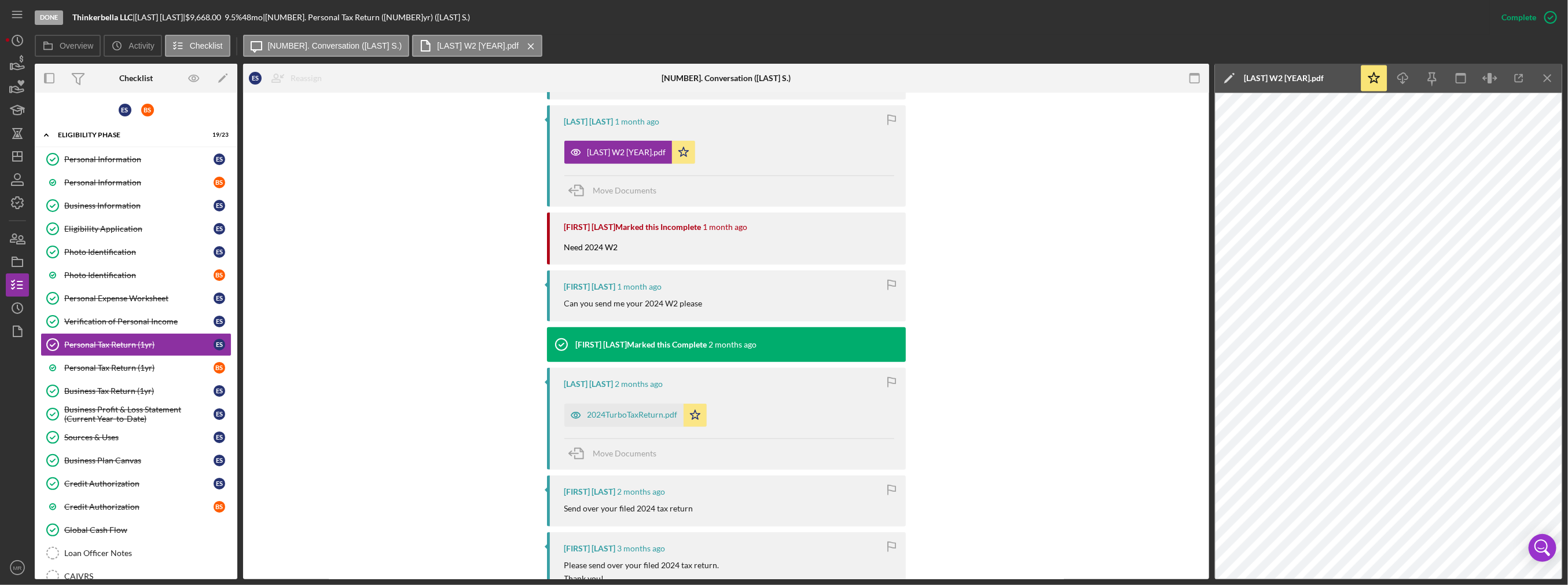 scroll, scrollTop: 695, scrollLeft: 0, axis: vertical 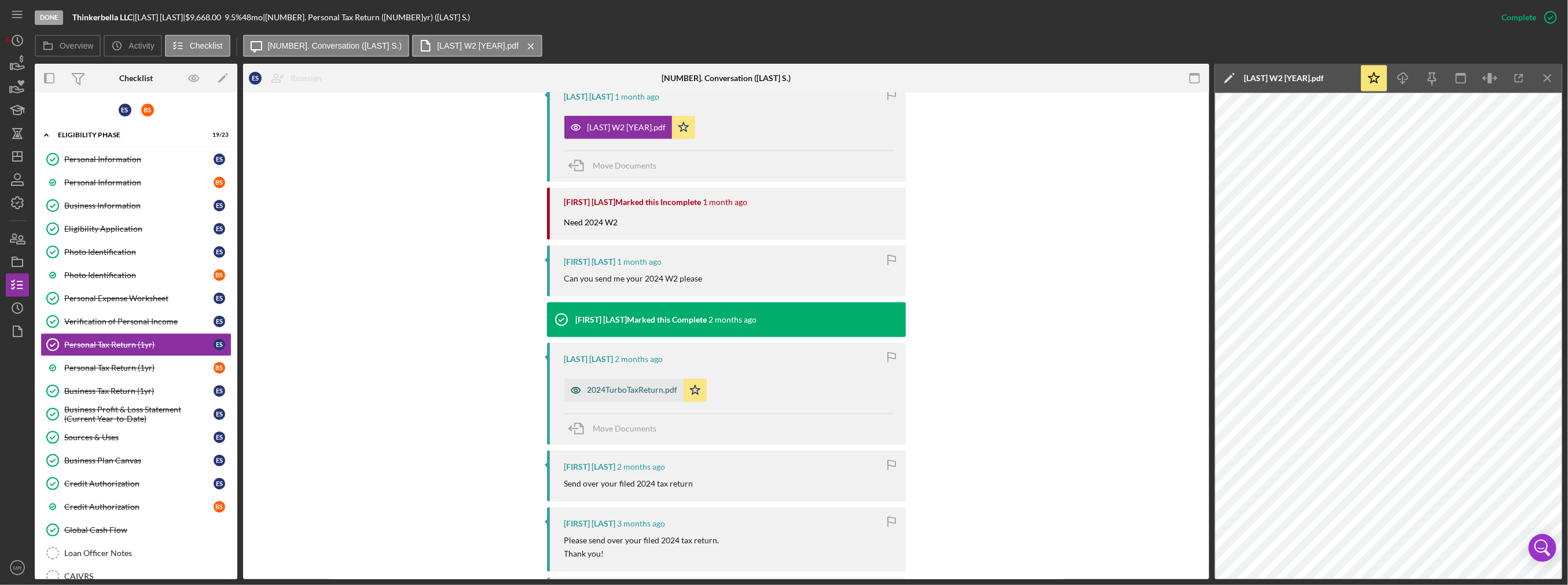 click on "2024TurboTaxReturn.pdf" at bounding box center (633, 390) 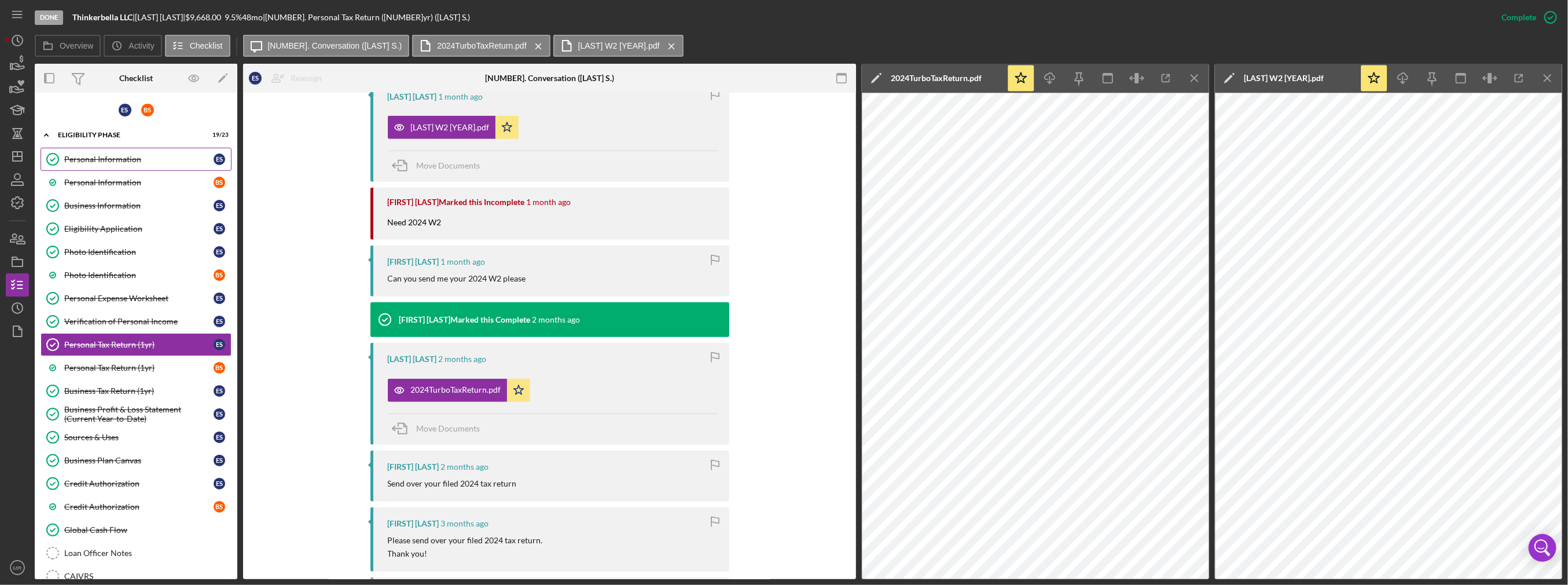 click on "Personal Information" at bounding box center (139, 159) 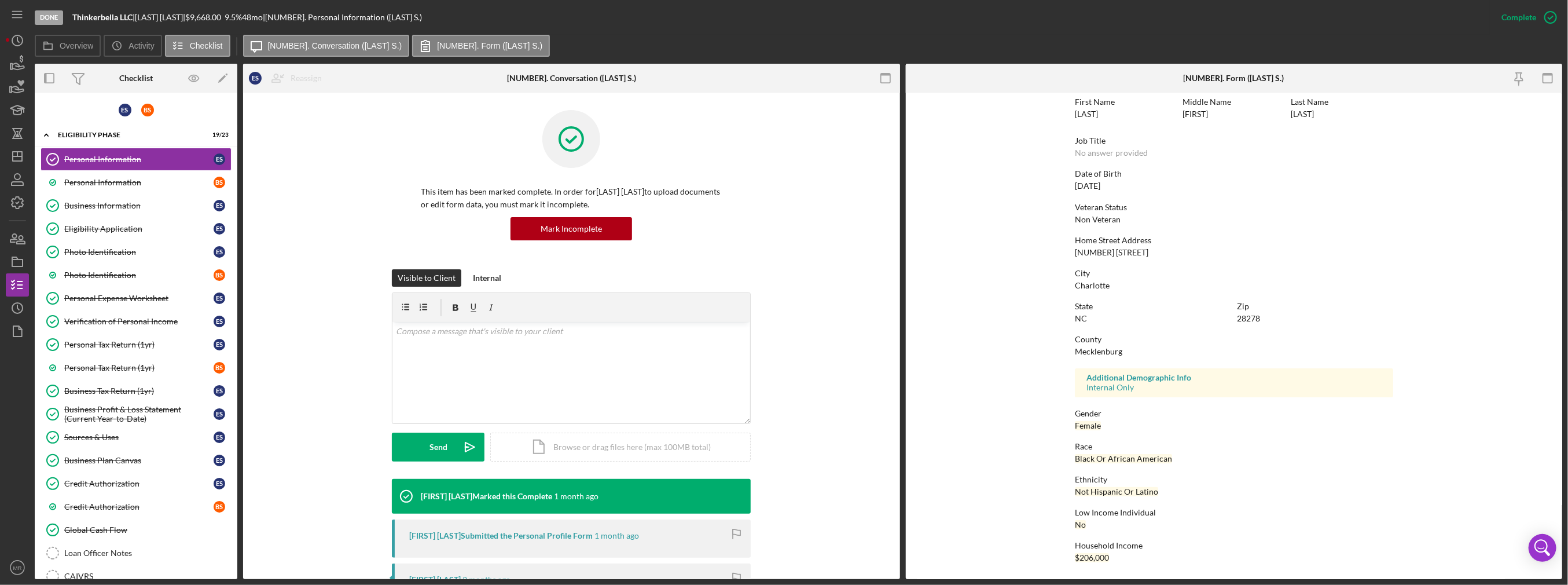 scroll, scrollTop: 53, scrollLeft: 0, axis: vertical 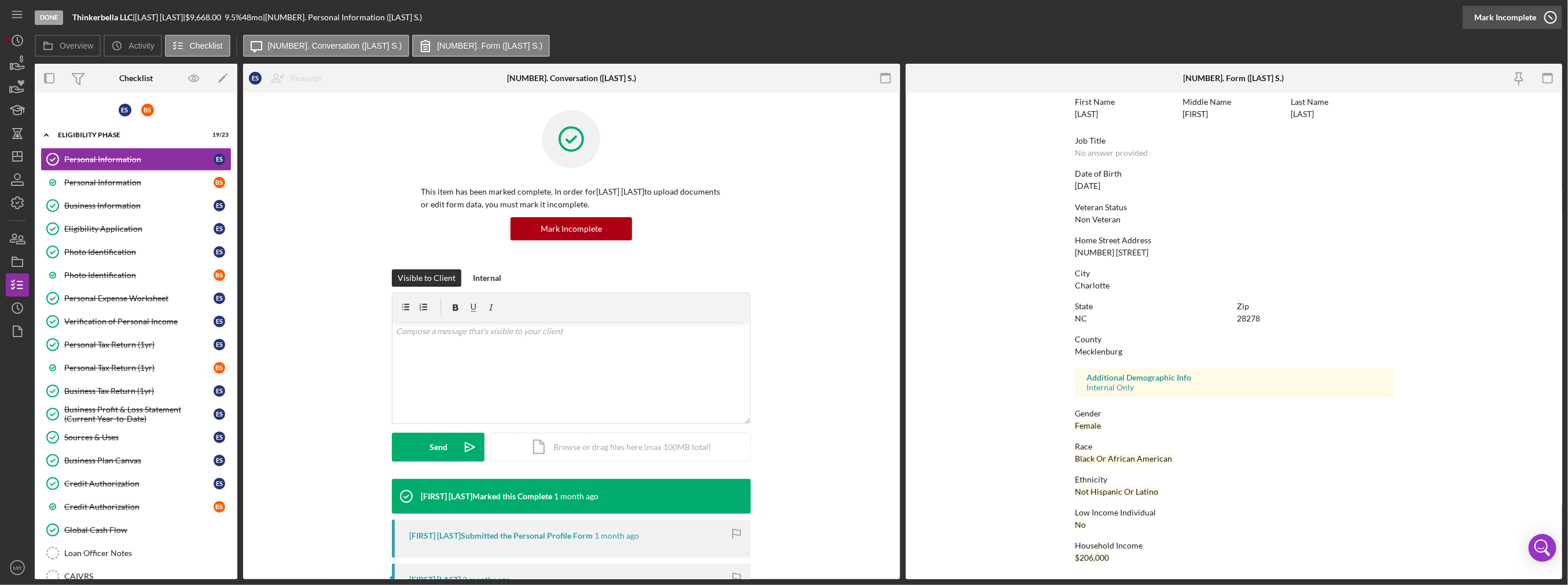 click on "Mark Incomplete" at bounding box center [1505, 17] 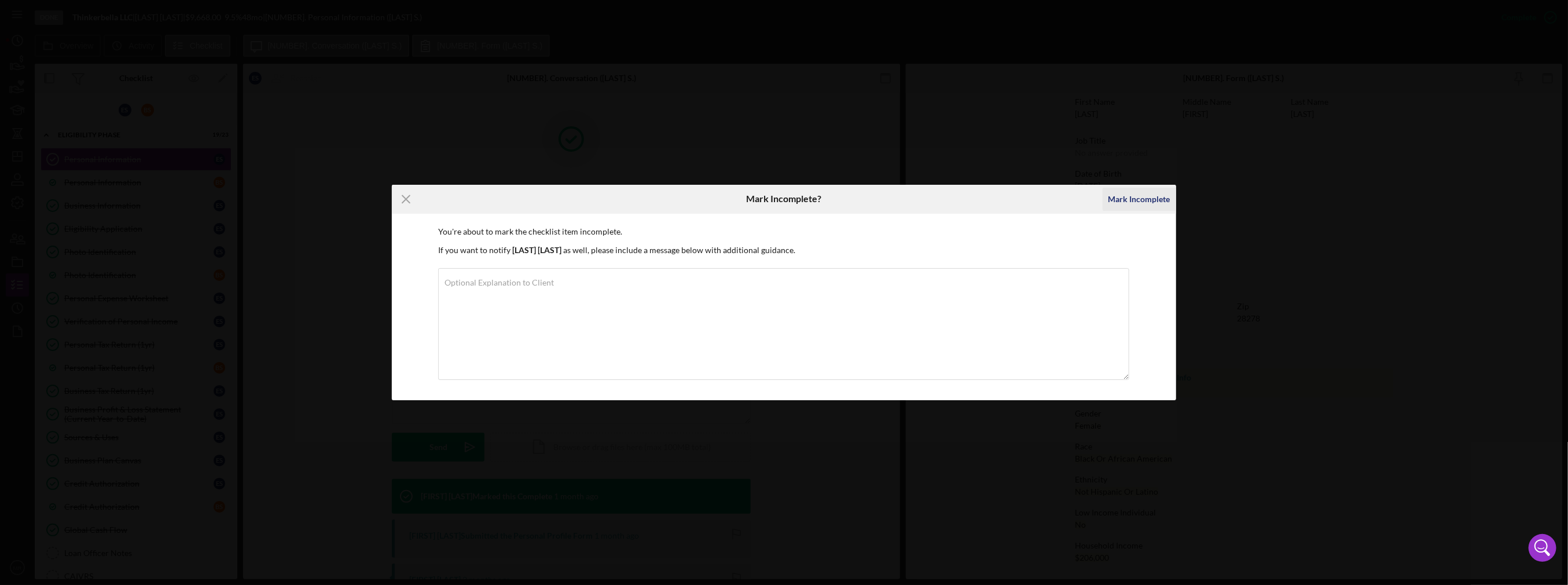 click on "Mark Incomplete" at bounding box center (1139, 199) 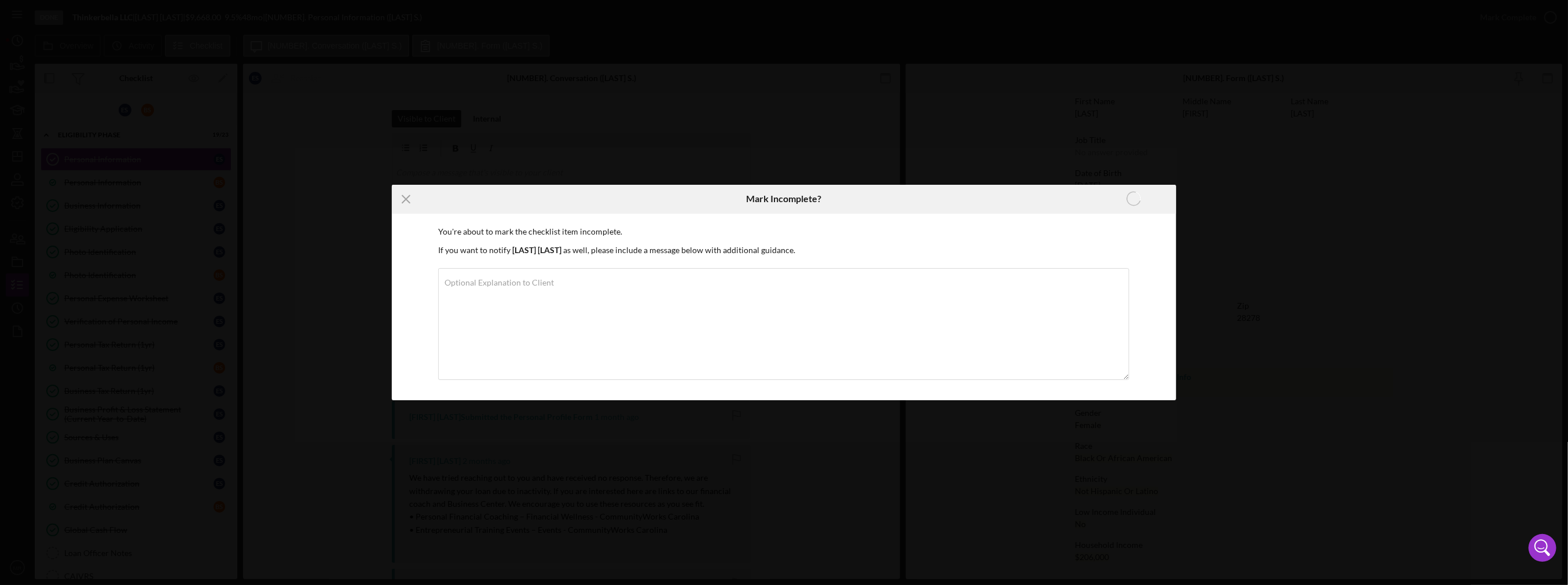 scroll, scrollTop: 2, scrollLeft: 0, axis: vertical 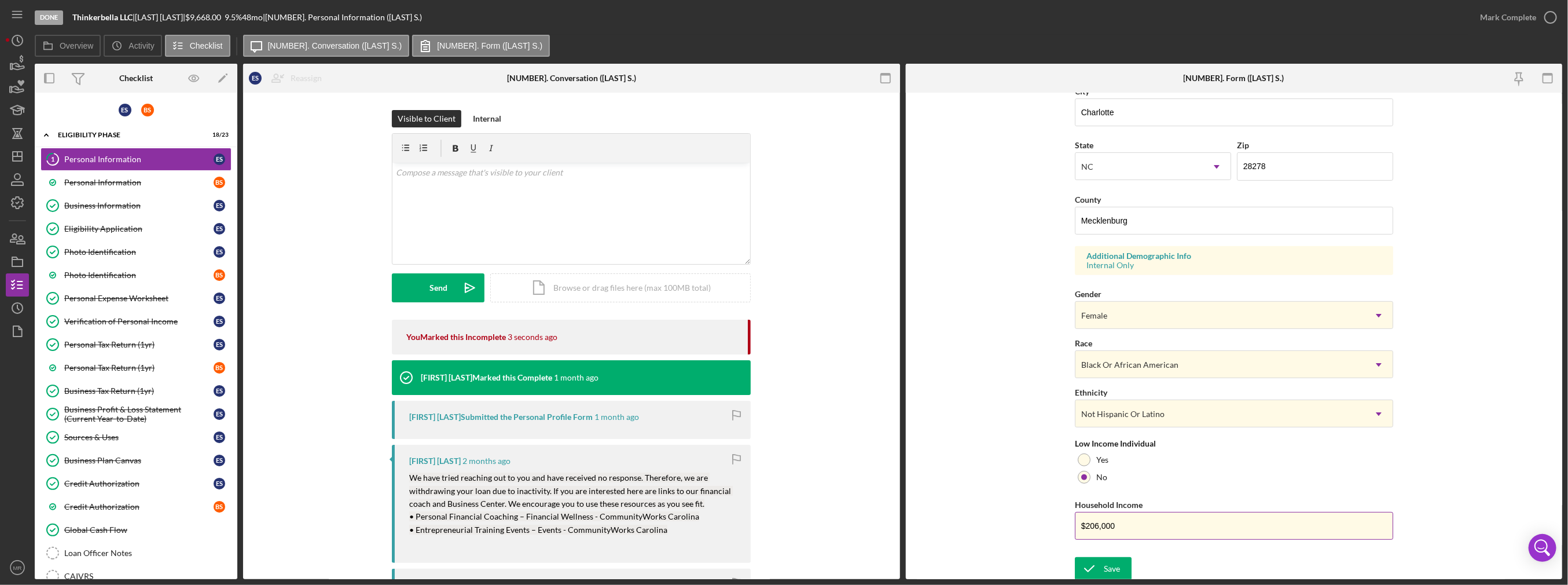 click on "$206,000" at bounding box center (1234, 526) 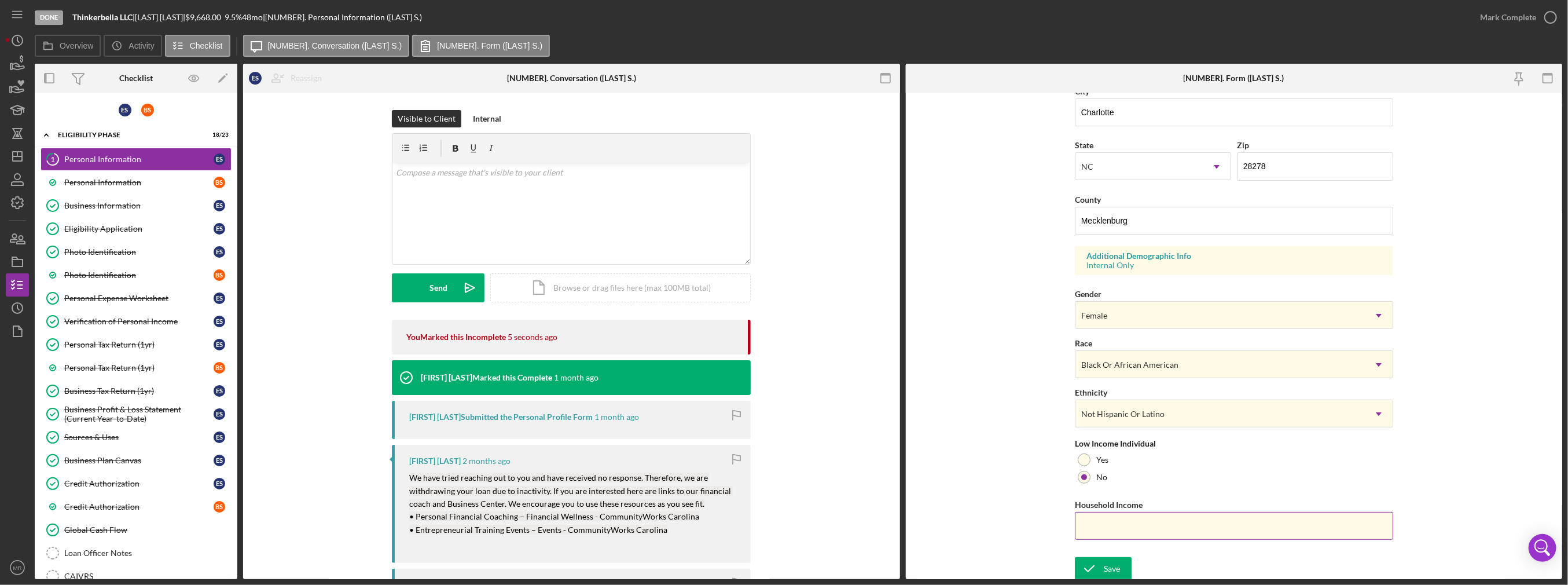 paste on "$206,585" 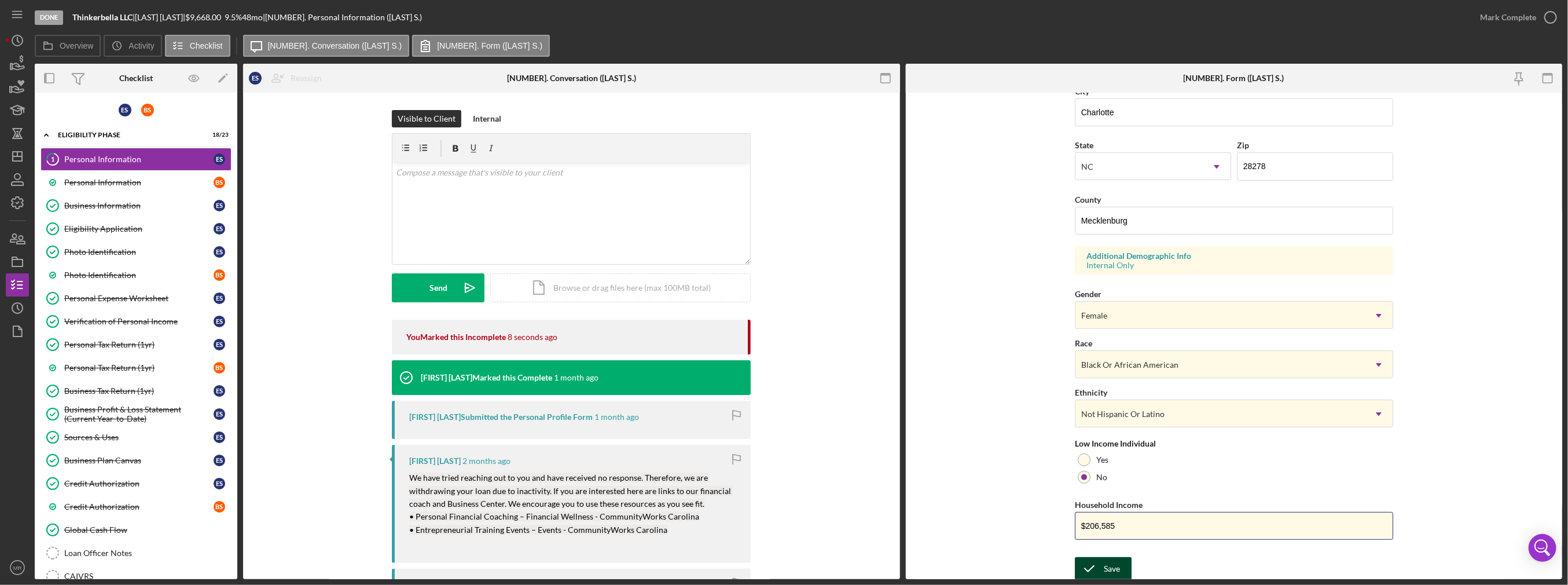 type on "$206,585" 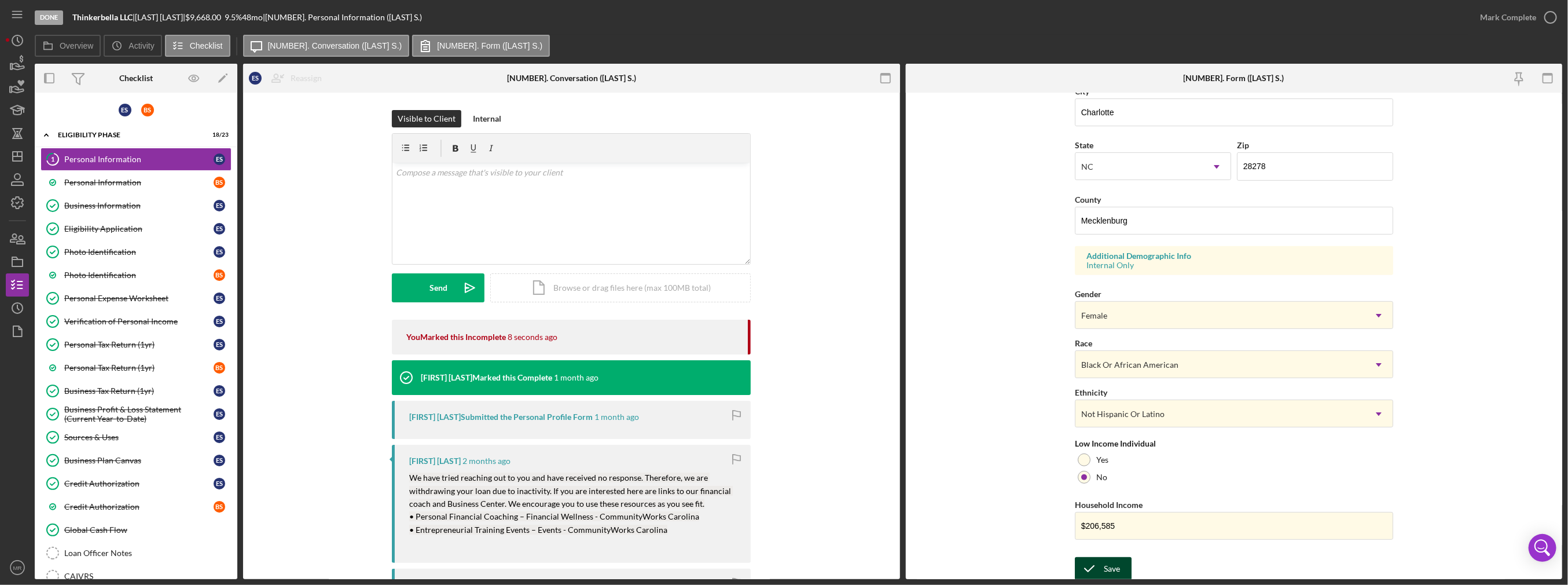 click on "Save" at bounding box center (1112, 569) 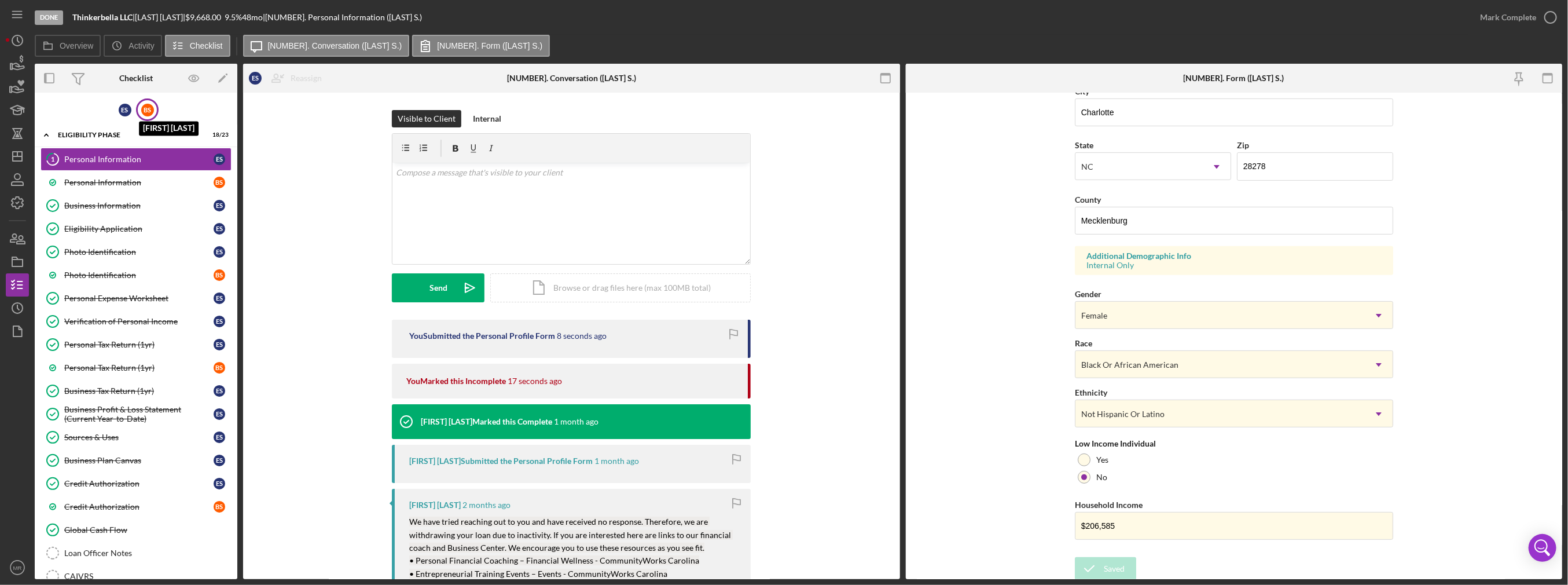 click on "B S" at bounding box center (148, 110) 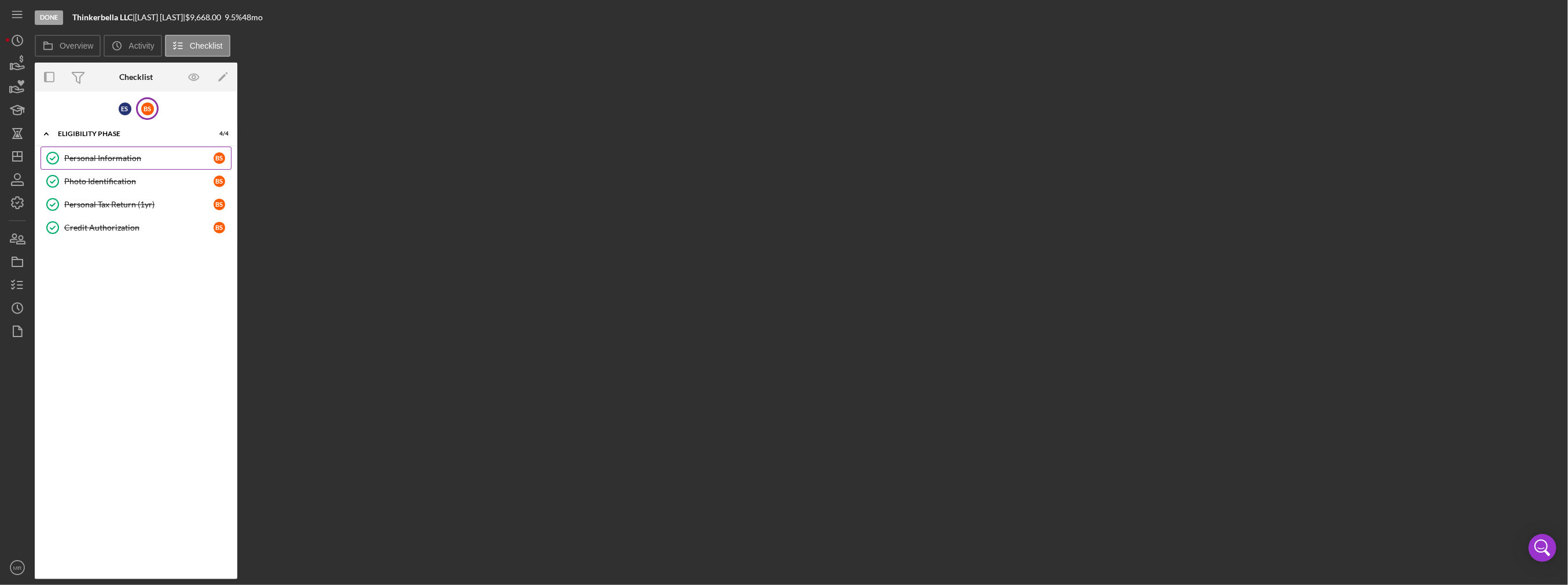 click on "Personal Information" at bounding box center [139, 158] 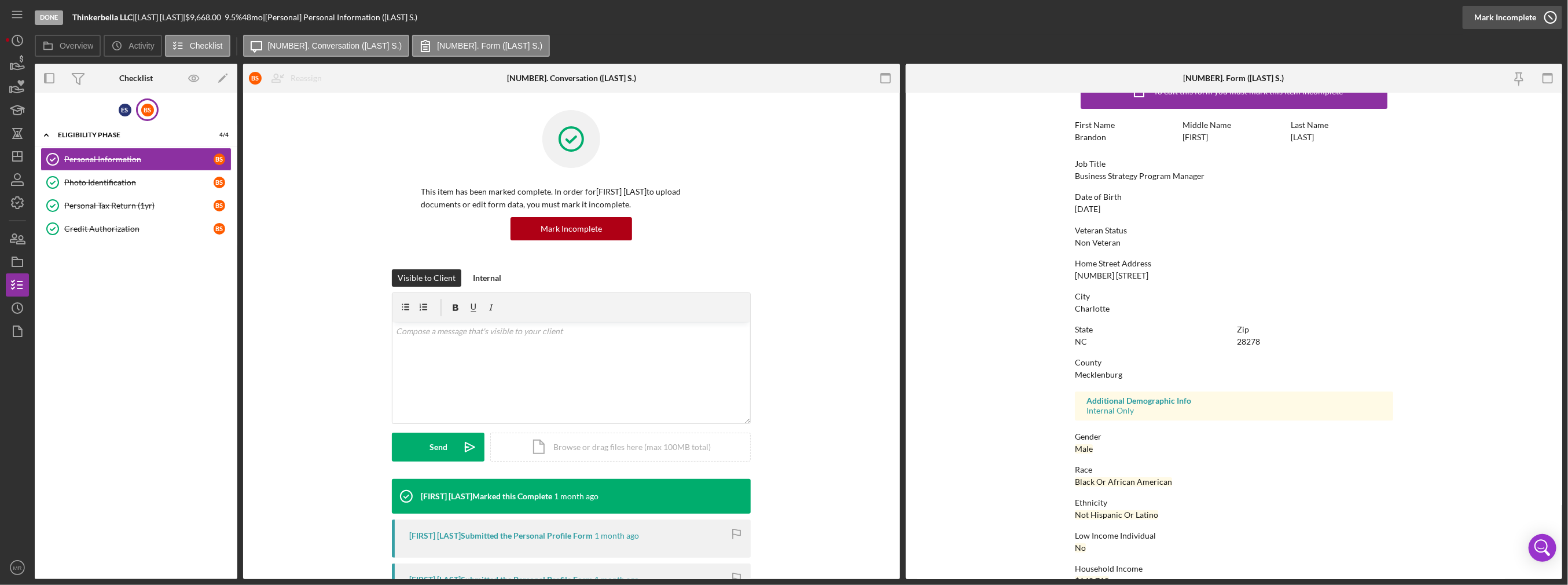 scroll, scrollTop: 0, scrollLeft: 0, axis: both 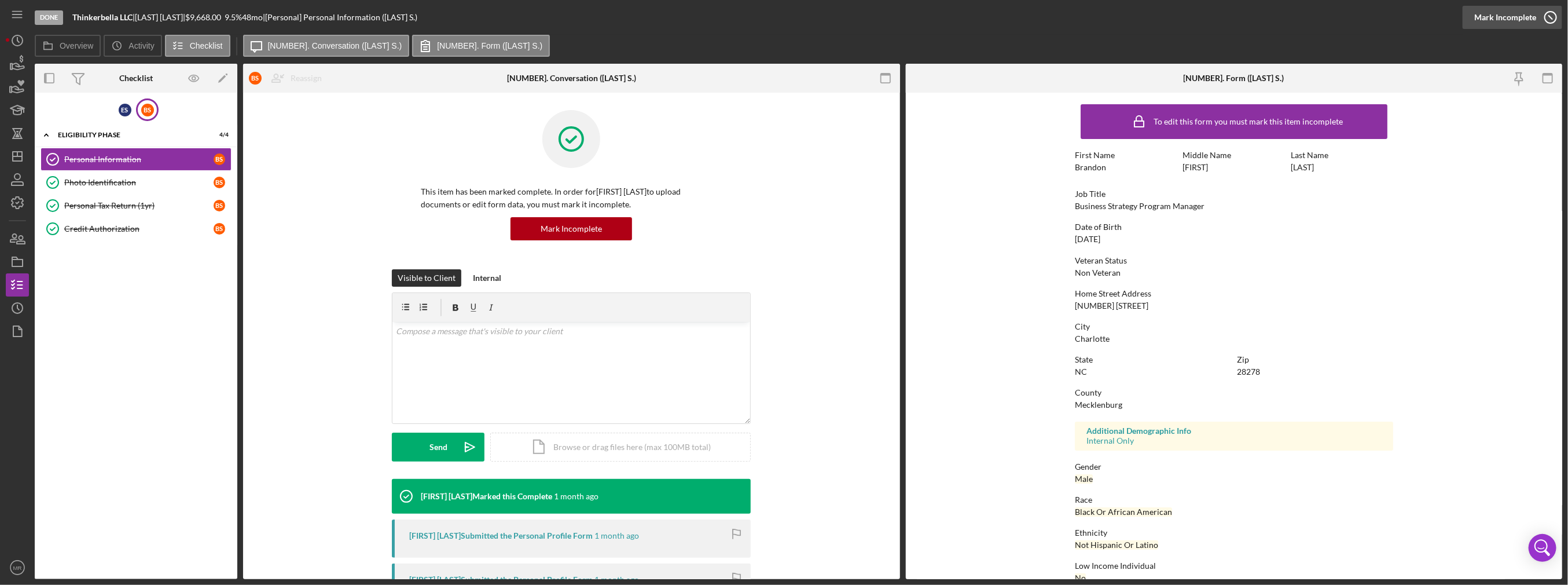 click 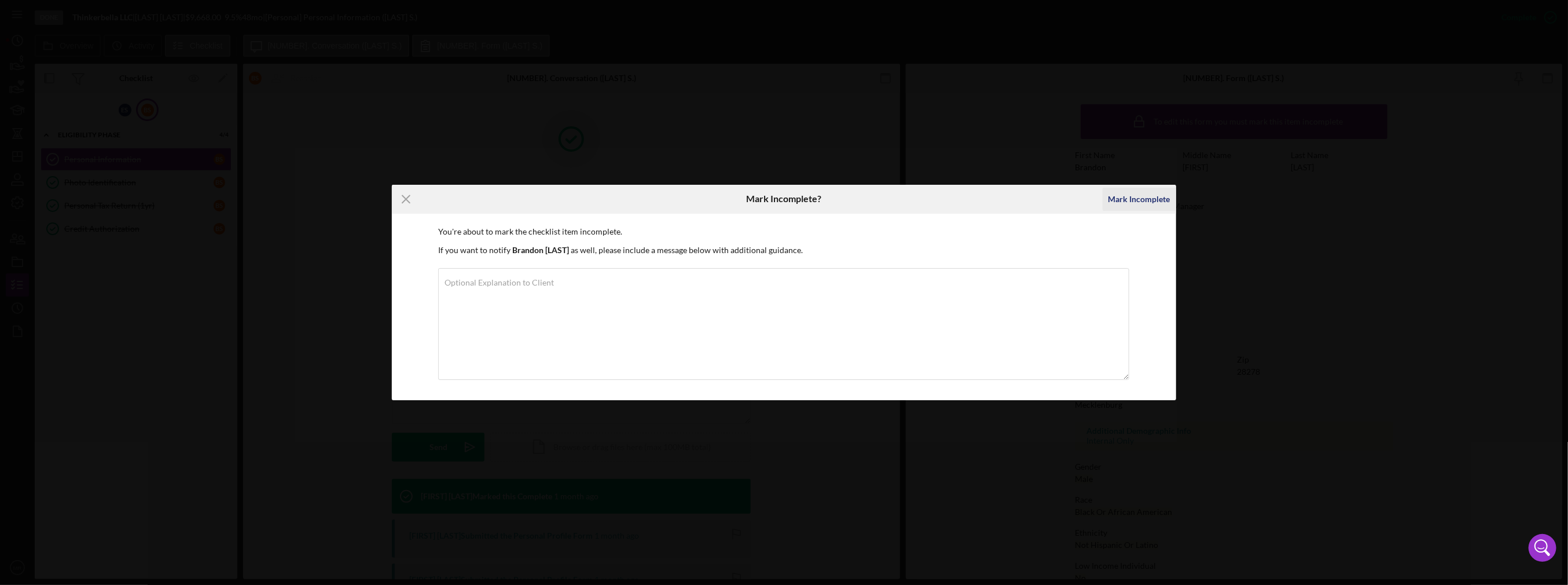 click on "Mark Incomplete" at bounding box center [1139, 199] 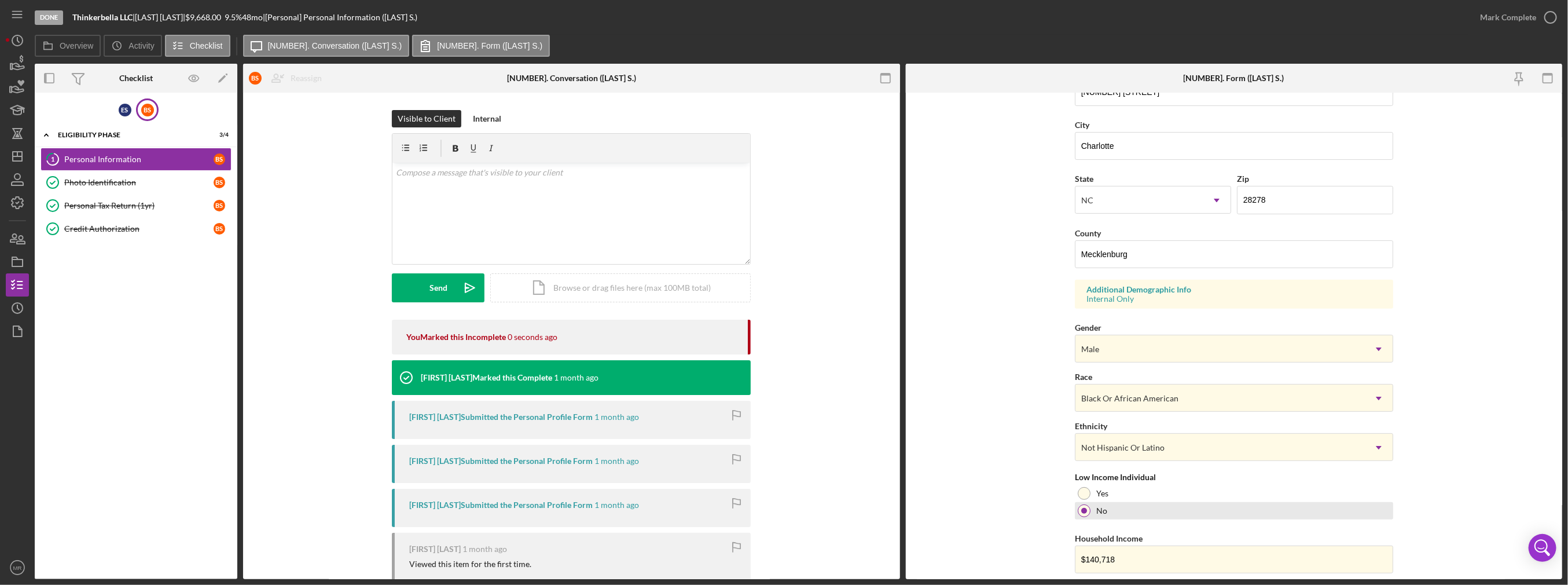 scroll, scrollTop: 284, scrollLeft: 0, axis: vertical 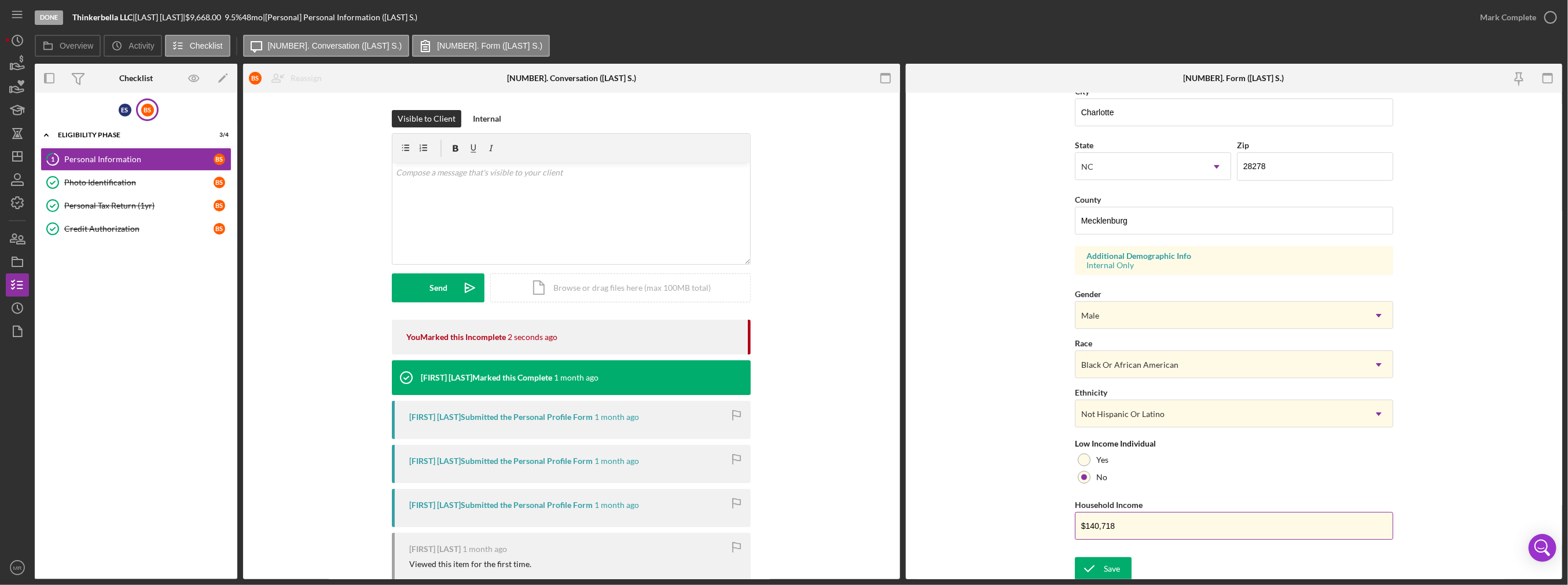 click on "$140,718" at bounding box center [1234, 526] 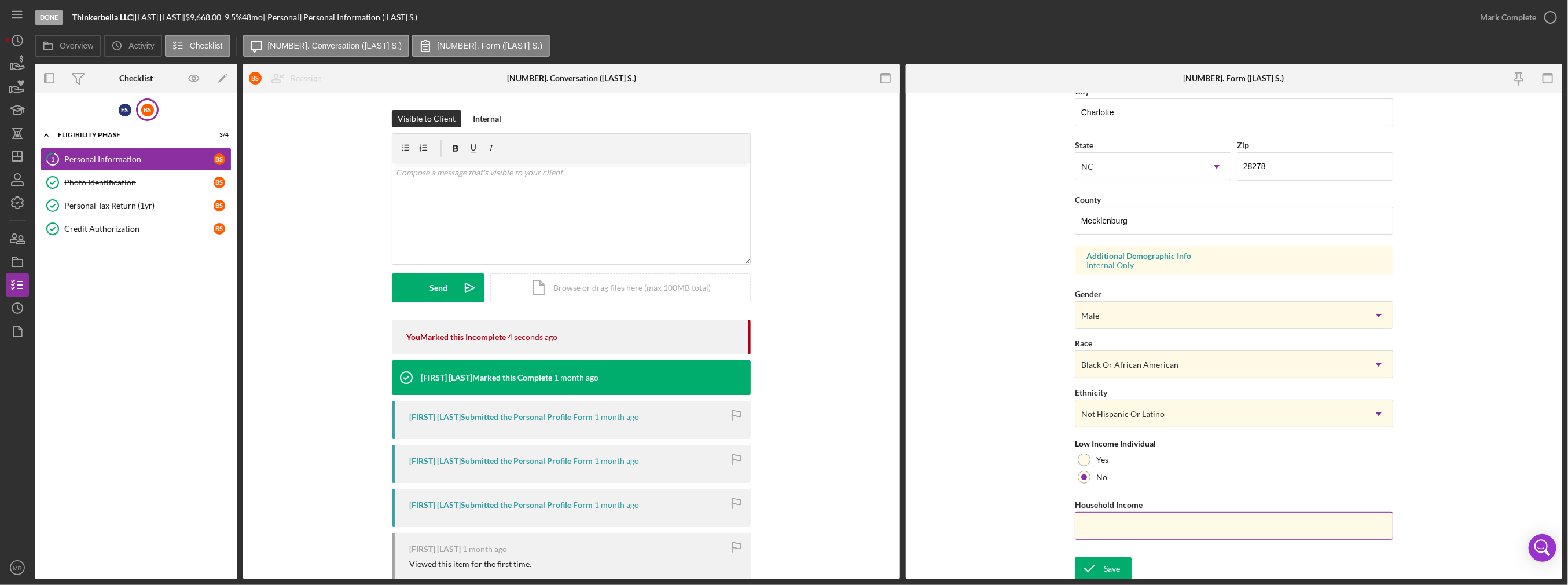 paste on "$206,585" 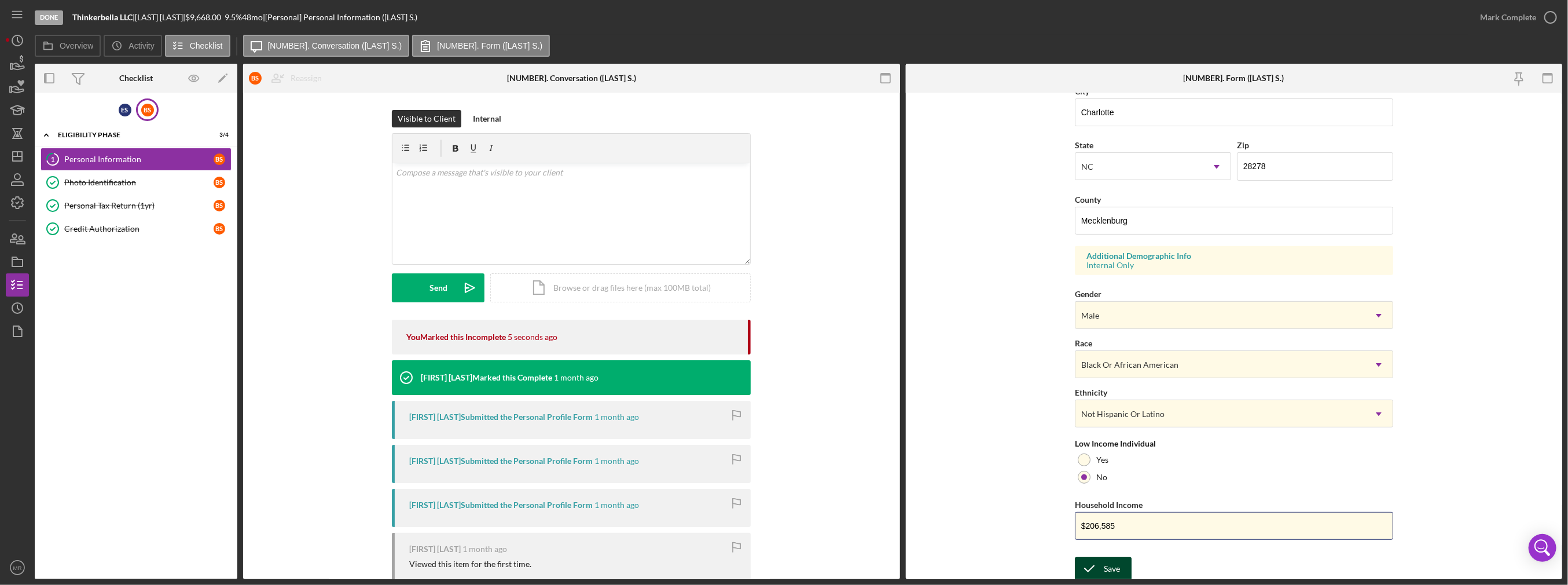 type on "$206,585" 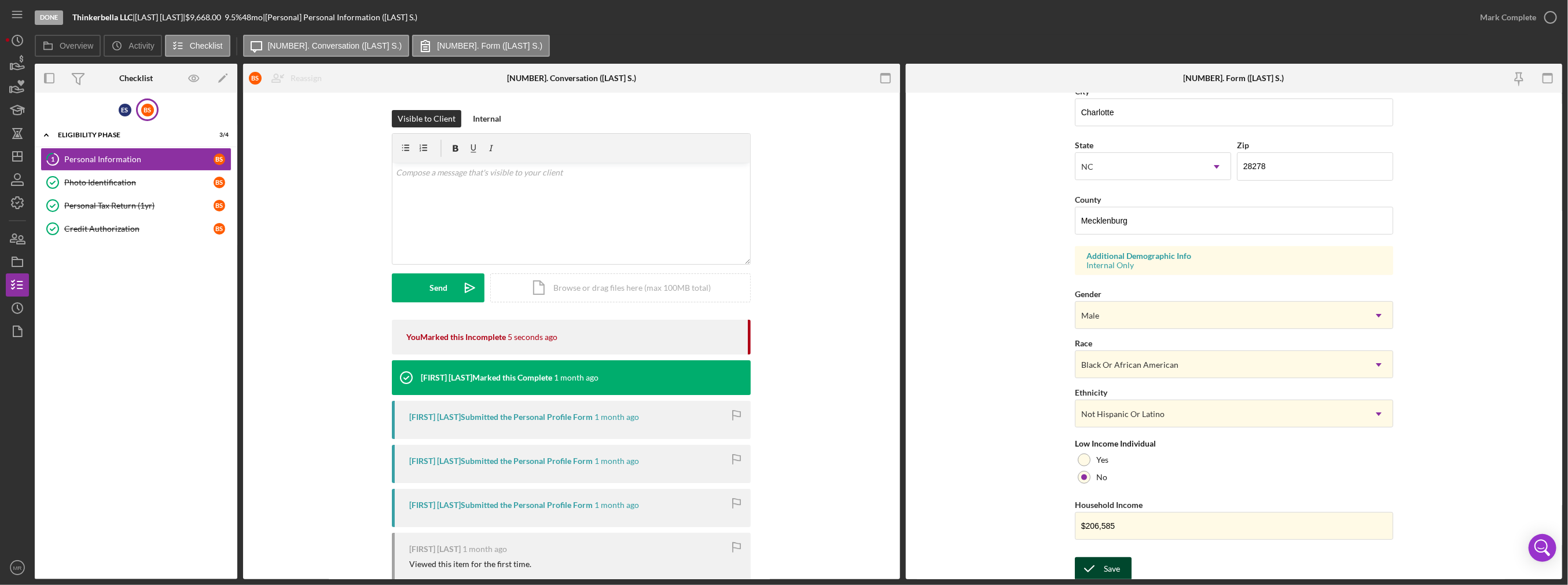 click on "Save" at bounding box center [1112, 569] 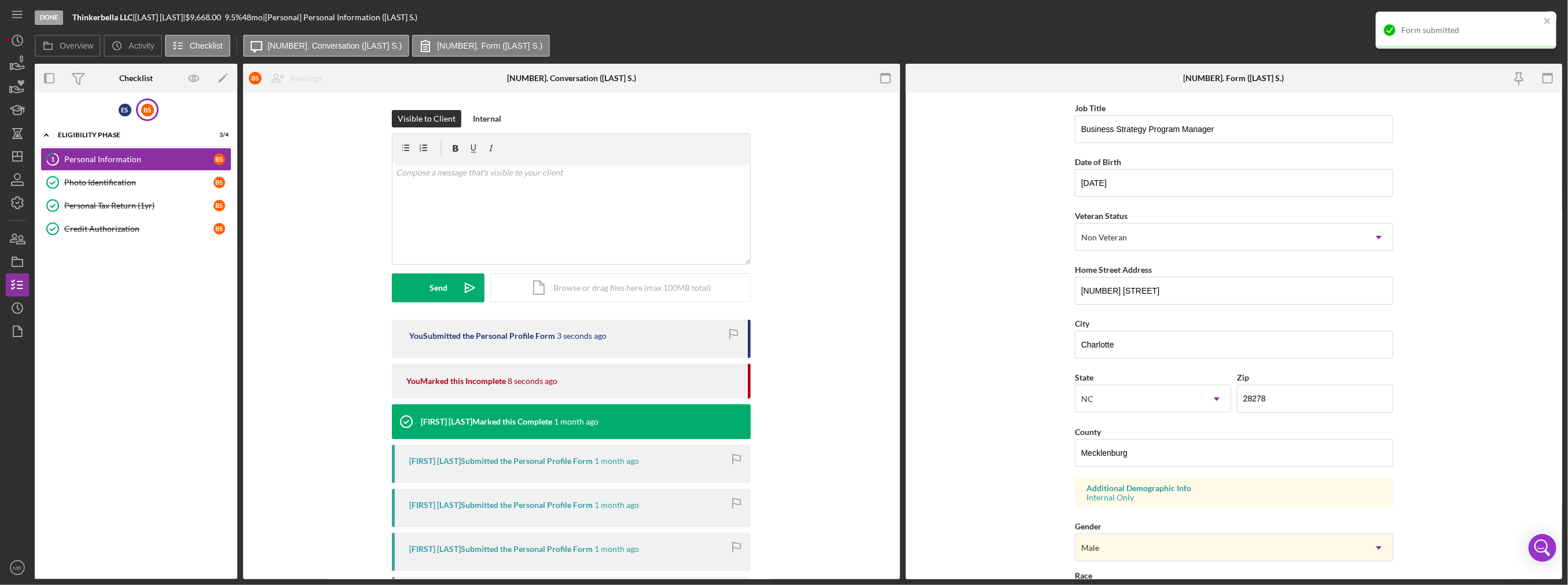 scroll, scrollTop: 0, scrollLeft: 0, axis: both 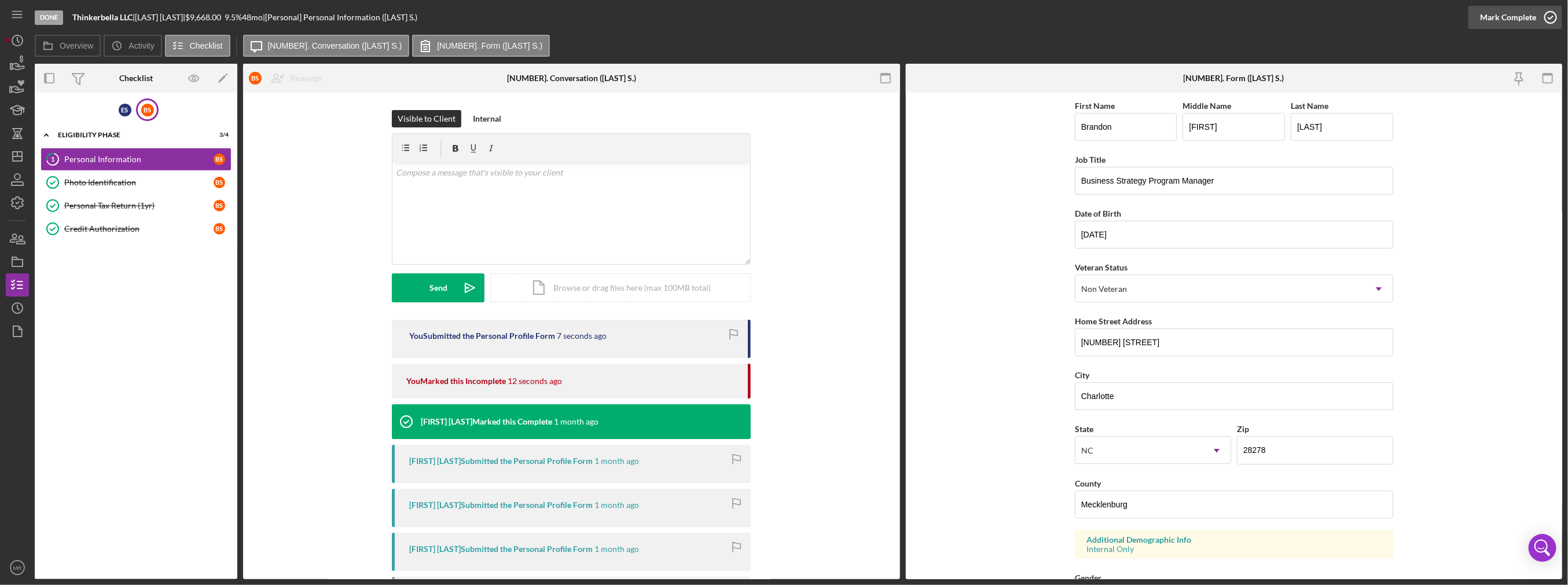click on "Mark Complete" at bounding box center (1508, 17) 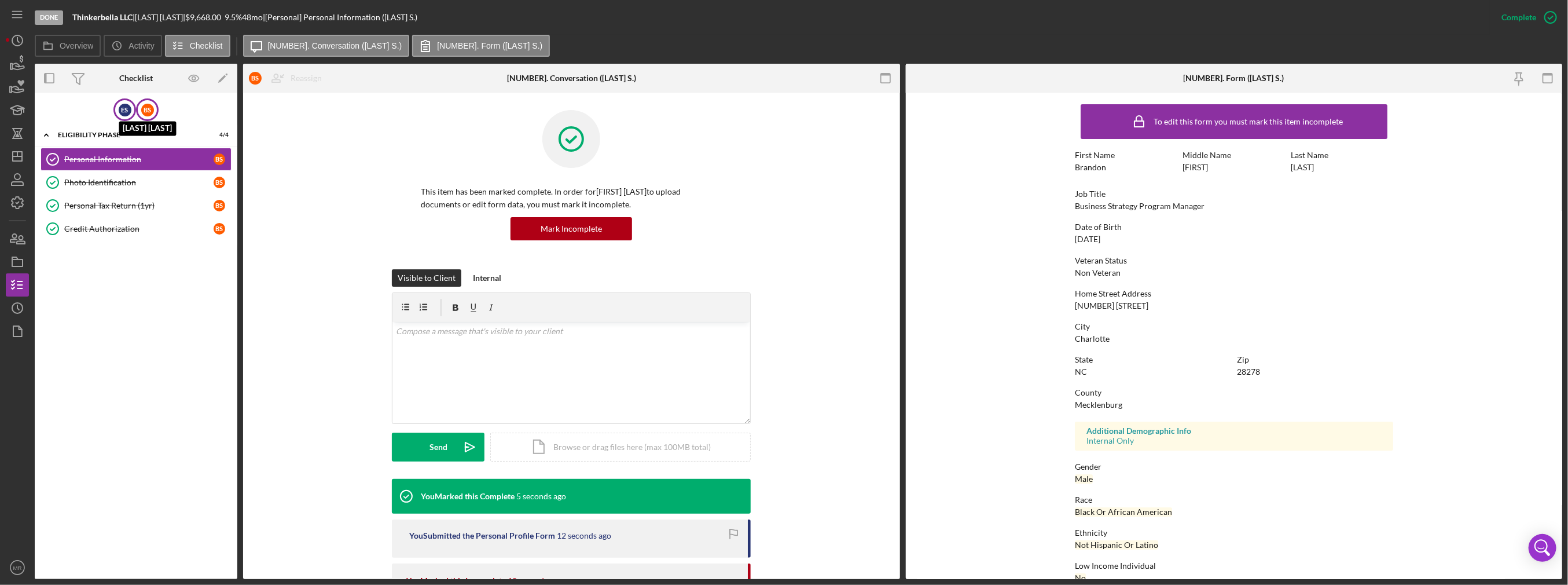 click on "E S" at bounding box center [125, 110] 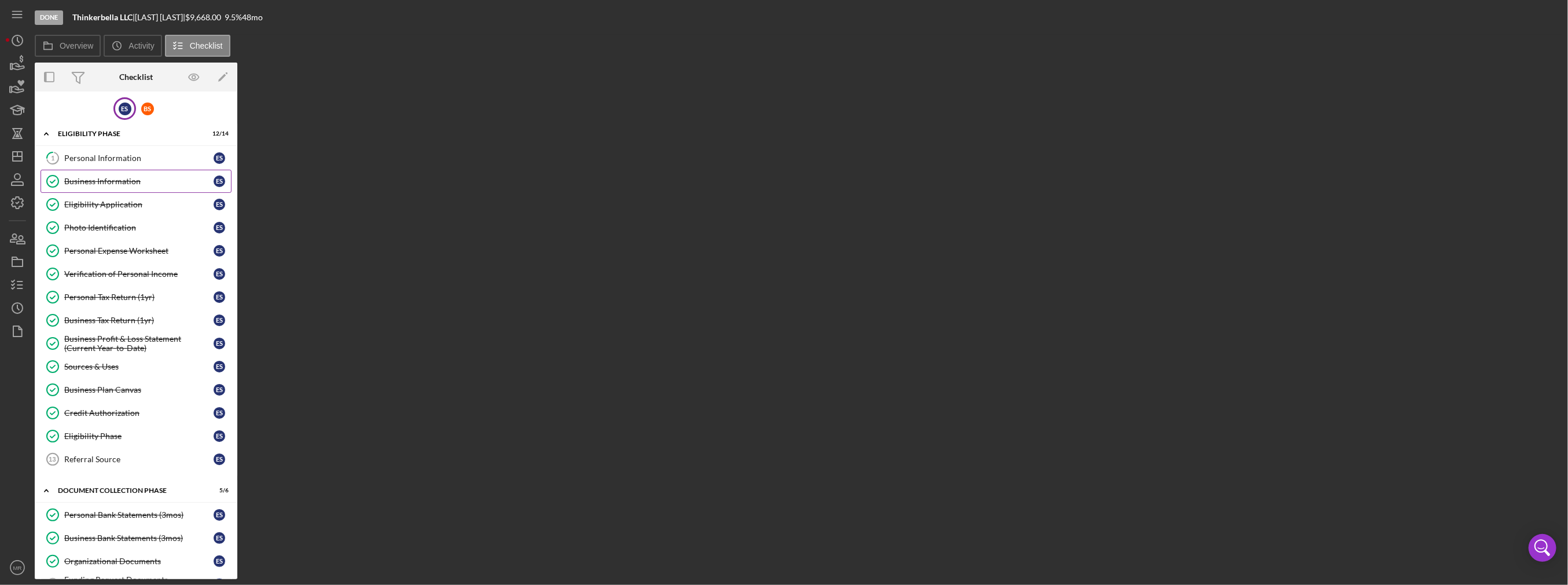 click on "Business Information Business Information E S" at bounding box center (136, 181) 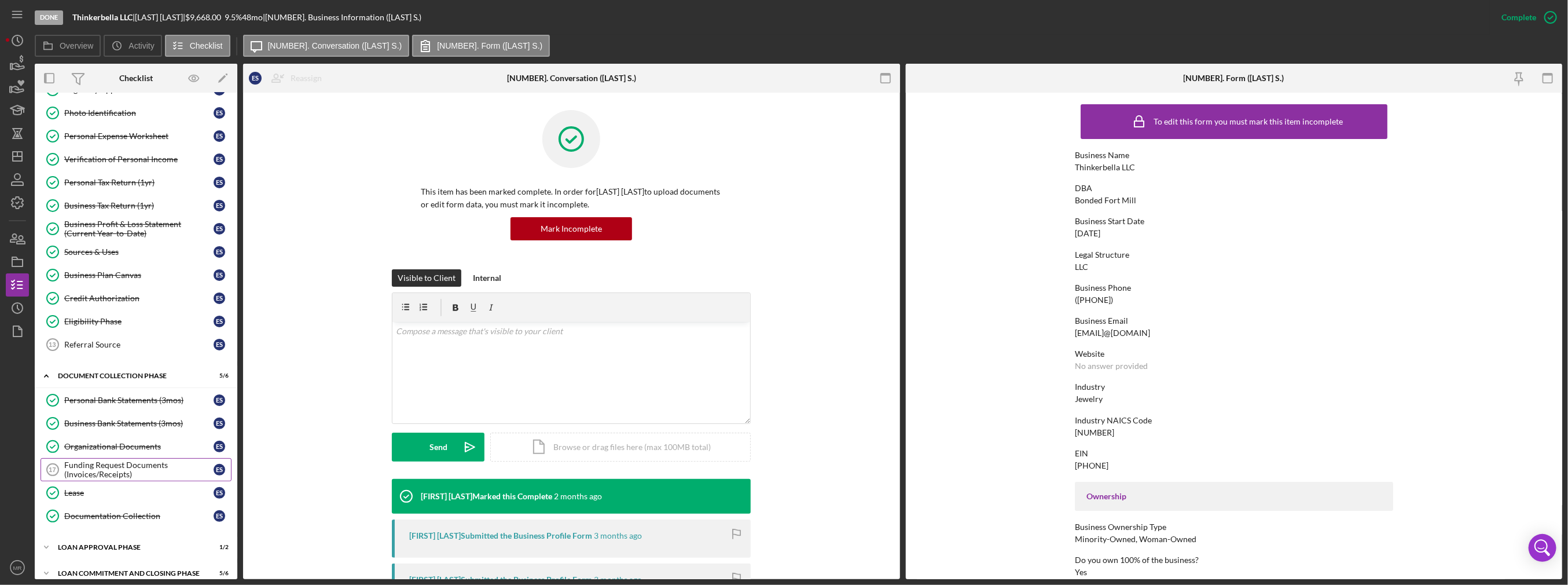 scroll, scrollTop: 122, scrollLeft: 0, axis: vertical 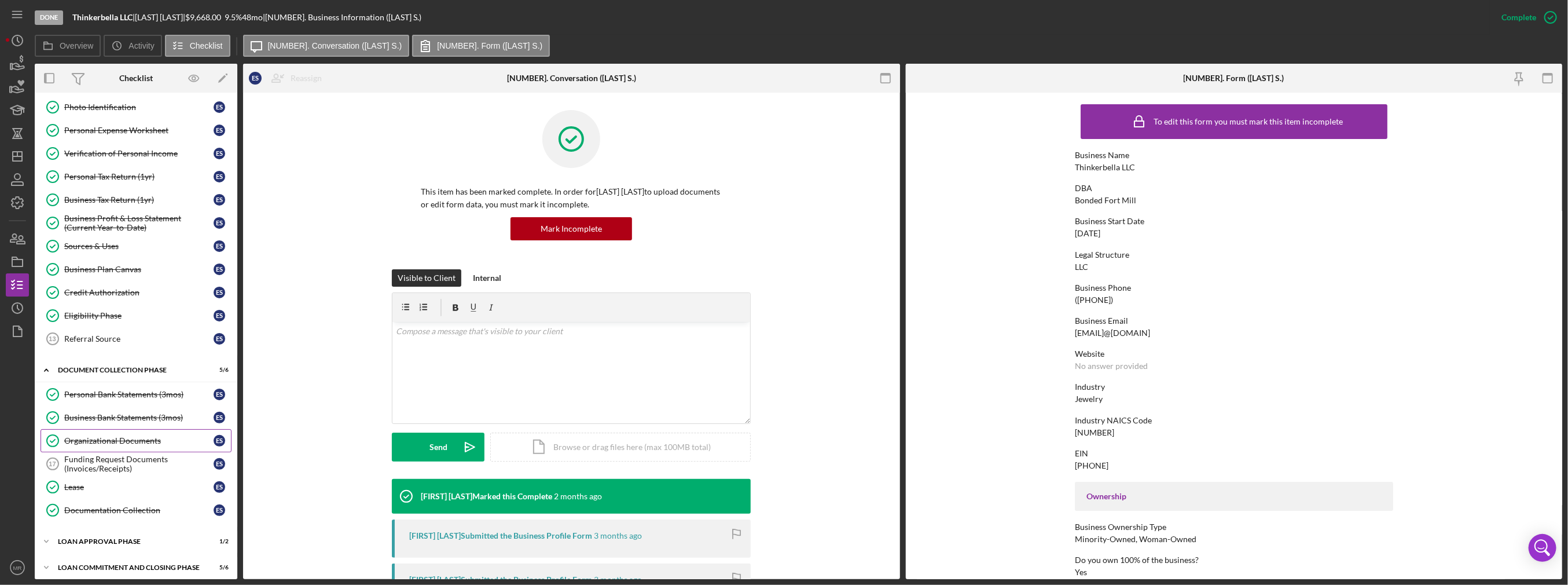 click on "Organizational Documents" at bounding box center (139, 441) 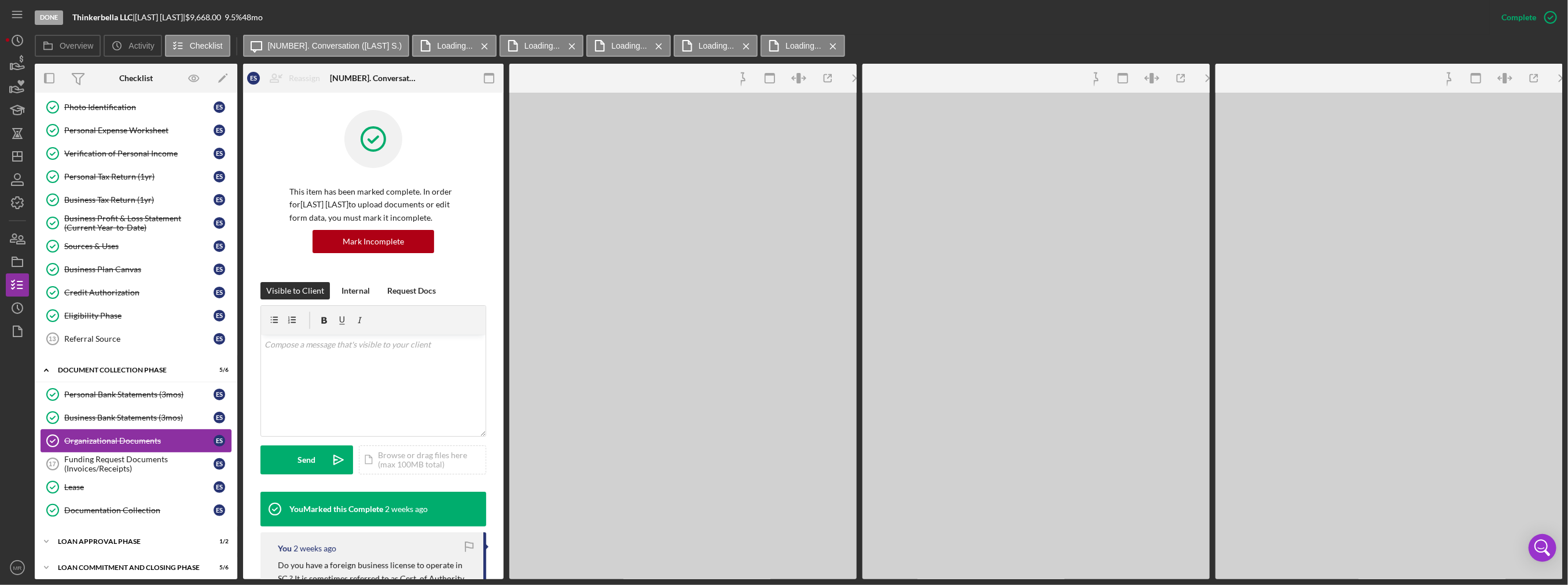 scroll, scrollTop: 122, scrollLeft: 0, axis: vertical 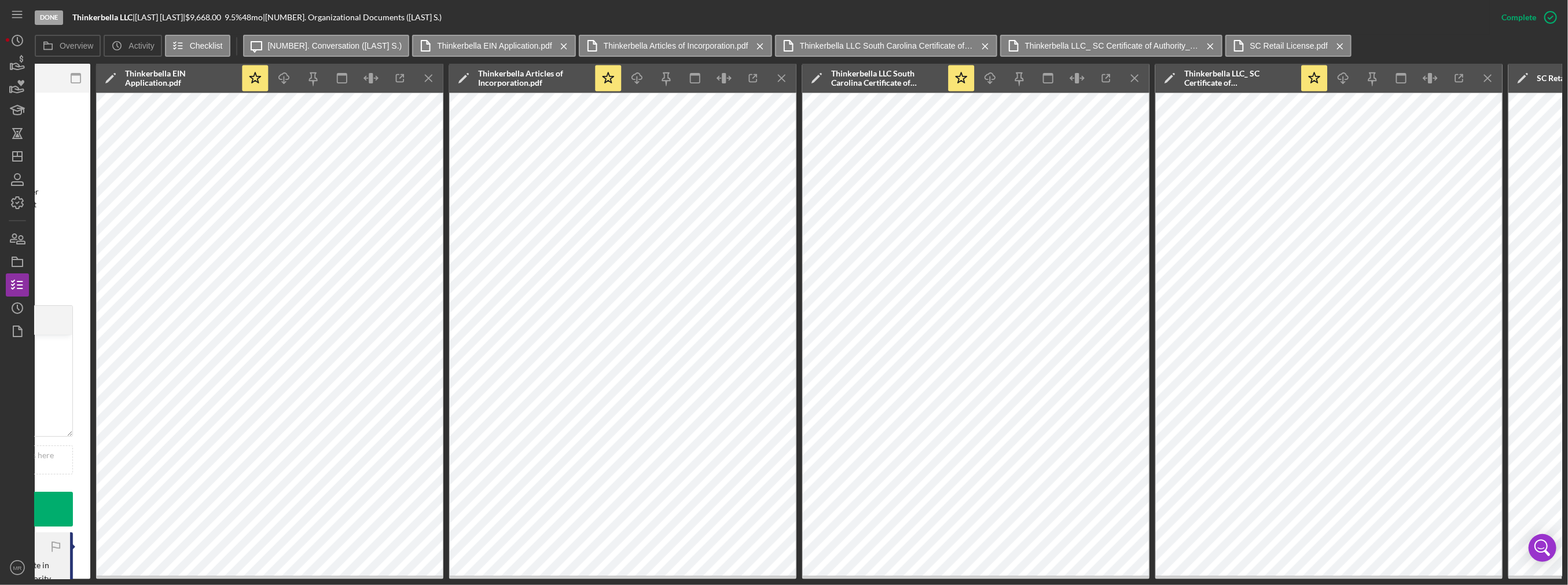 click on "Done Thinkerbella LLC | [FIRST] [LAST] | $[NUMBER], [NUMBER] % [NUMBER] mo | [NUMBER]. Organizational Documents ([LAST] S.) Complete Mark Incomplete Overview Icon/History Activity Checklist Icon/Message [NUMBER]. Conversation ([LAST] S.) Thinkerbella EIN Application.pdf Icon/Menu Close Thinkerbella Articles of Incorporation.pdf Icon/Menu Close Thinkerbella LLC South Carolina Certificate of Authority.pdf Icon/Menu Close Thinkerbella LLC_ SC Certificate of Authority_Full.pdf Icon/Menu Close SC Retail License.pdf Icon/Menu Close Overview Internal Workflow Stage Done Icon/Dropdown Arrow Archive (can unarchive later if needed) Send to Downhome Overview Edit Icon/Edit Status Ongoing Risk Rating Sentiment Rating [NUMBER] Product Name Express Loan Created Date [DATE] Started Date [DATE] Closing Goal [DATE] Contact MR [FIRST] [LAST] Account Executive Weekly Status Update On Weekly Status Update Message Inactivity Alerts On Send if the client is inactive for... [NUMBER] Inactivity Reminder Message Edit Amount E" at bounding box center [784, 292] 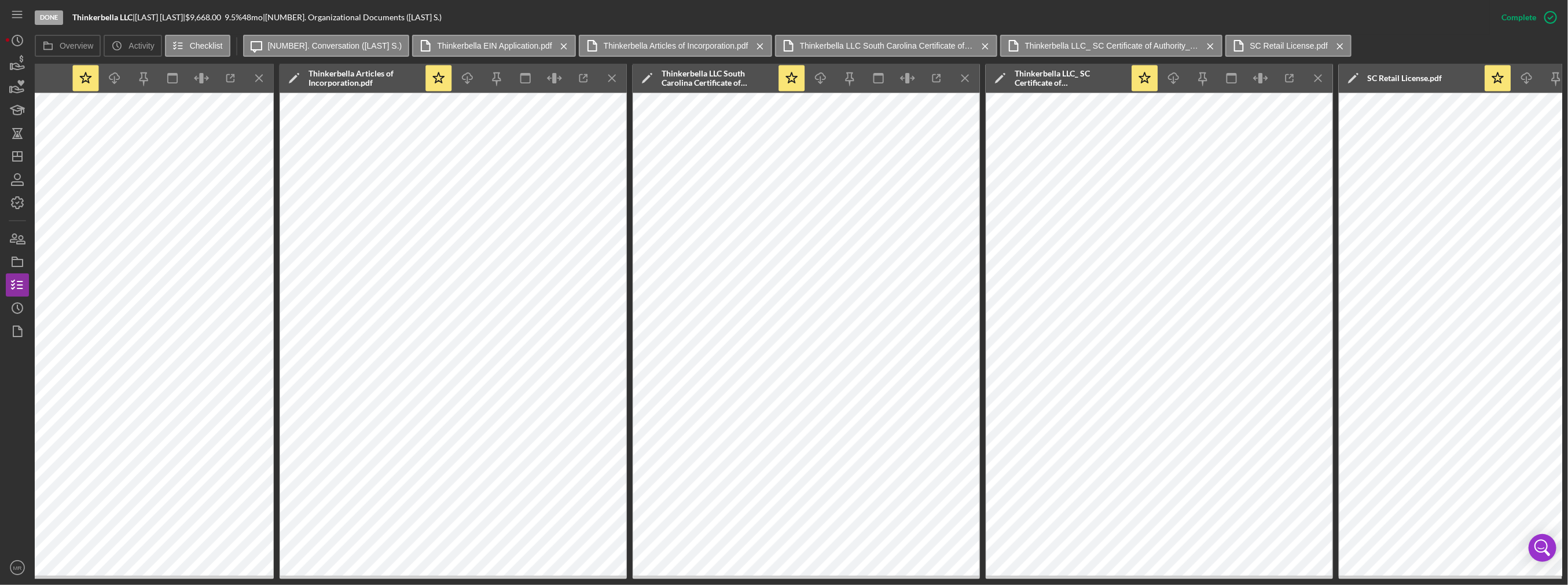 scroll, scrollTop: 0, scrollLeft: 706, axis: horizontal 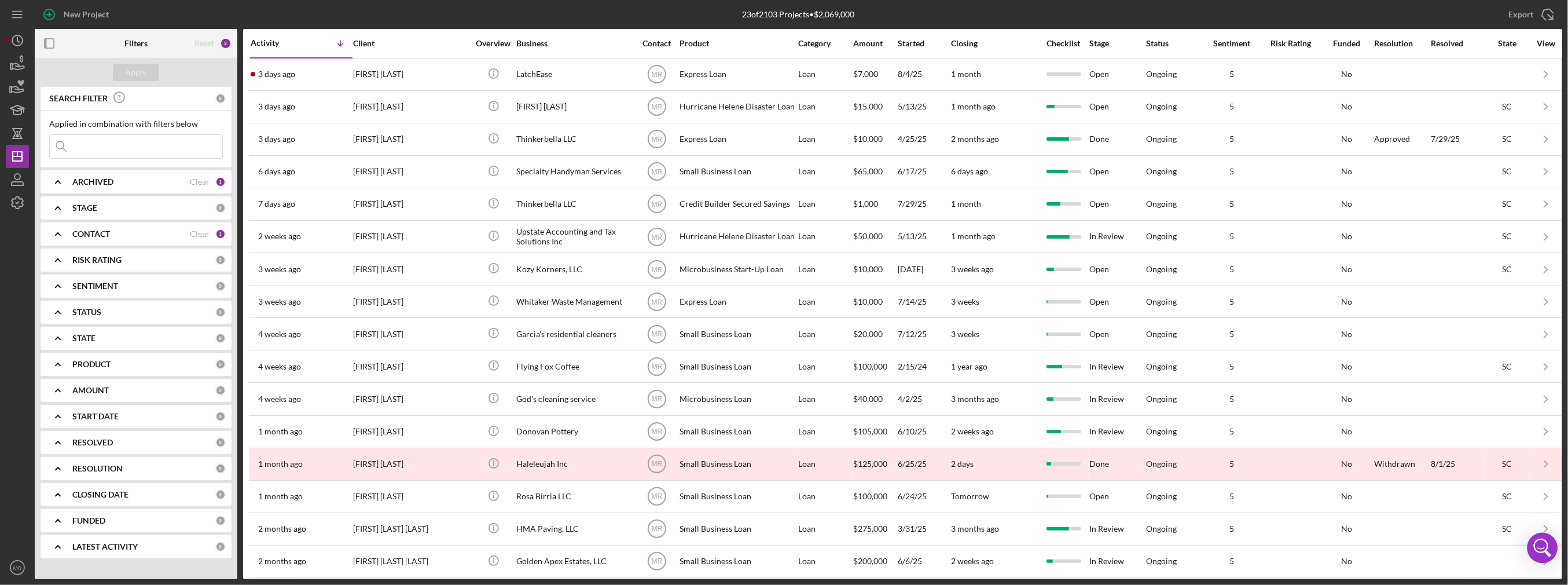 click 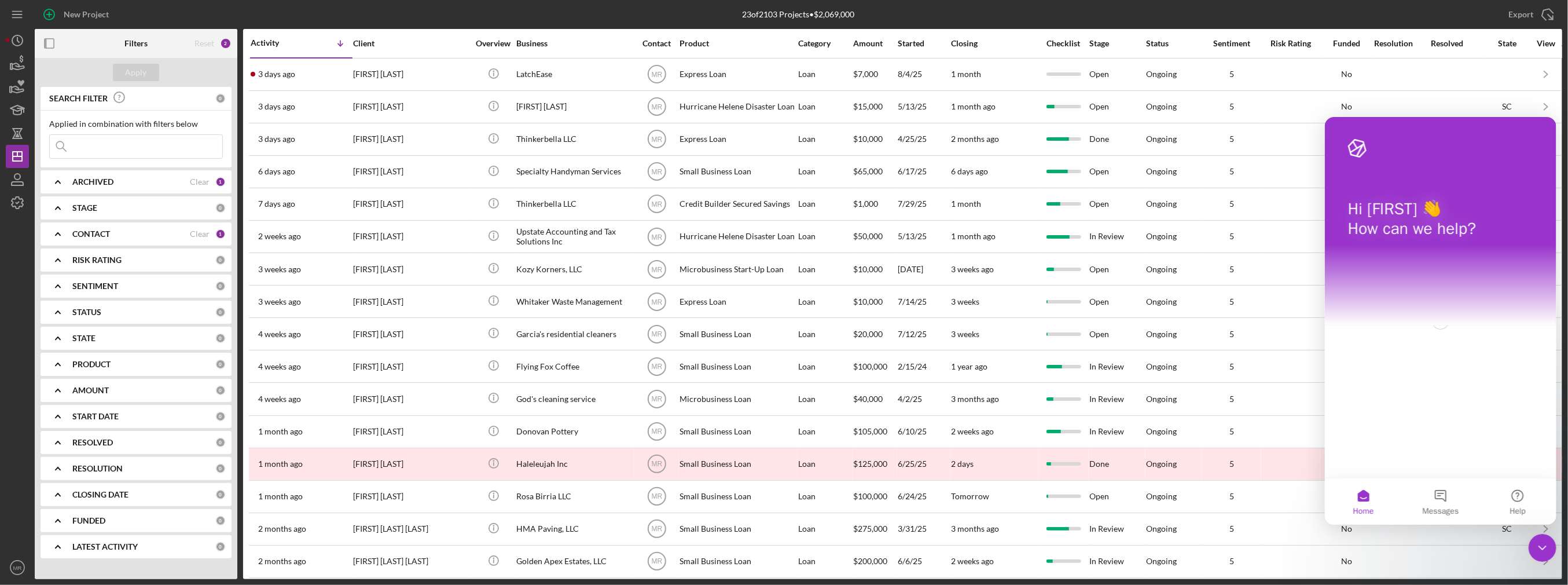 scroll, scrollTop: 0, scrollLeft: 0, axis: both 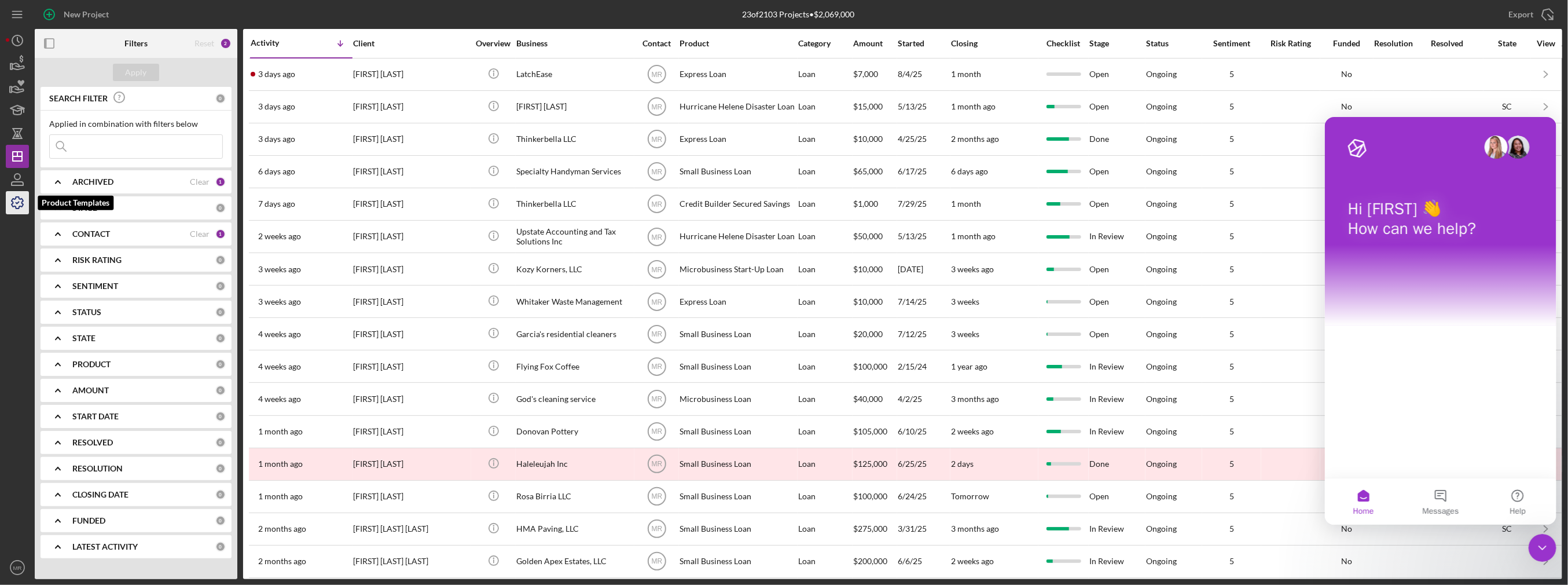 click 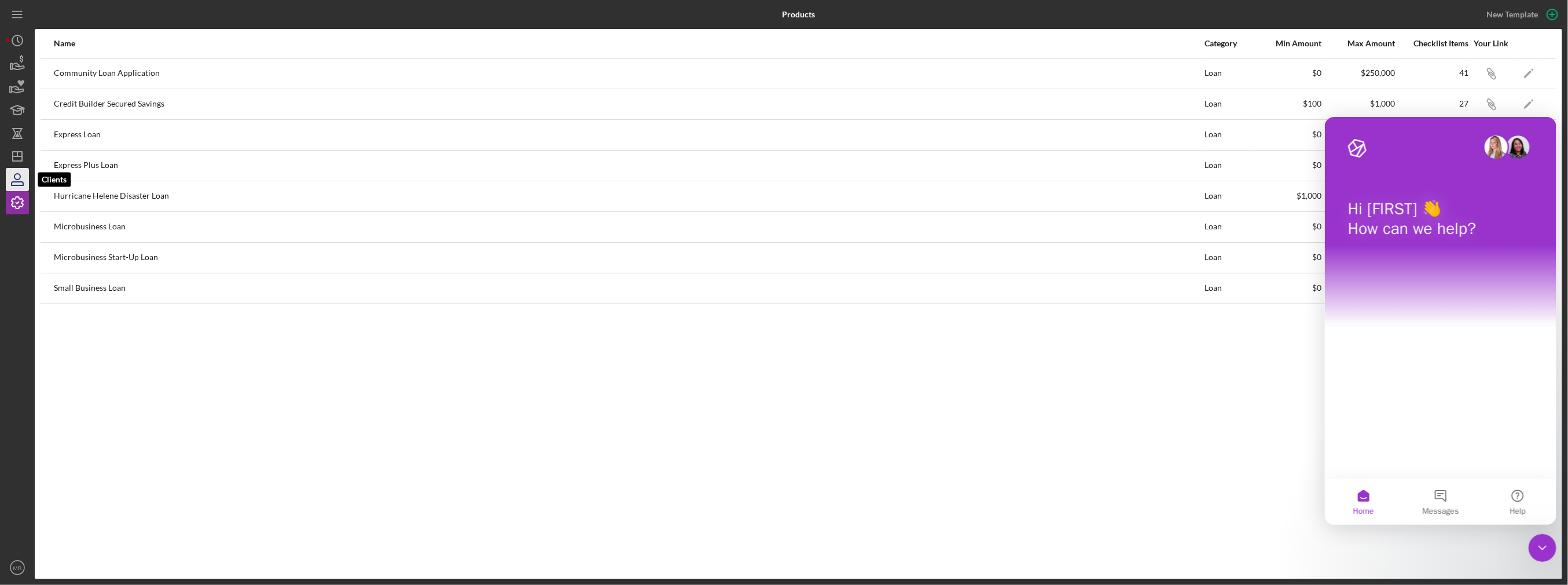click 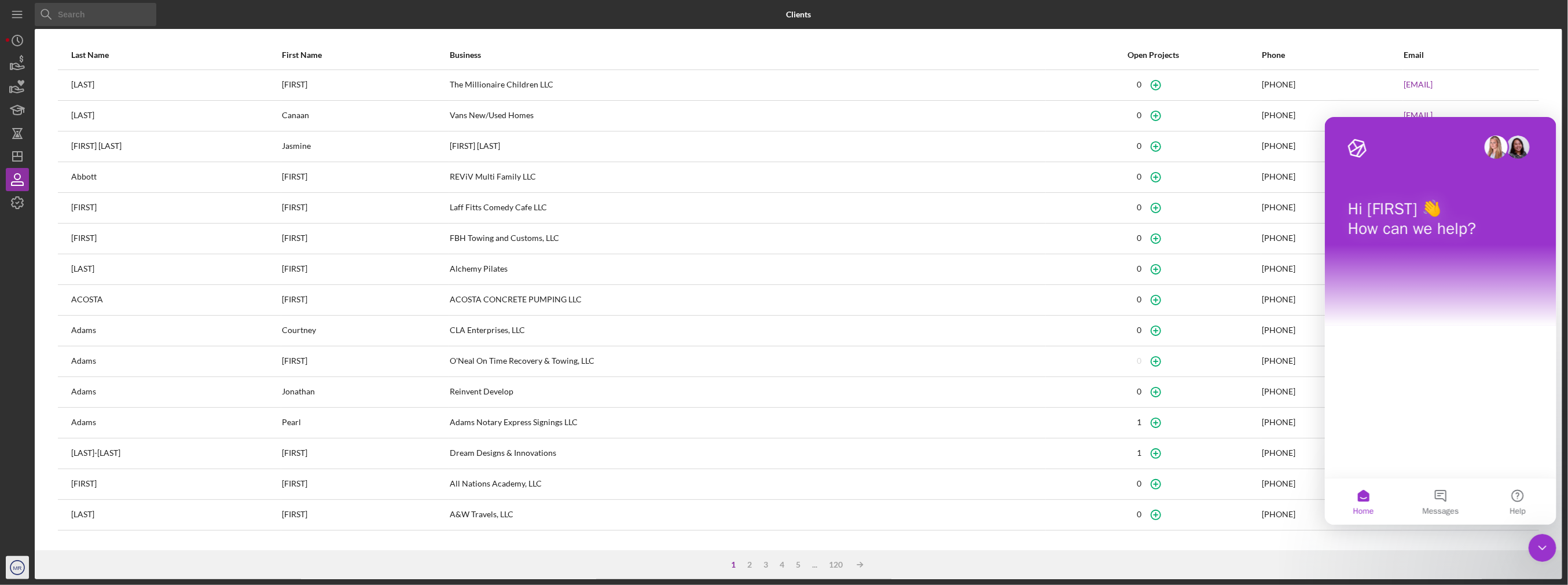 click on "MR" 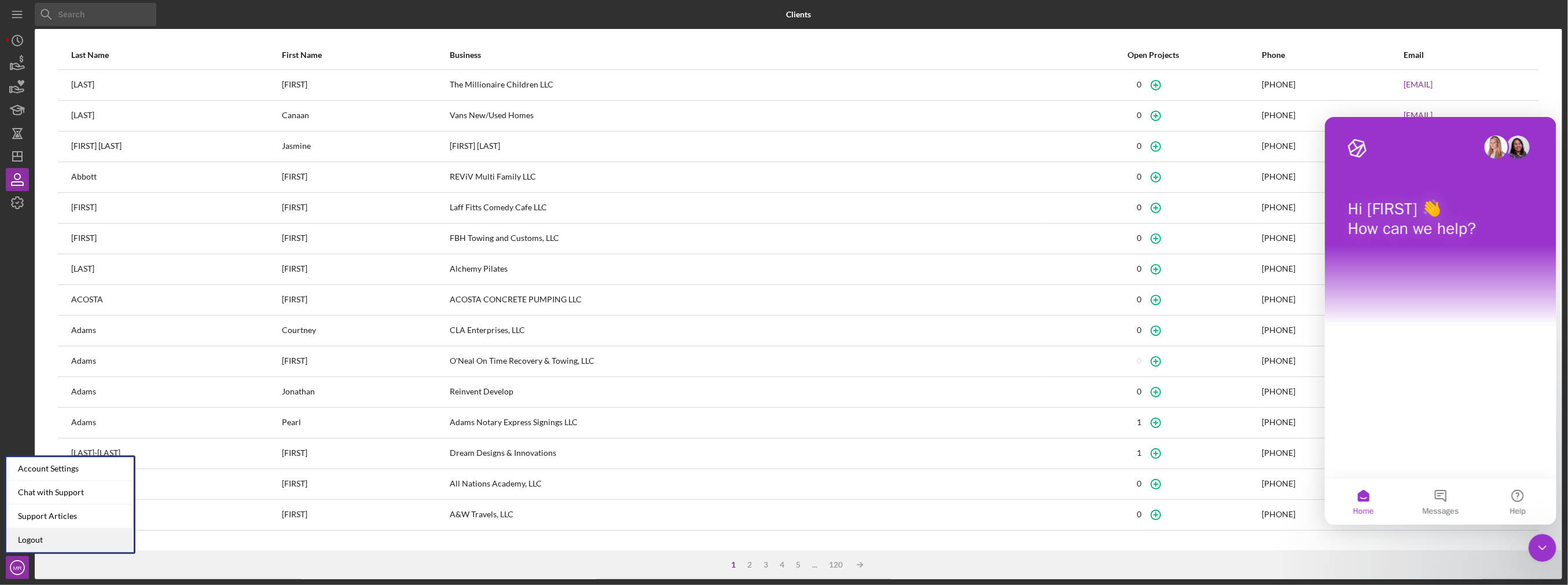 click on "Logout" at bounding box center [70, 540] 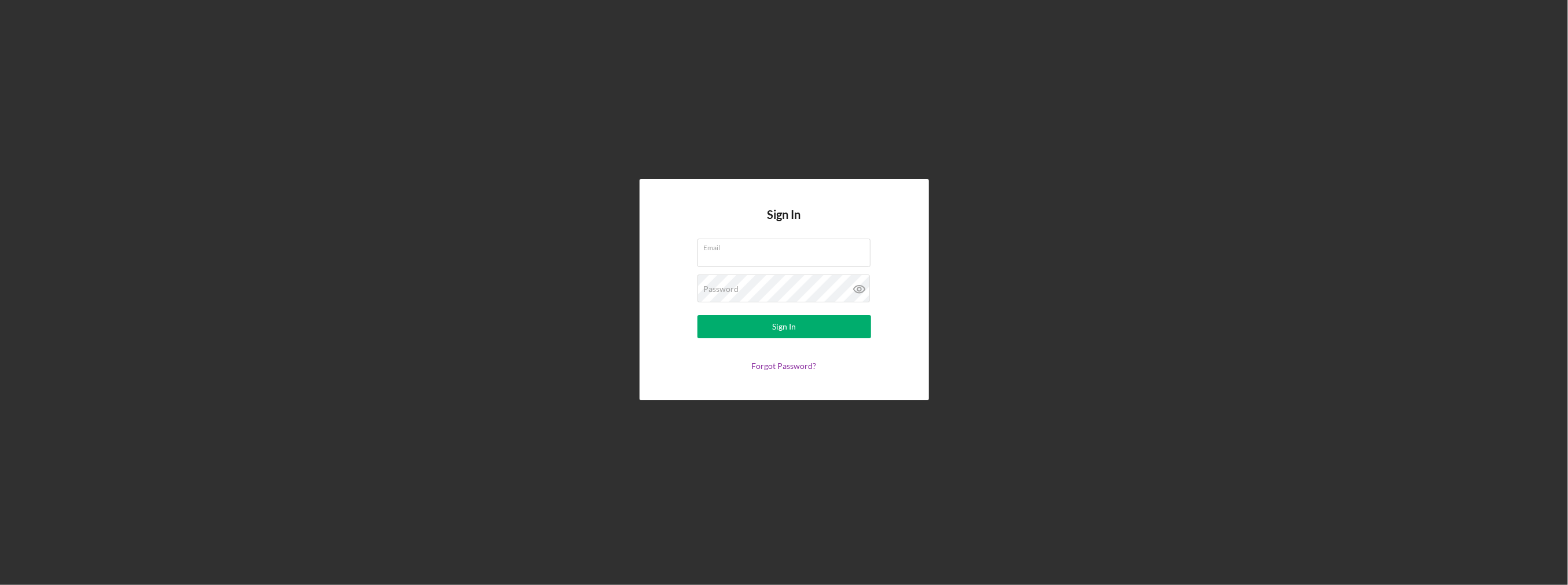 type on "mrivera@cwcarolina.org" 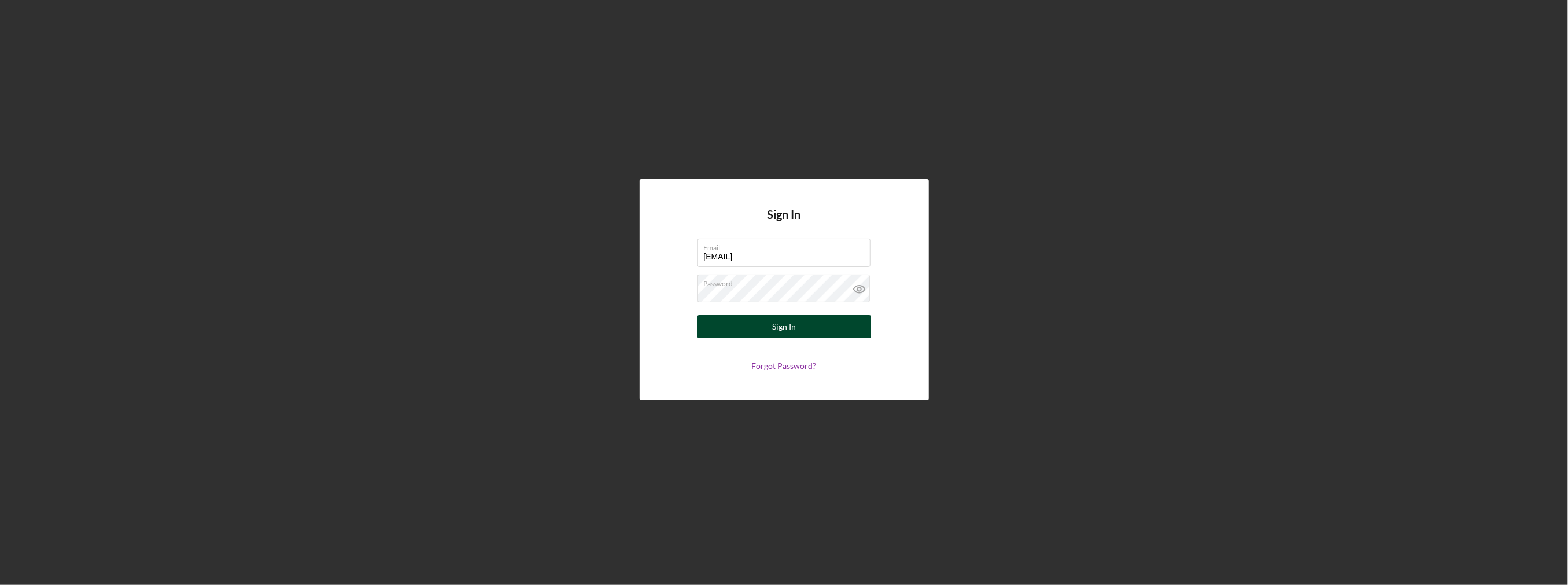 click on "Sign In" at bounding box center [784, 327] 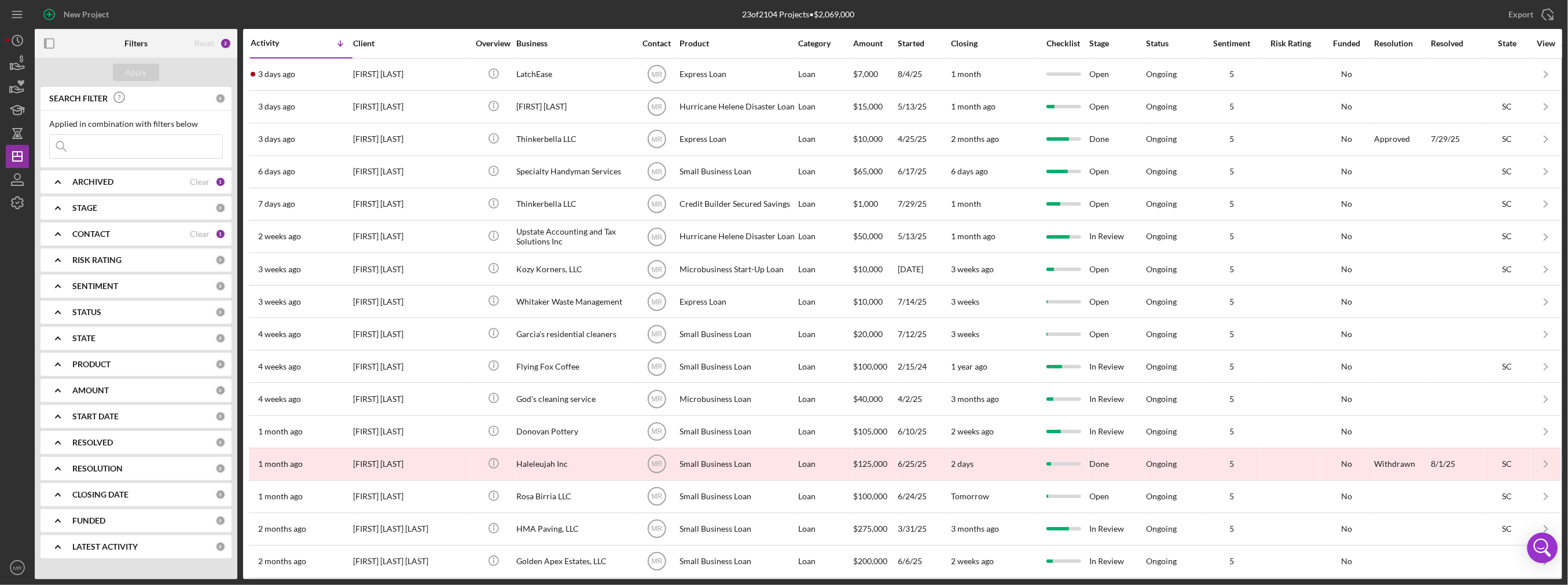 click 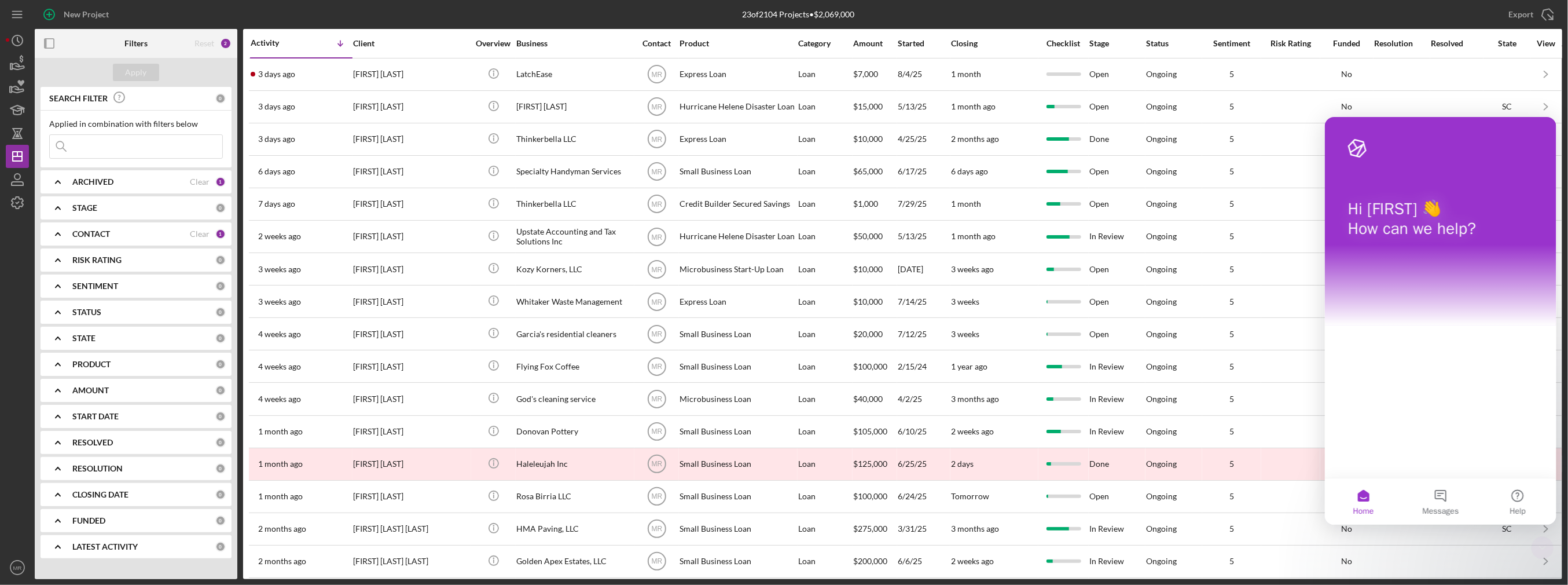scroll, scrollTop: 0, scrollLeft: 0, axis: both 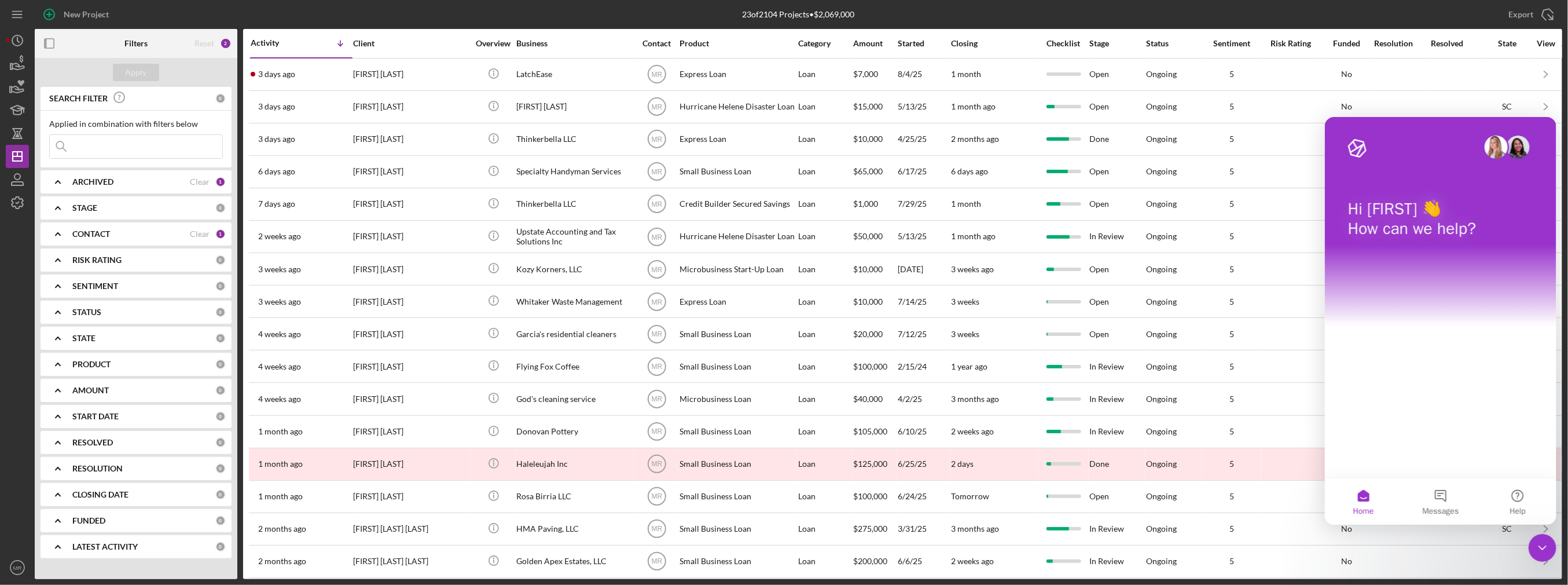 click 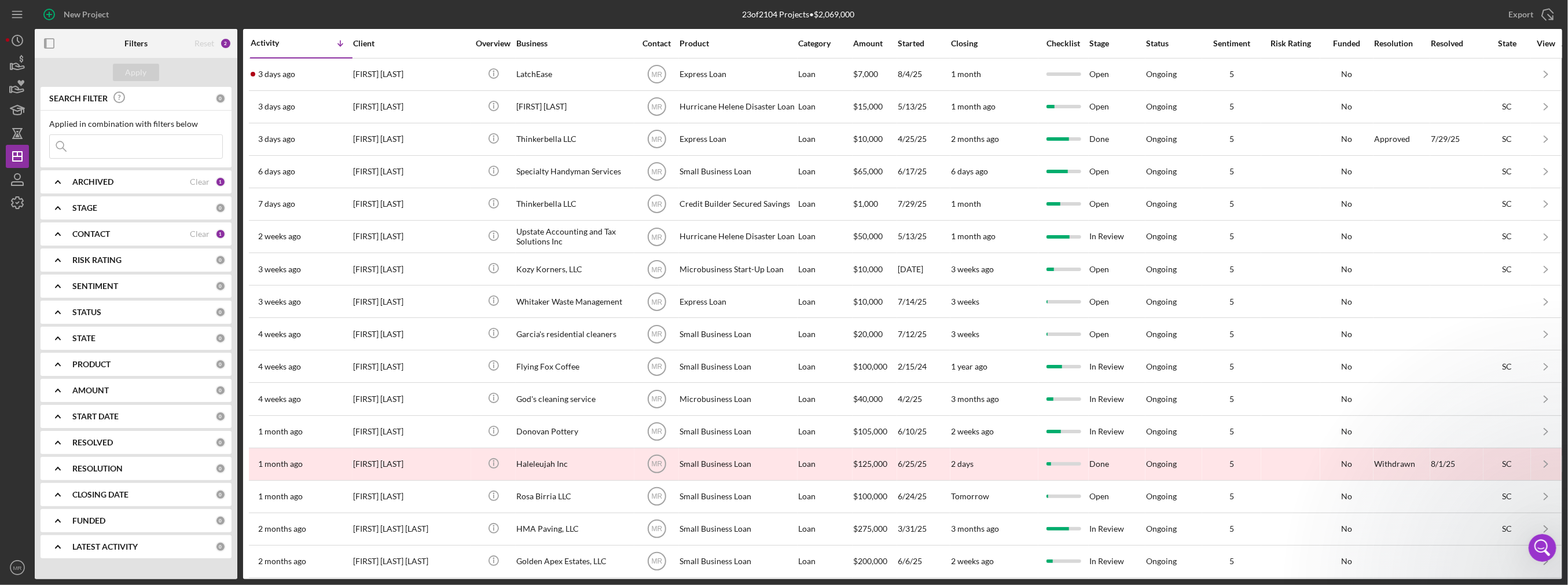 scroll, scrollTop: 0, scrollLeft: 0, axis: both 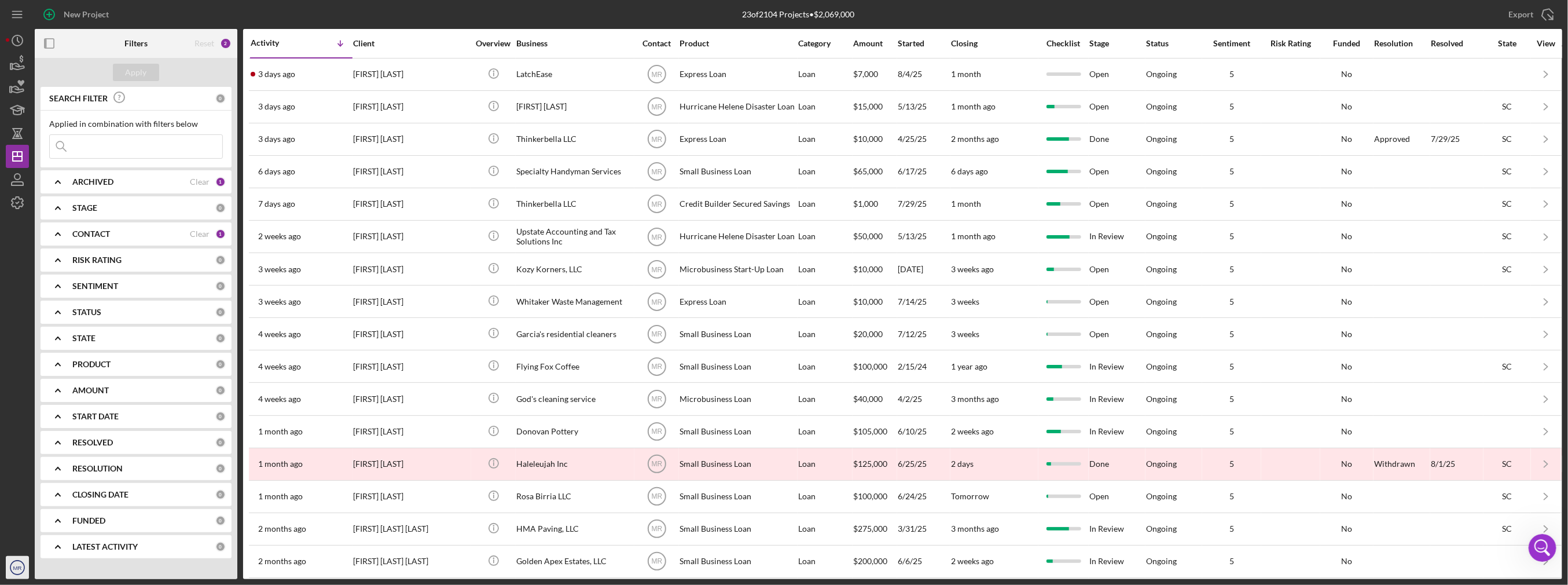 click on "MR" 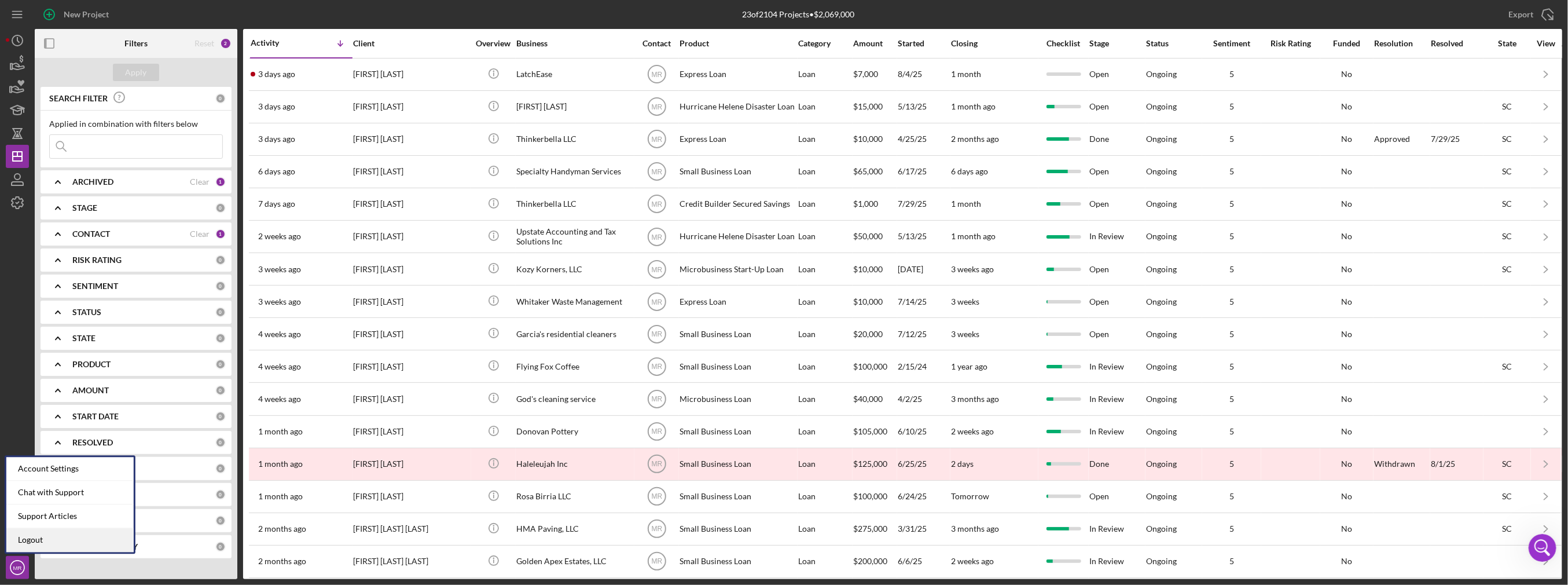 click on "Logout" at bounding box center (70, 540) 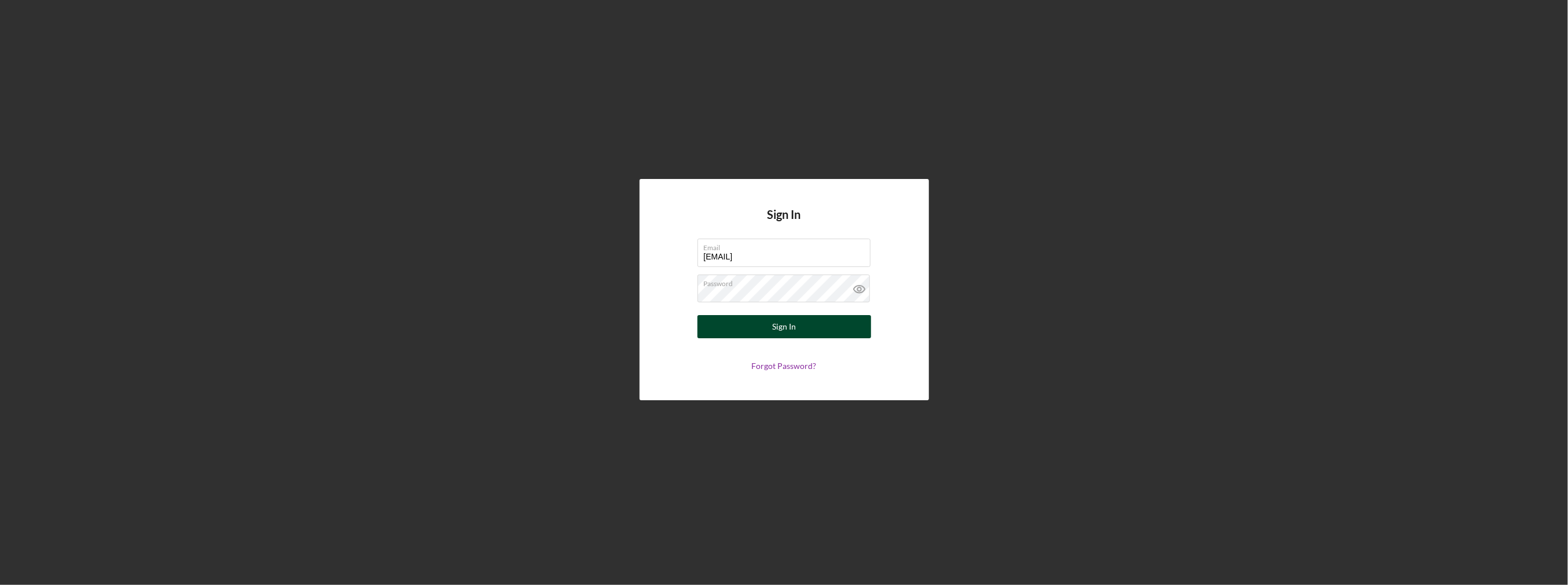 click on "Sign In" at bounding box center [784, 327] 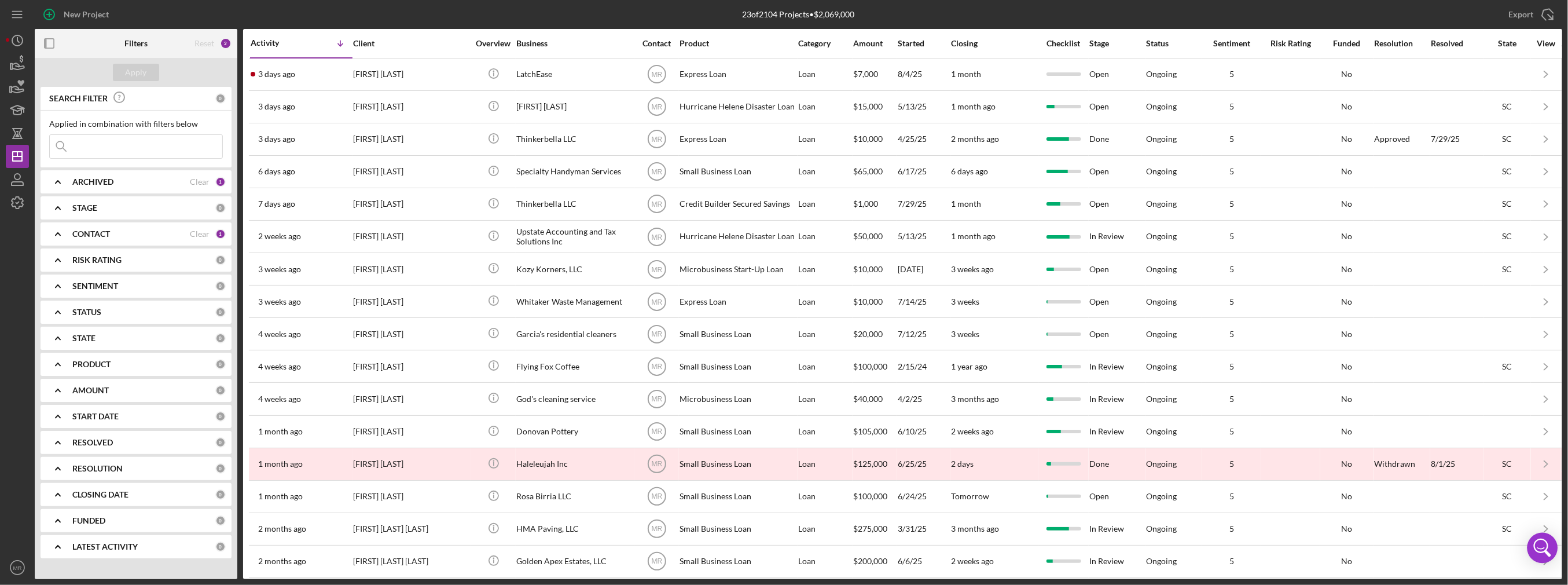 click 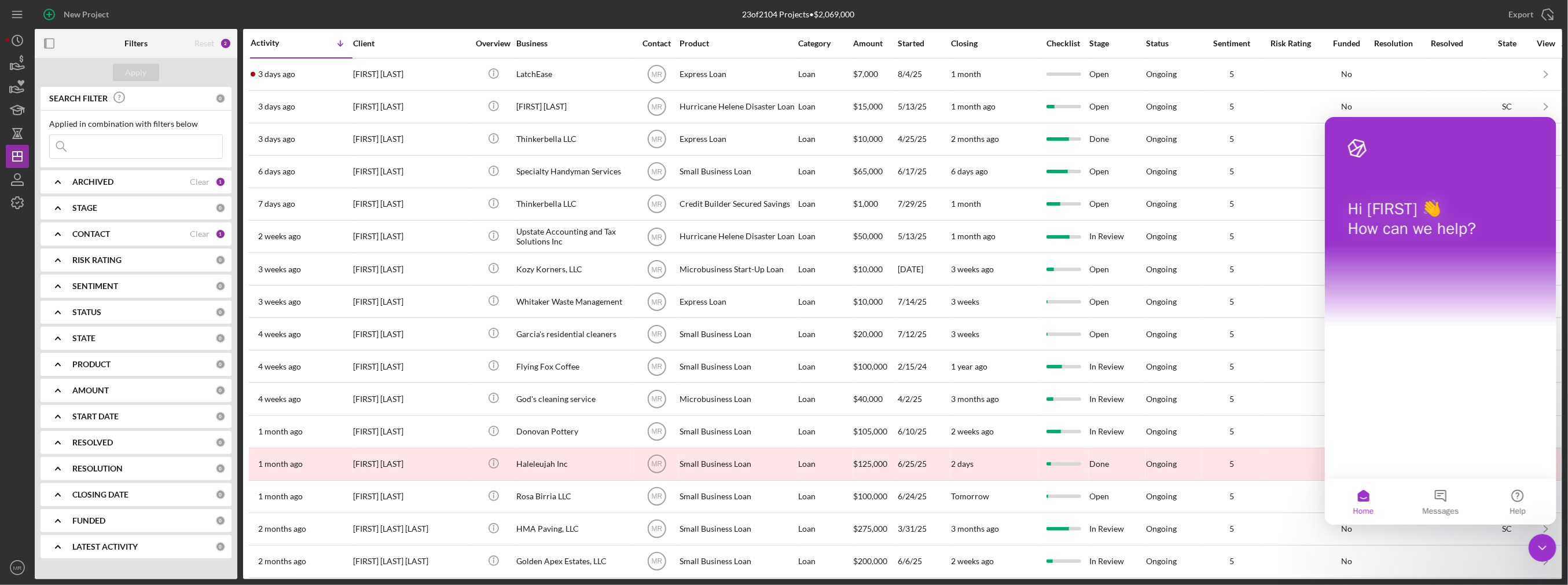 scroll, scrollTop: 0, scrollLeft: 0, axis: both 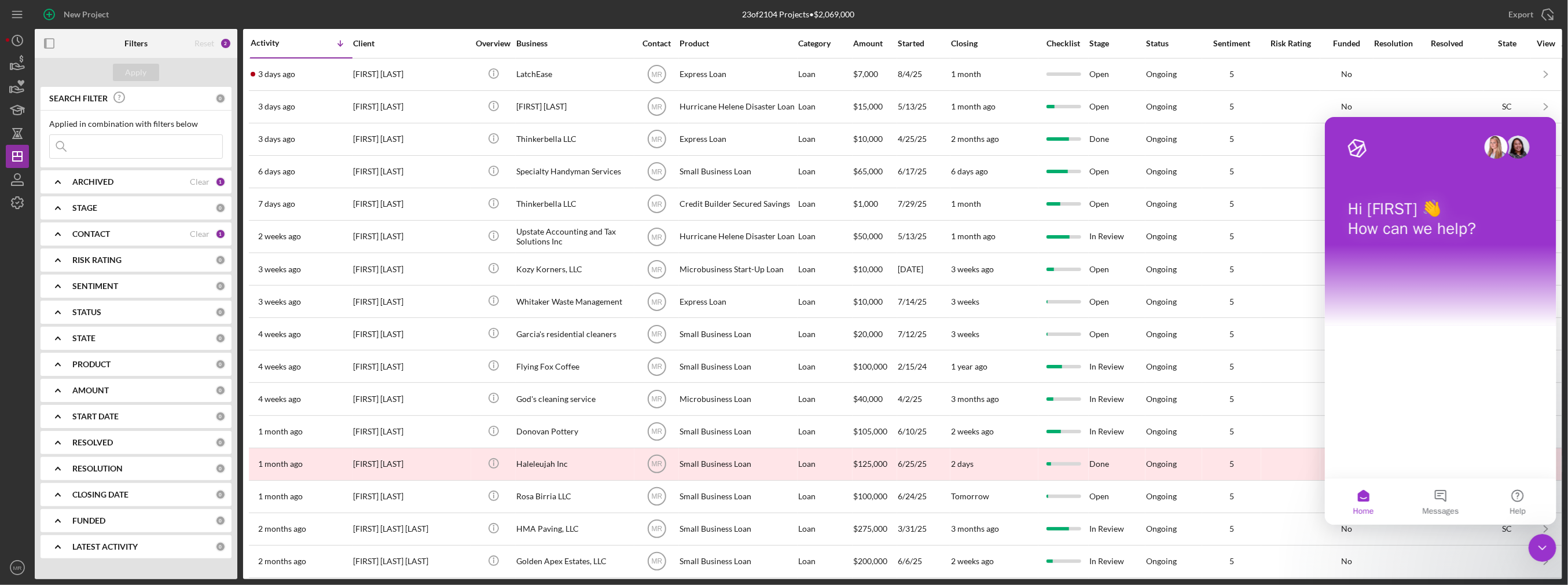 click on "Hi Matt 👋 How can we help?" at bounding box center (1440, 297) 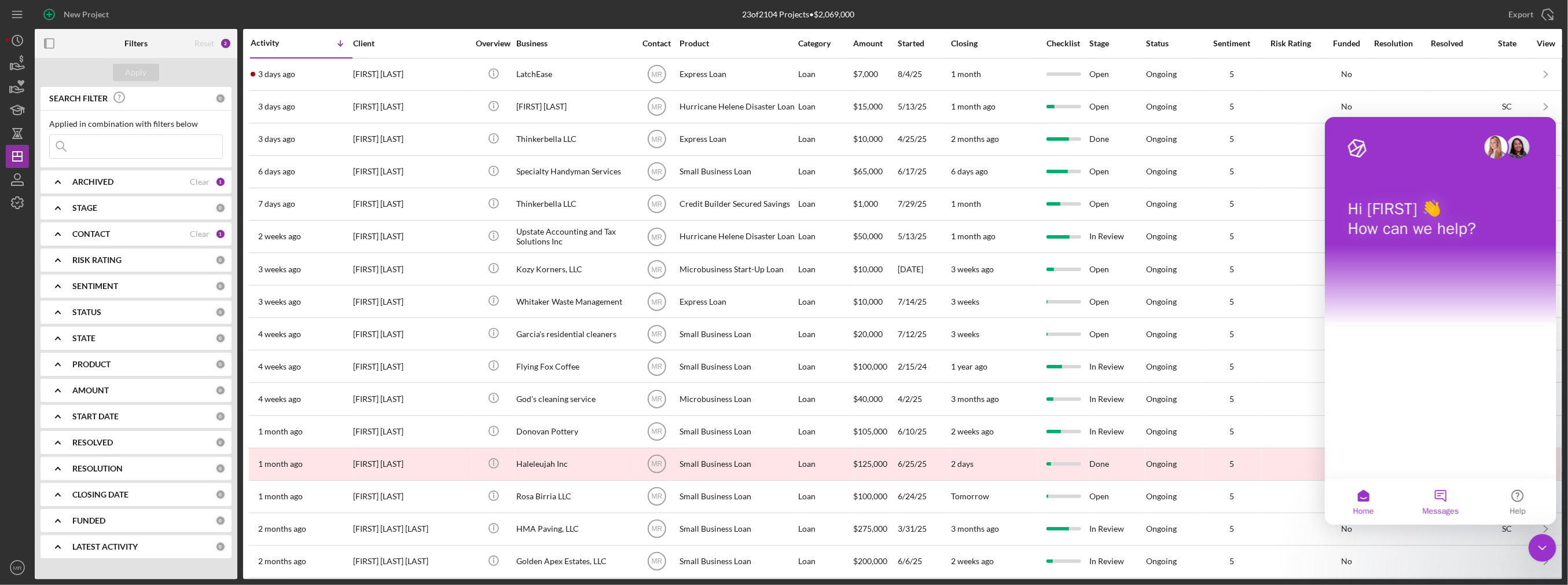 click on "Messages" at bounding box center (1440, 501) 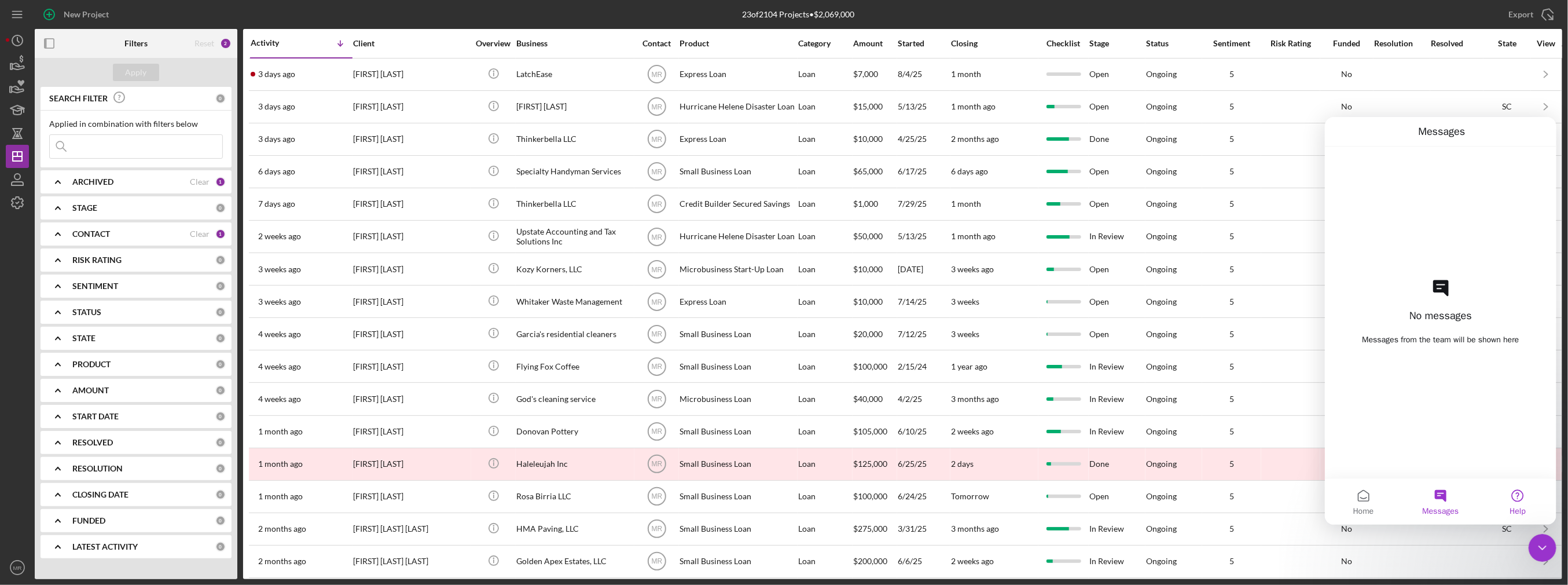 click on "Help" at bounding box center [1517, 501] 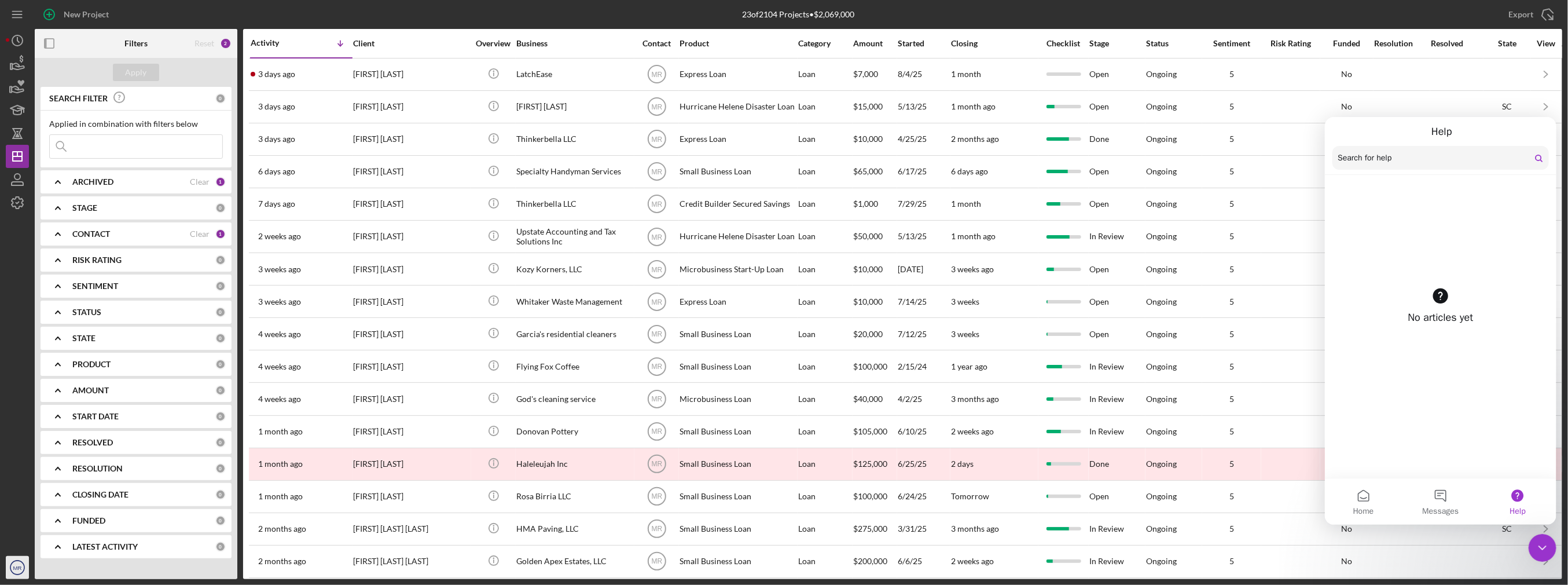 click on "MR" 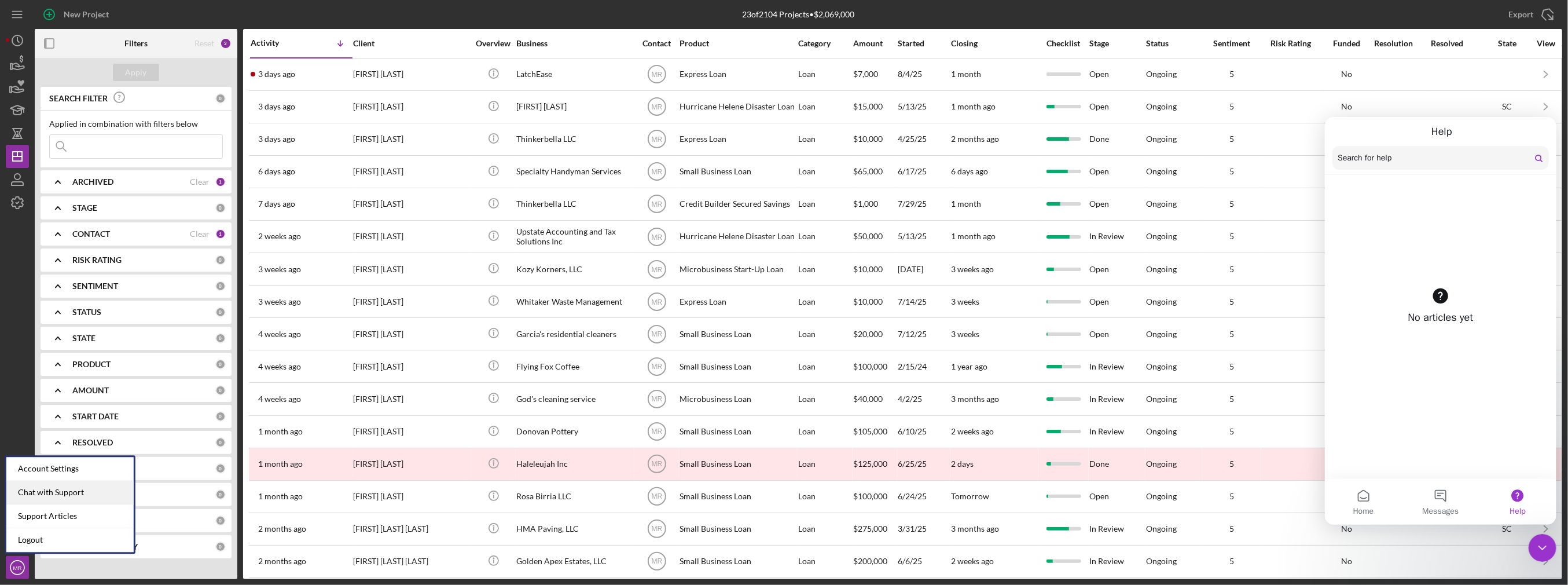 click on "Chat with Support" at bounding box center (70, 492) 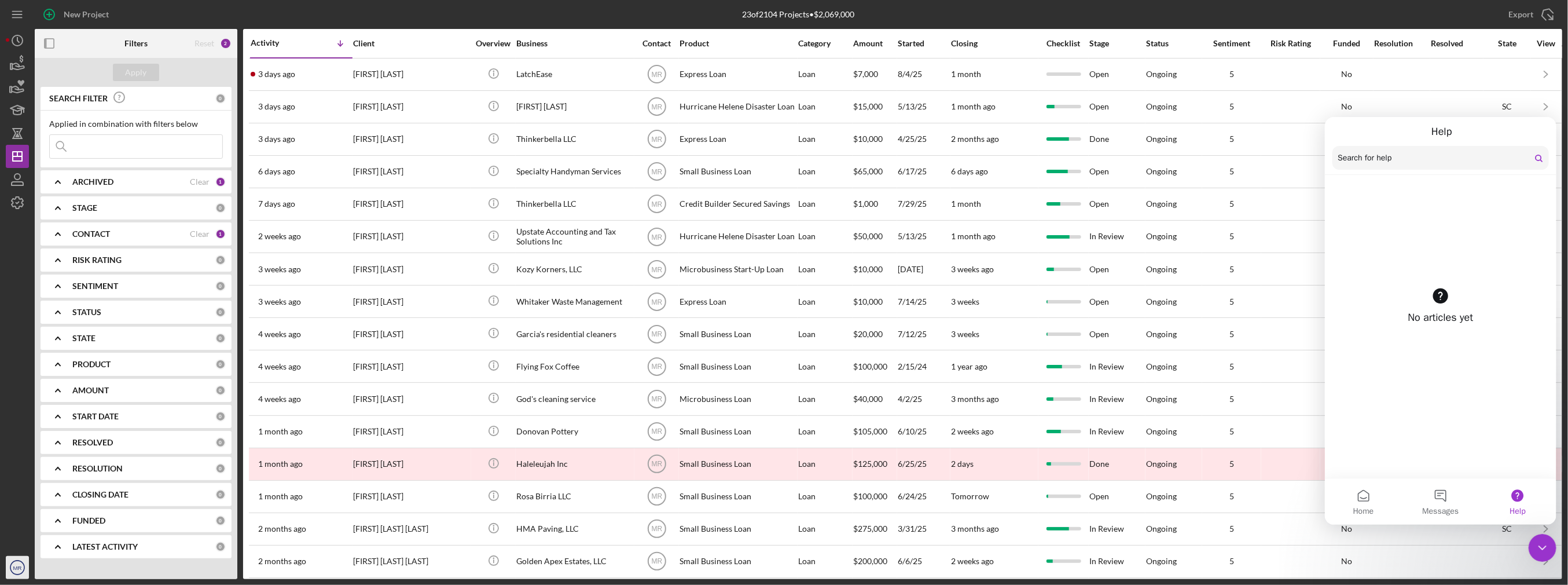 click on "MR" 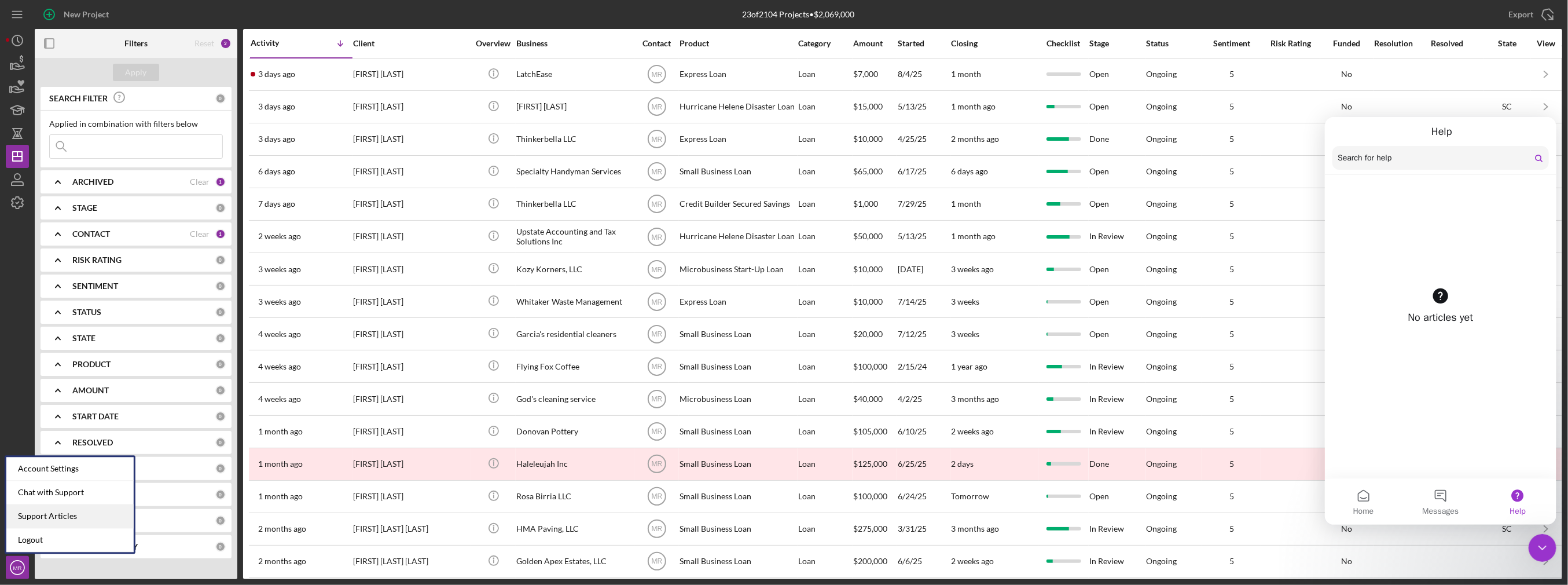 click on "Support Articles" at bounding box center (70, 516) 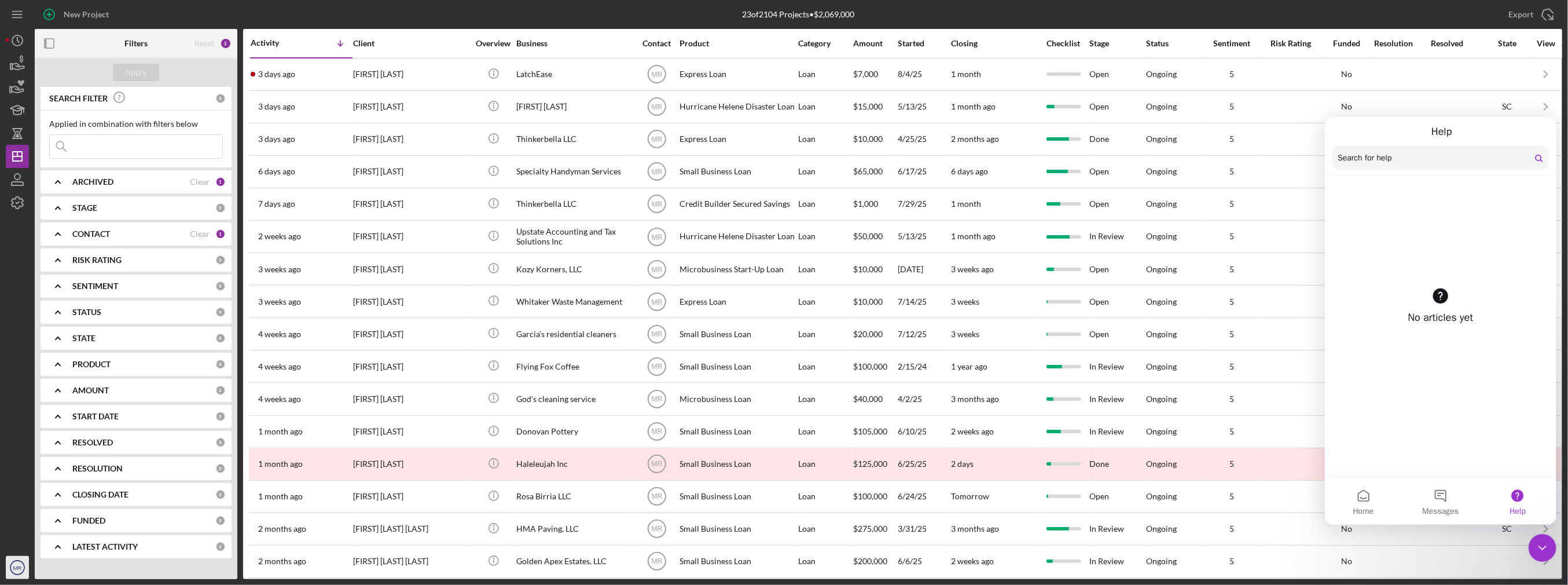 click on "MR" 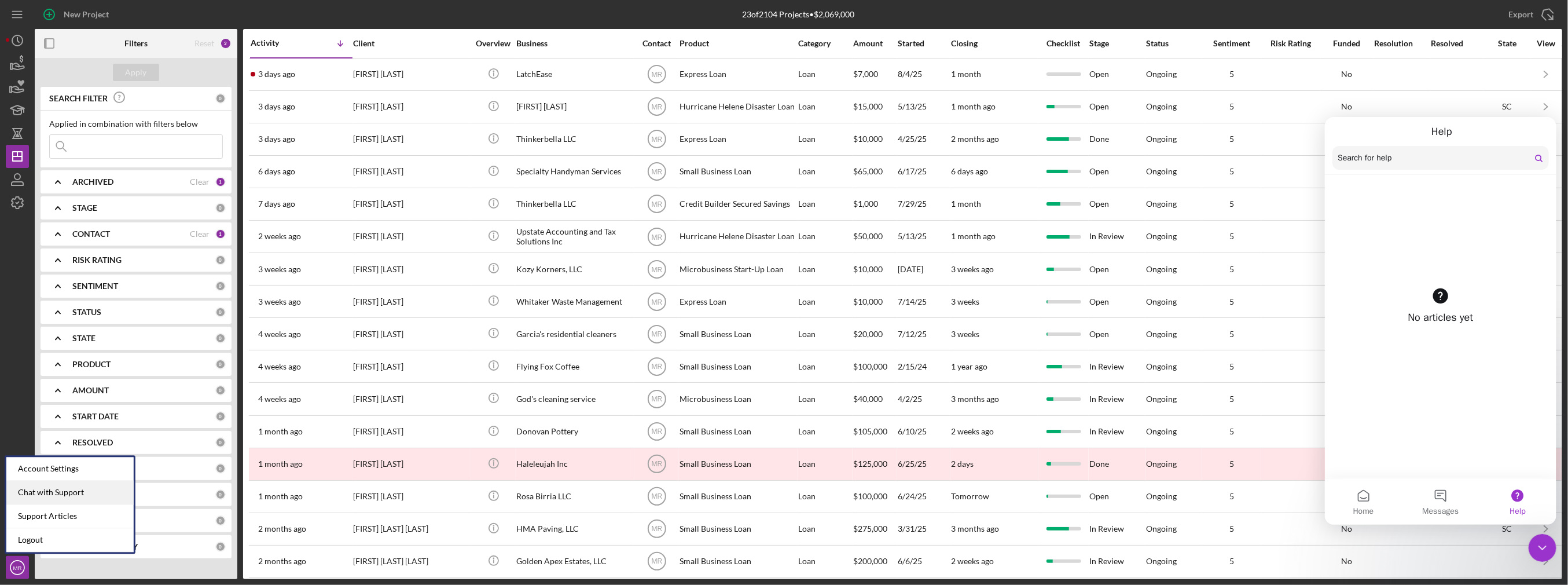 click on "Chat with Support" at bounding box center (70, 492) 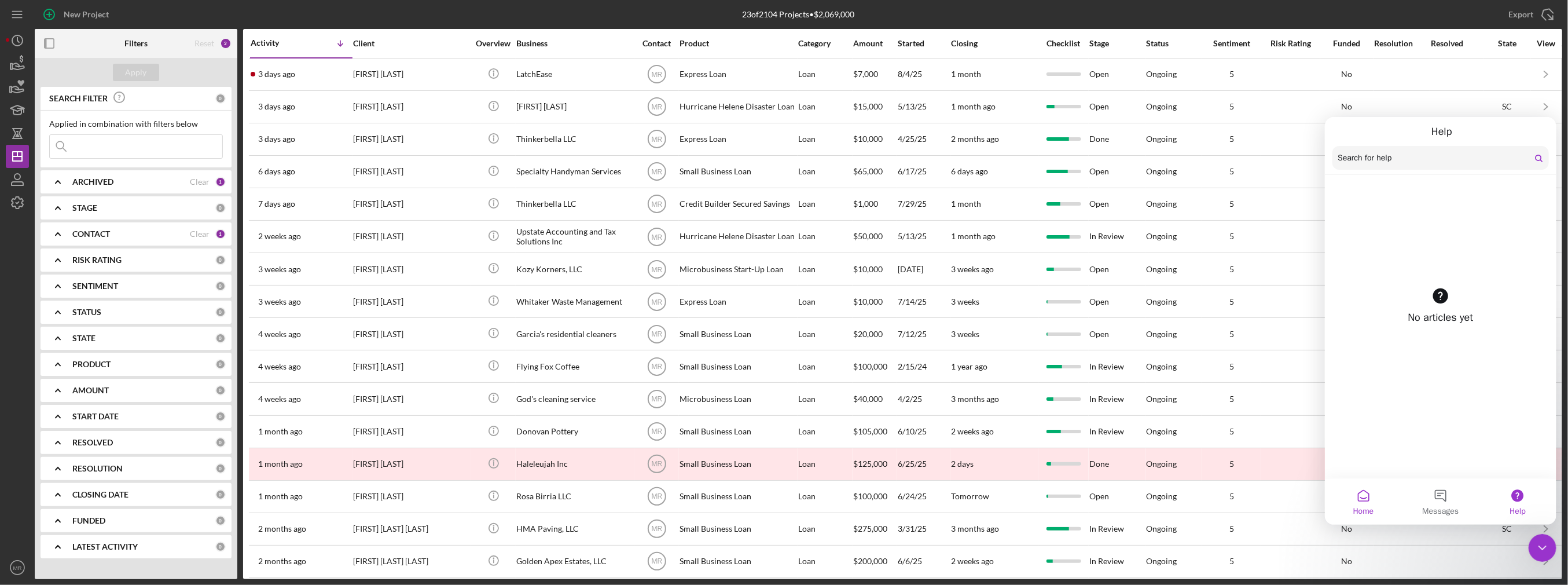 click on "Home" at bounding box center [1363, 501] 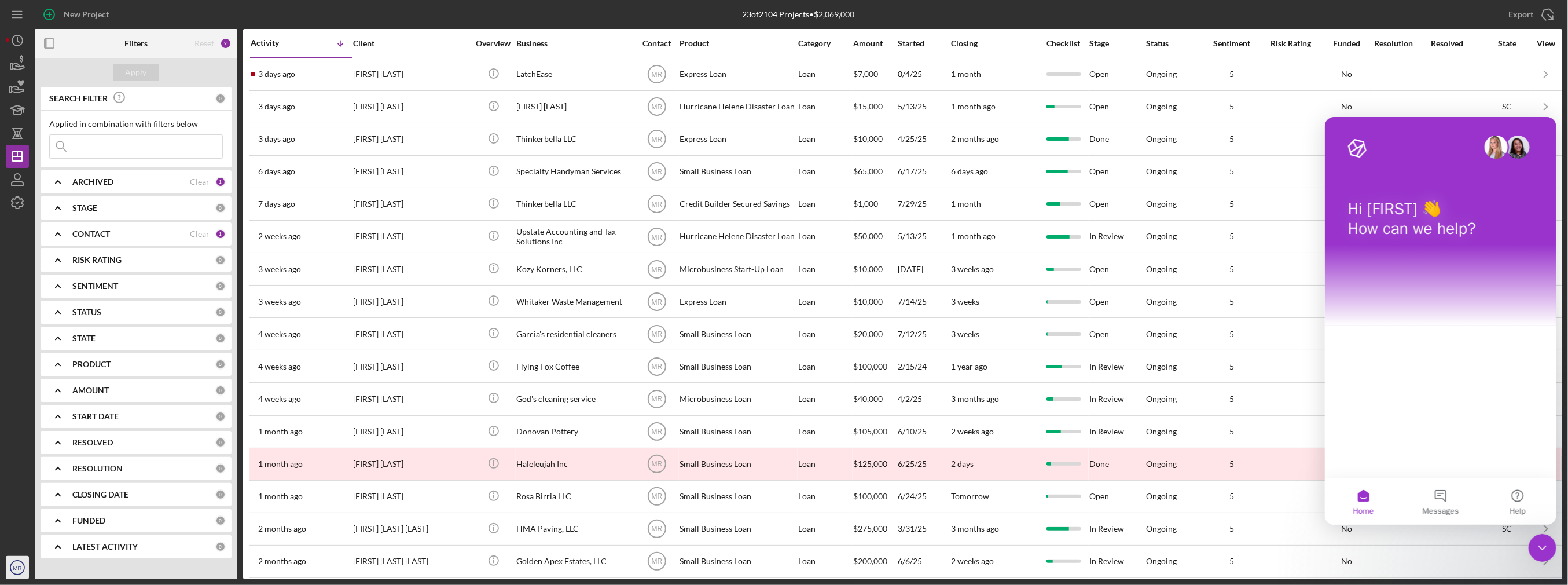 click 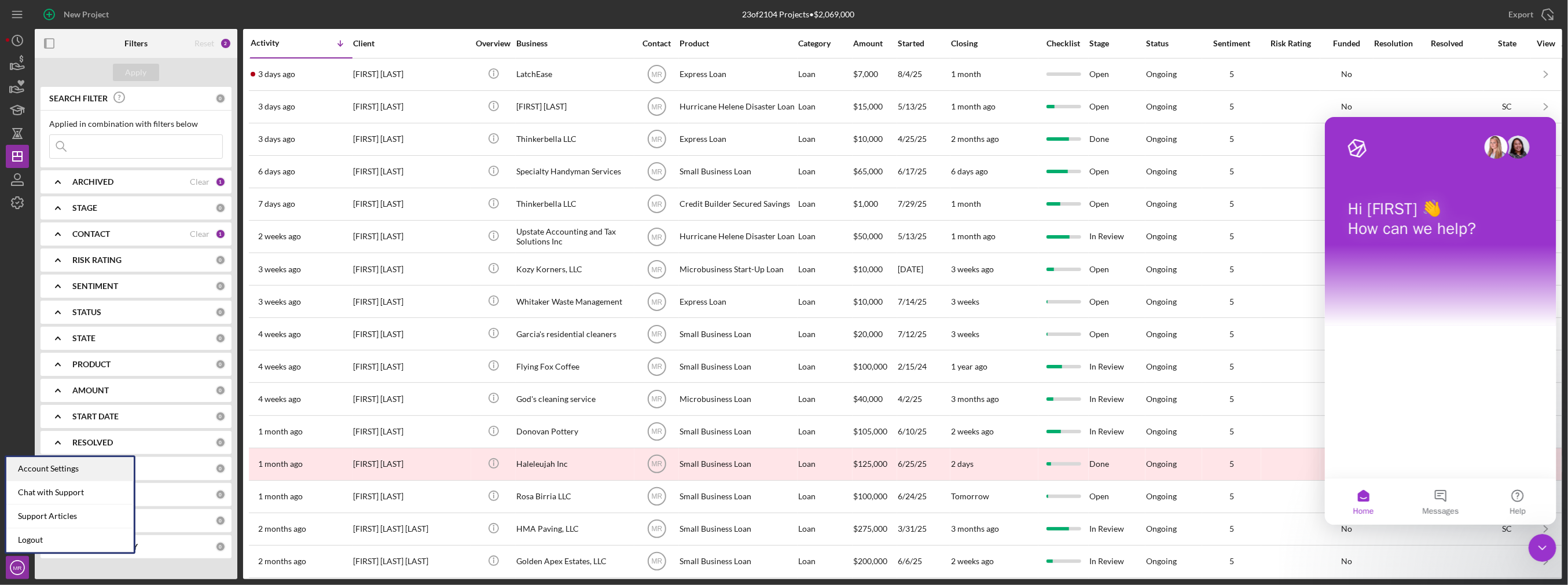 click on "Account Settings" at bounding box center (70, 469) 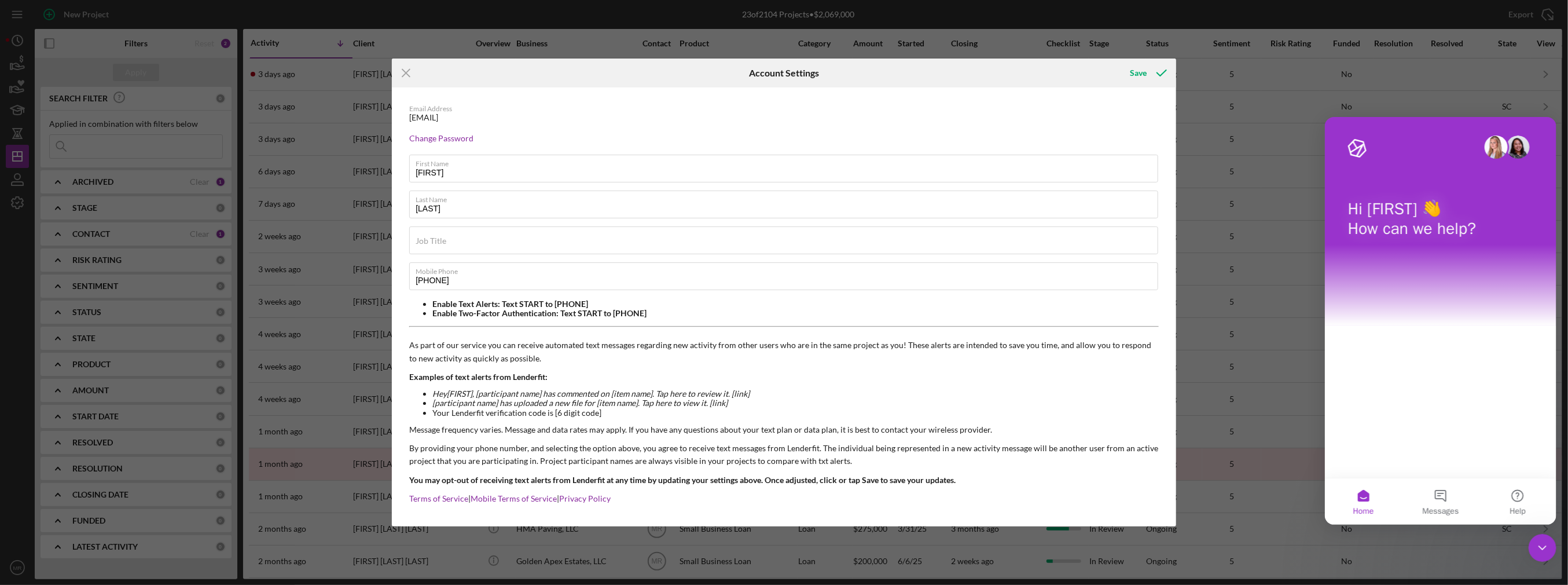 scroll, scrollTop: 1, scrollLeft: 0, axis: vertical 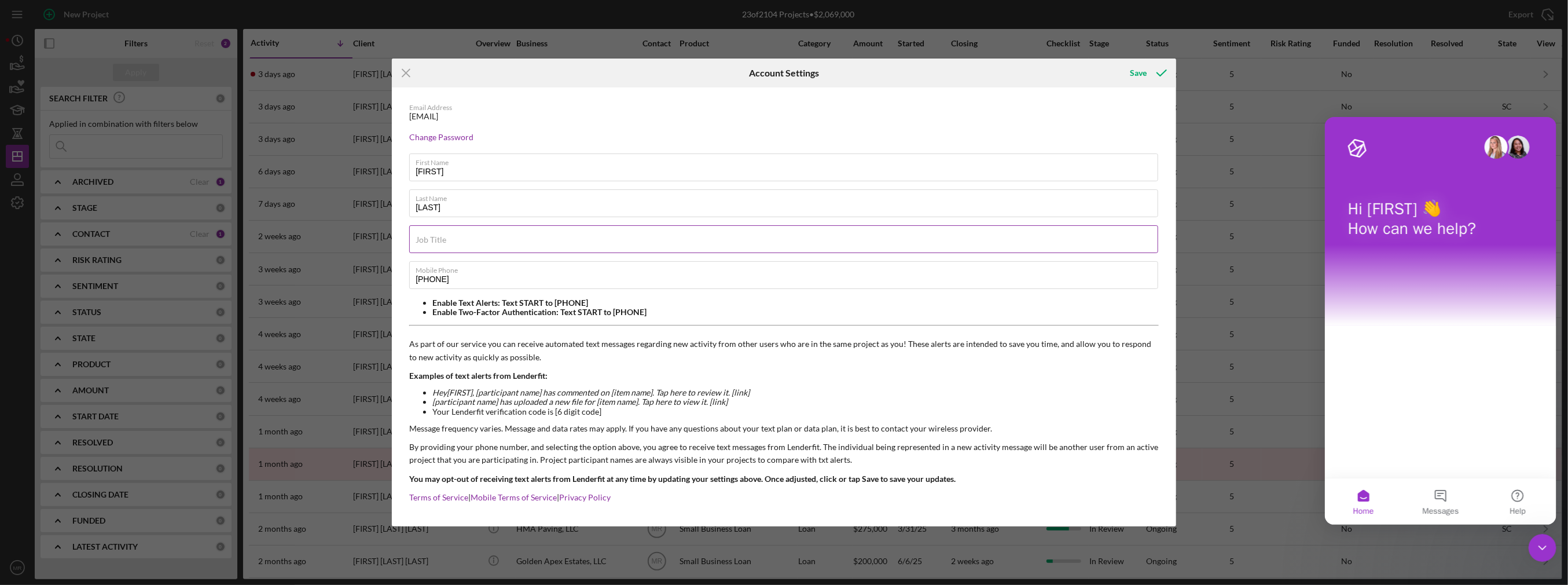 click on "Job Title" at bounding box center (784, 239) 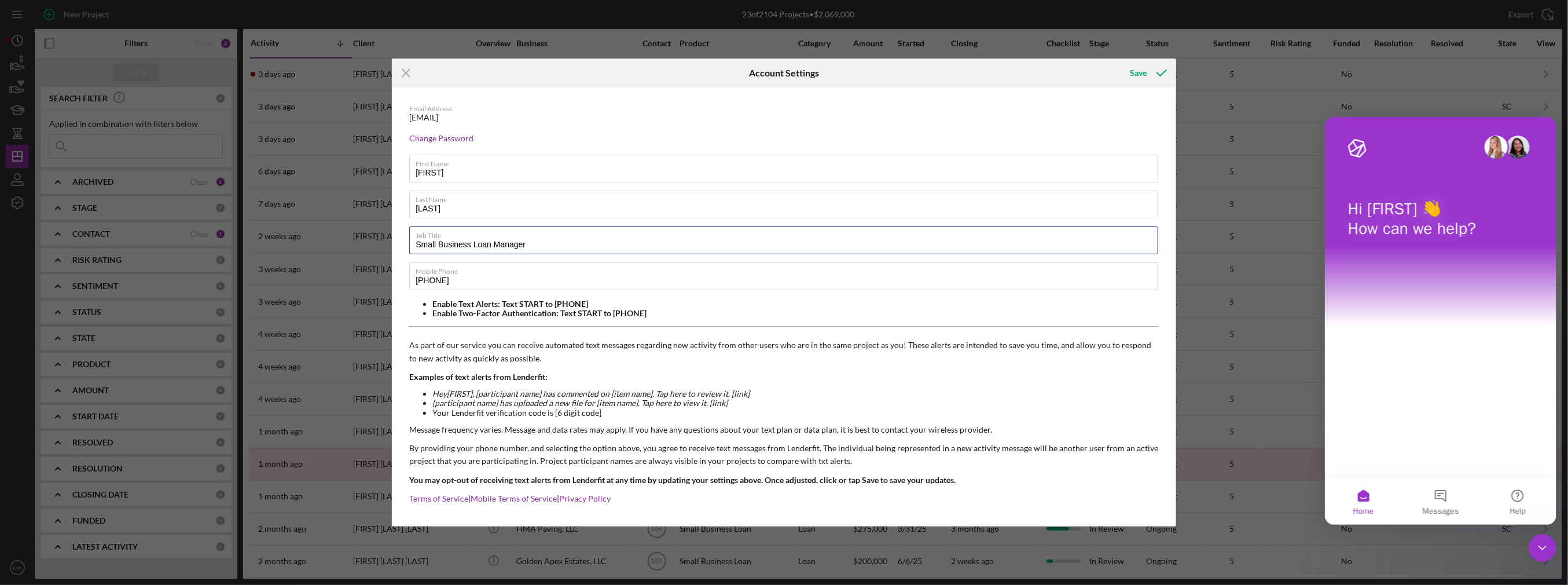 scroll, scrollTop: 0, scrollLeft: 0, axis: both 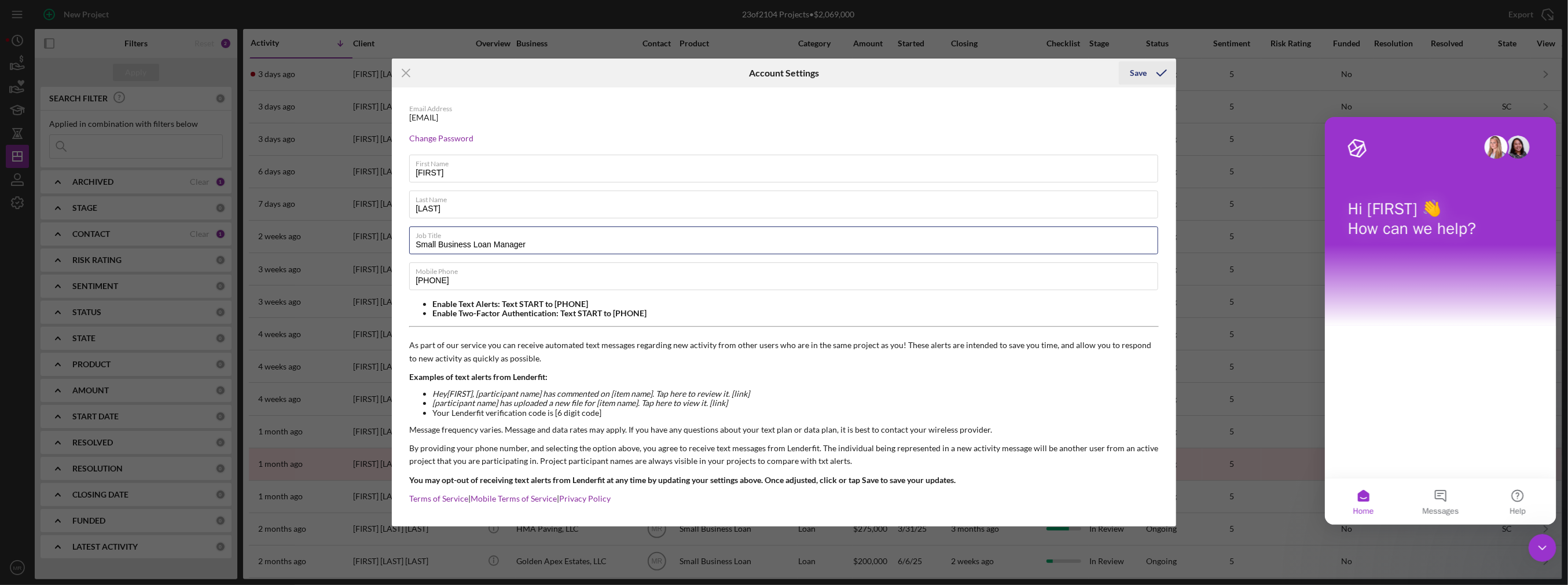 type on "Small Business Loan Manager" 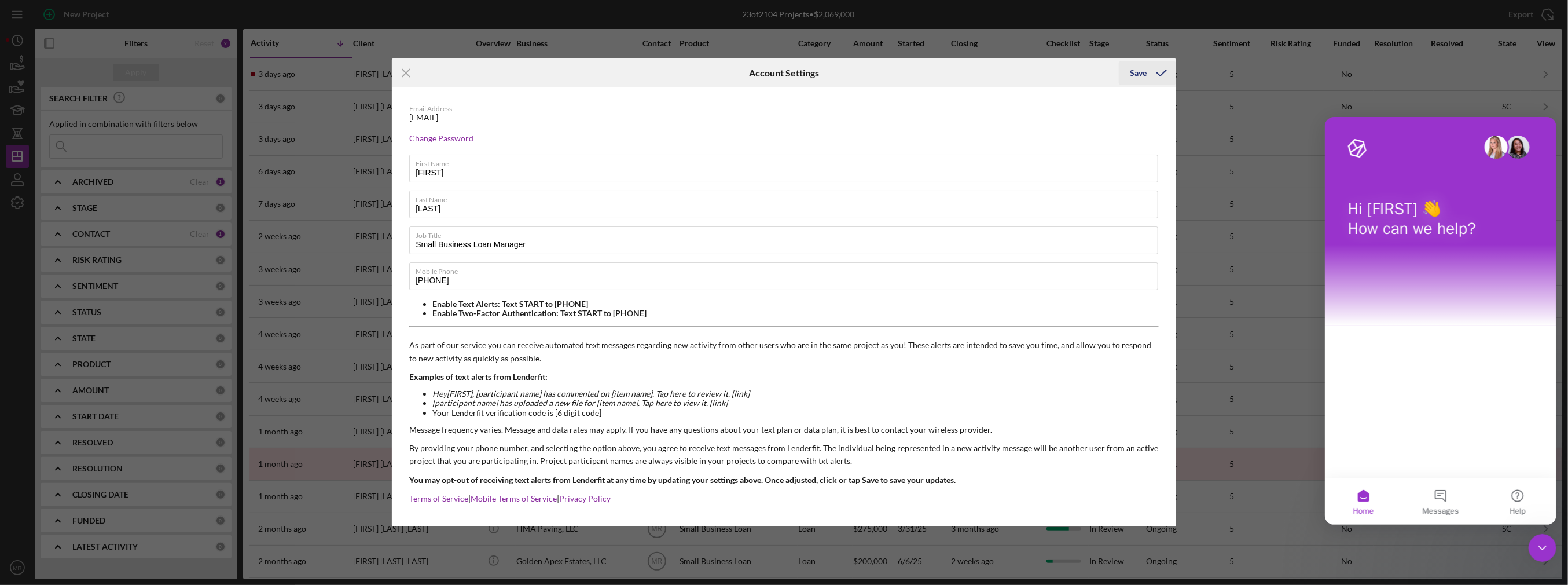 click on "Save" at bounding box center [1139, 73] 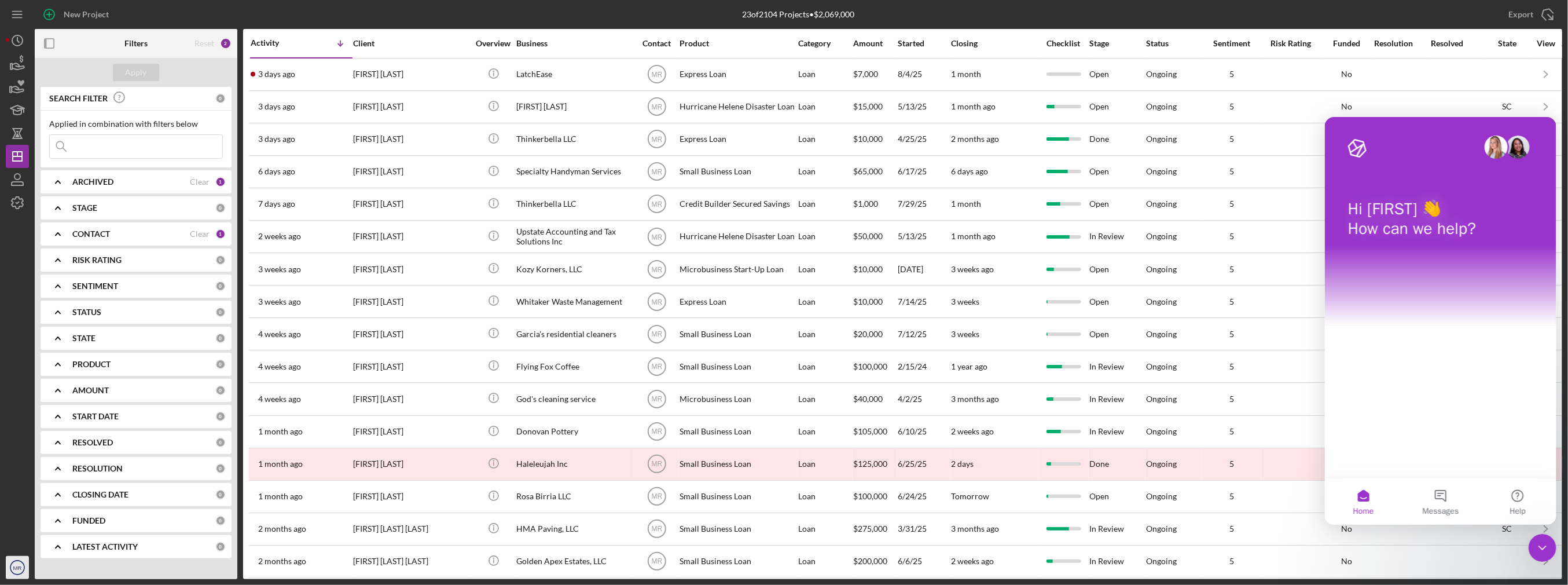 click 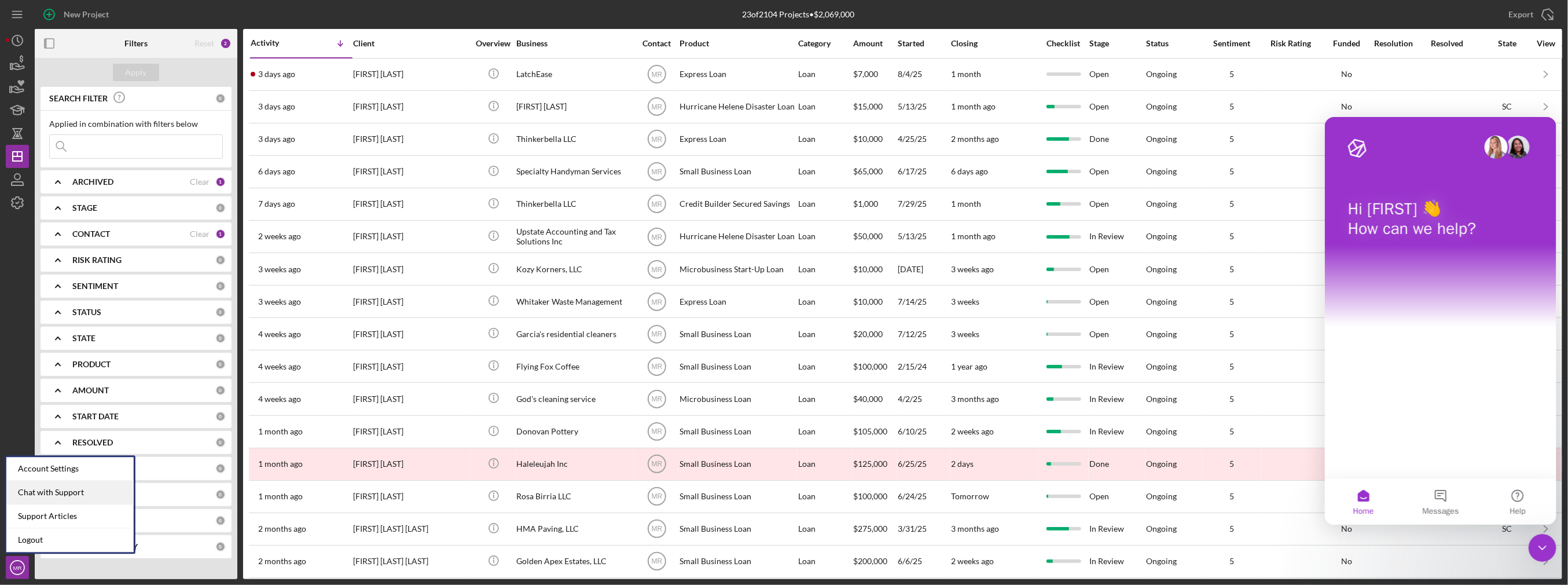 click on "Chat with Support" at bounding box center (70, 492) 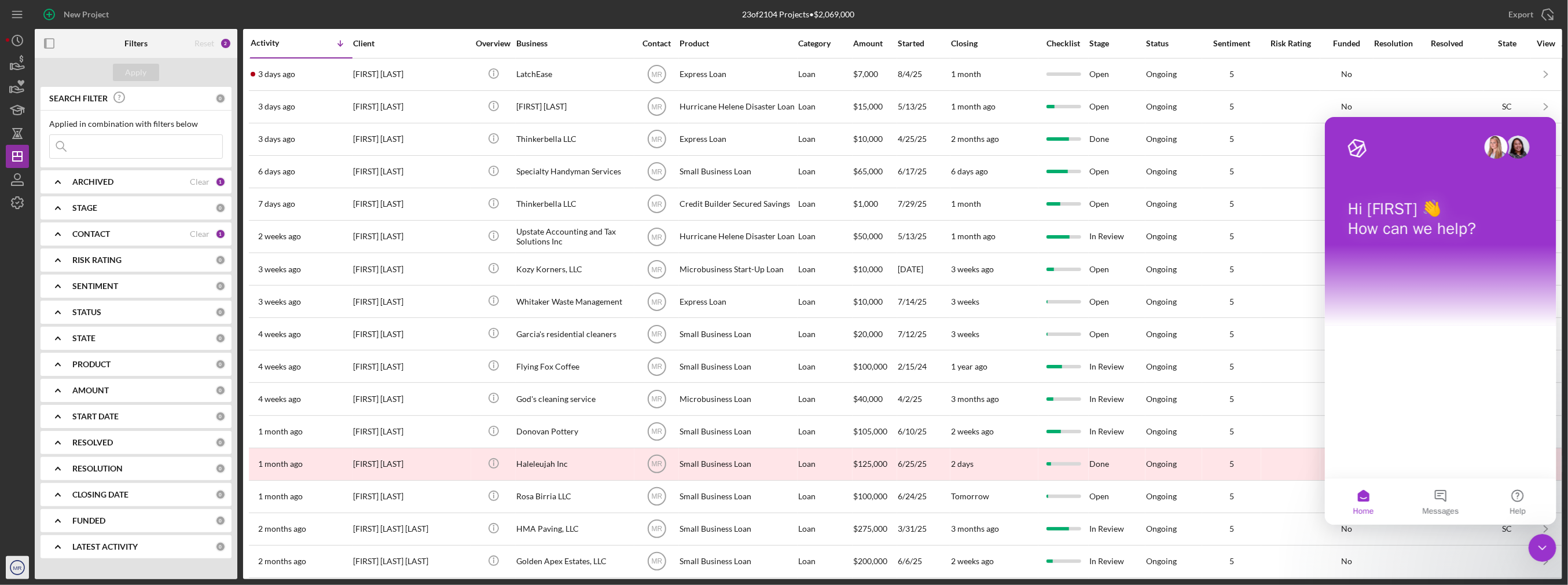 click on "MR" 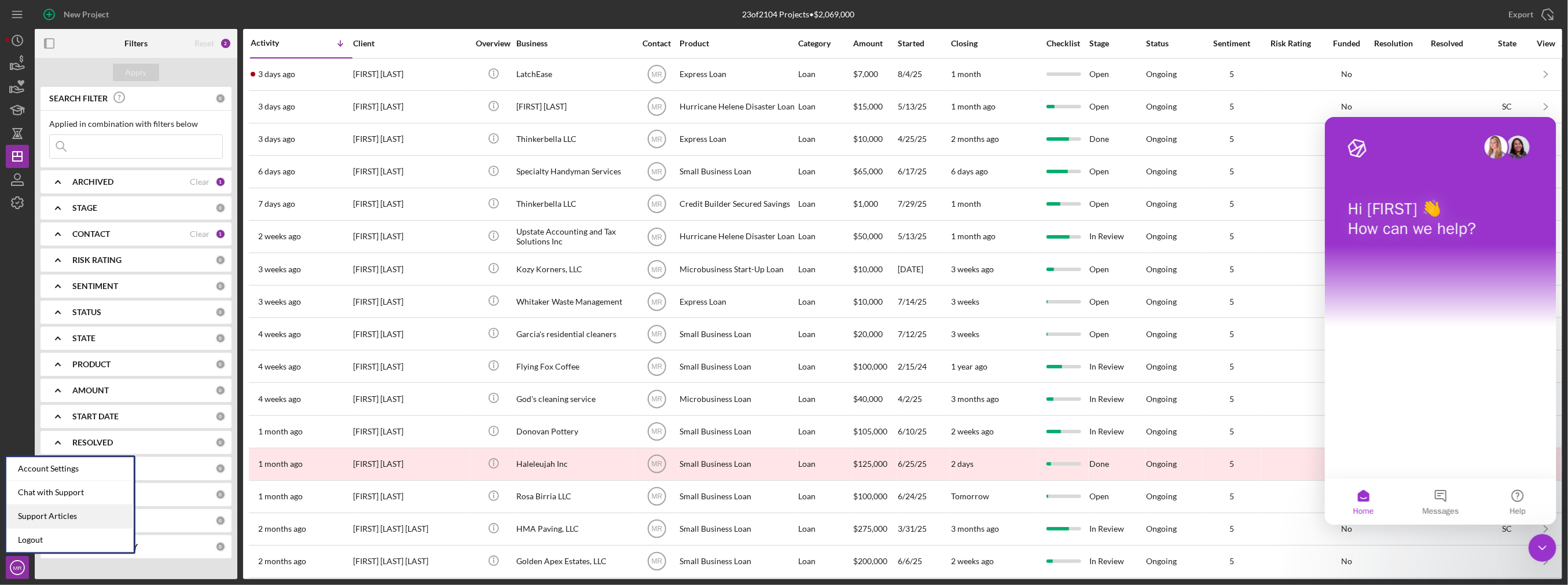 click on "Support Articles" at bounding box center [70, 516] 